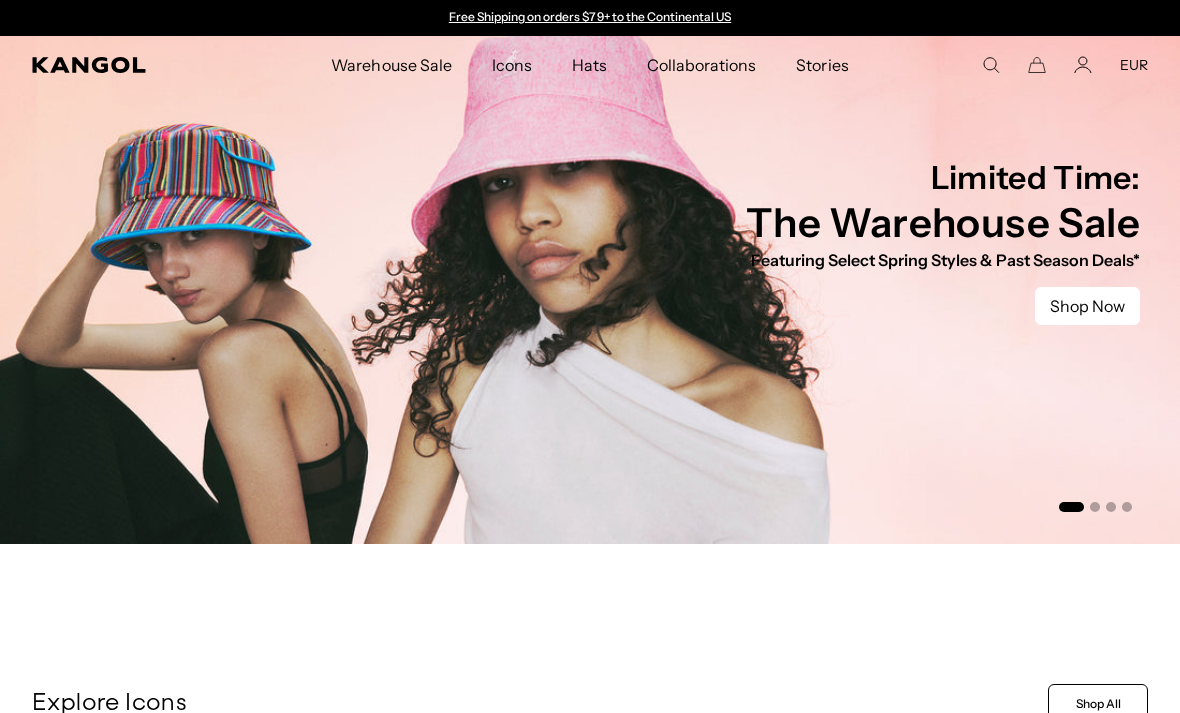 scroll, scrollTop: 0, scrollLeft: 0, axis: both 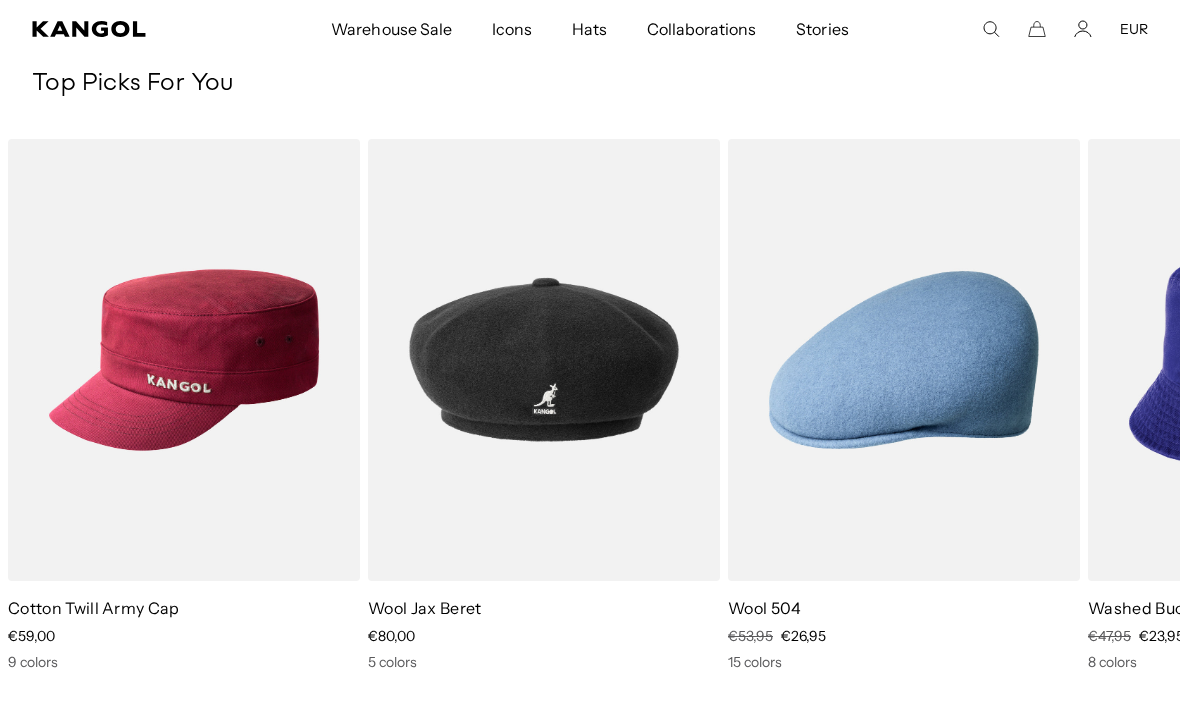 click at bounding box center [0, 0] 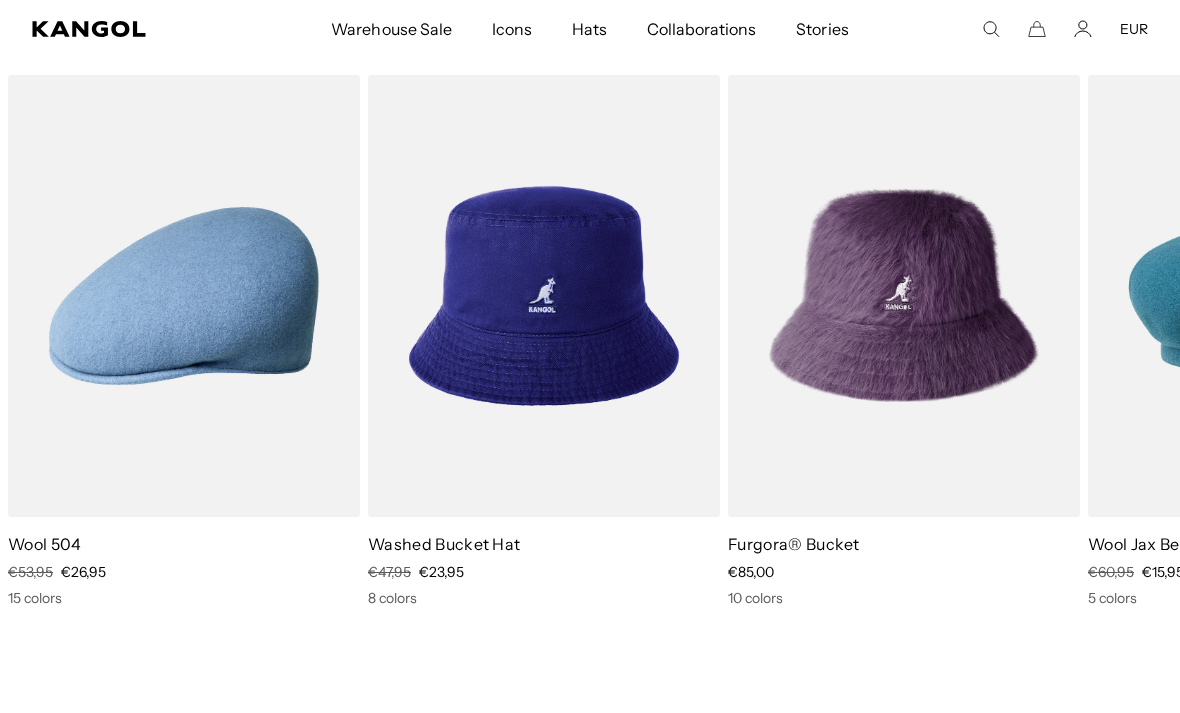 scroll, scrollTop: 0, scrollLeft: 0, axis: both 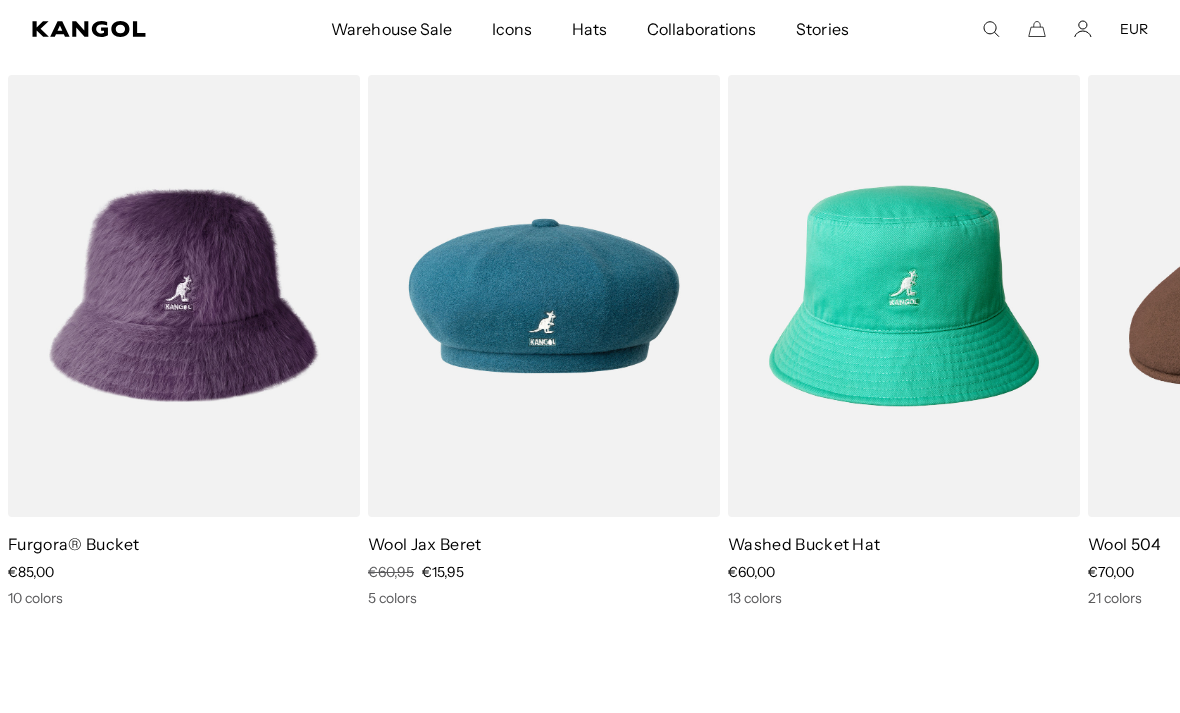 click at bounding box center [0, 0] 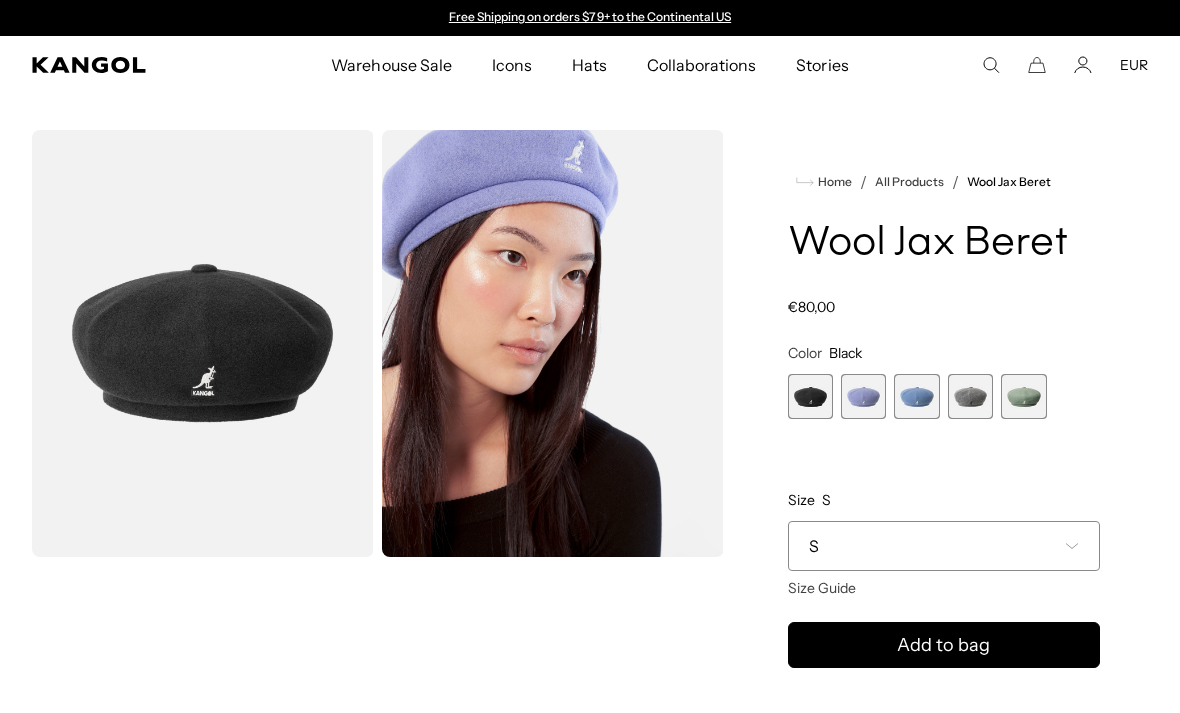 scroll, scrollTop: 0, scrollLeft: 0, axis: both 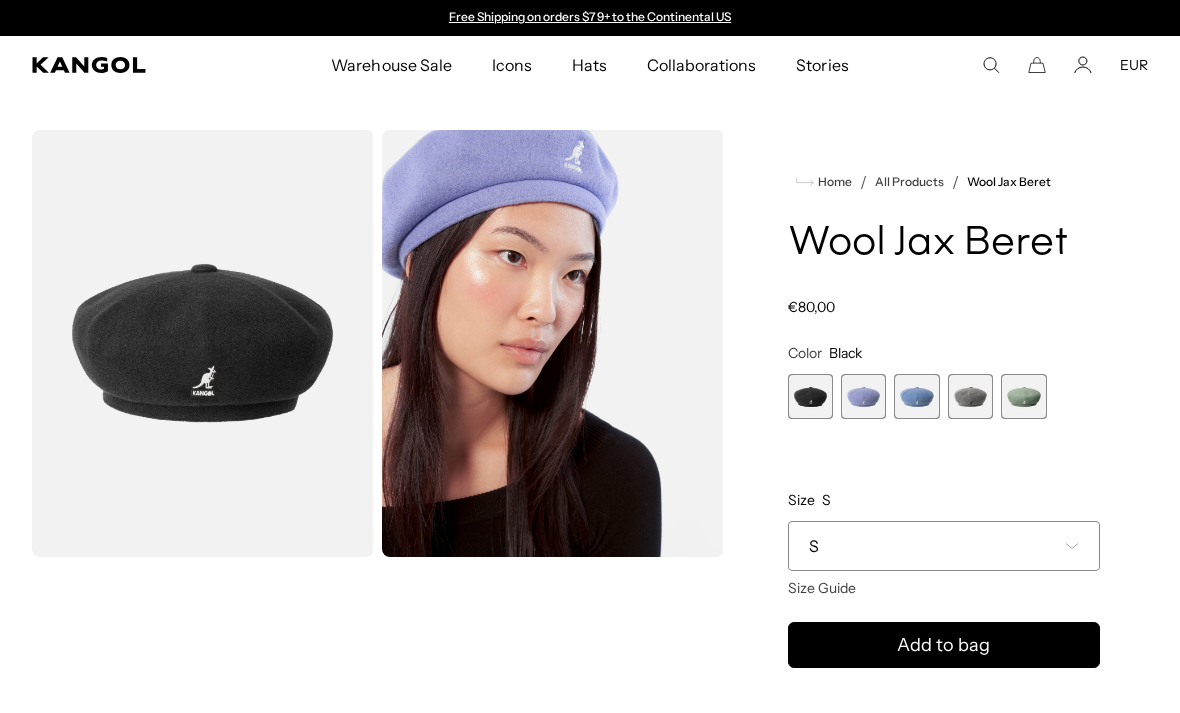 click at bounding box center [203, 343] 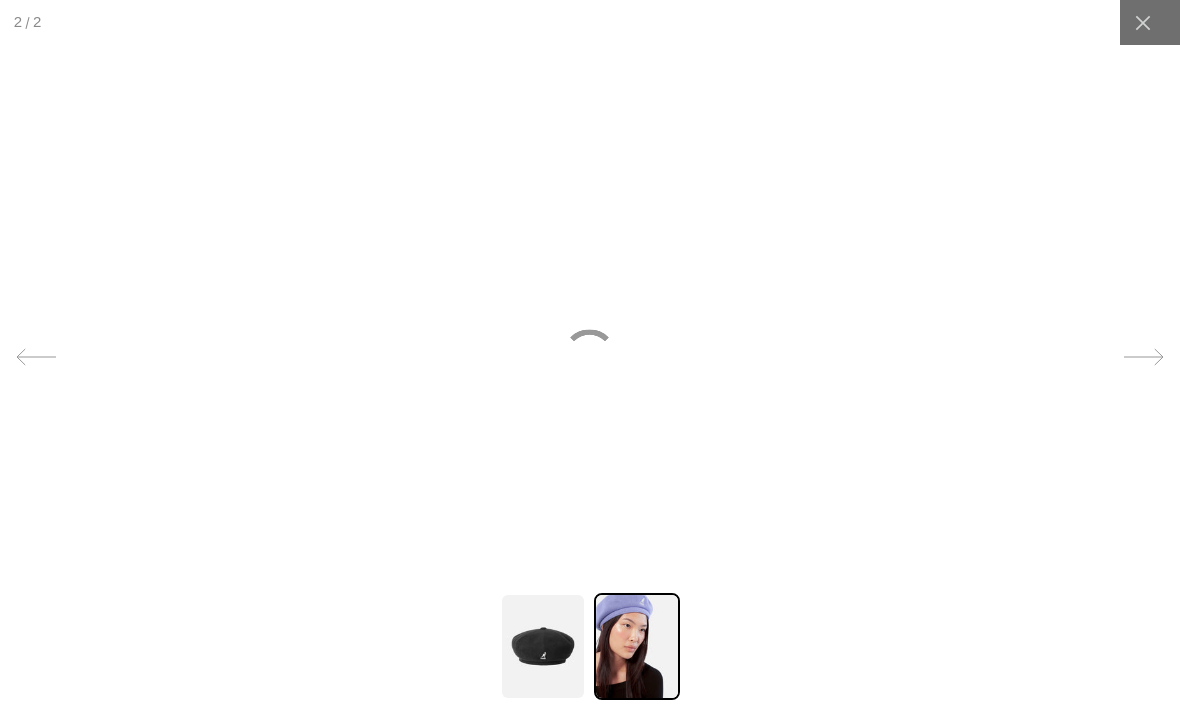 scroll, scrollTop: 0, scrollLeft: 0, axis: both 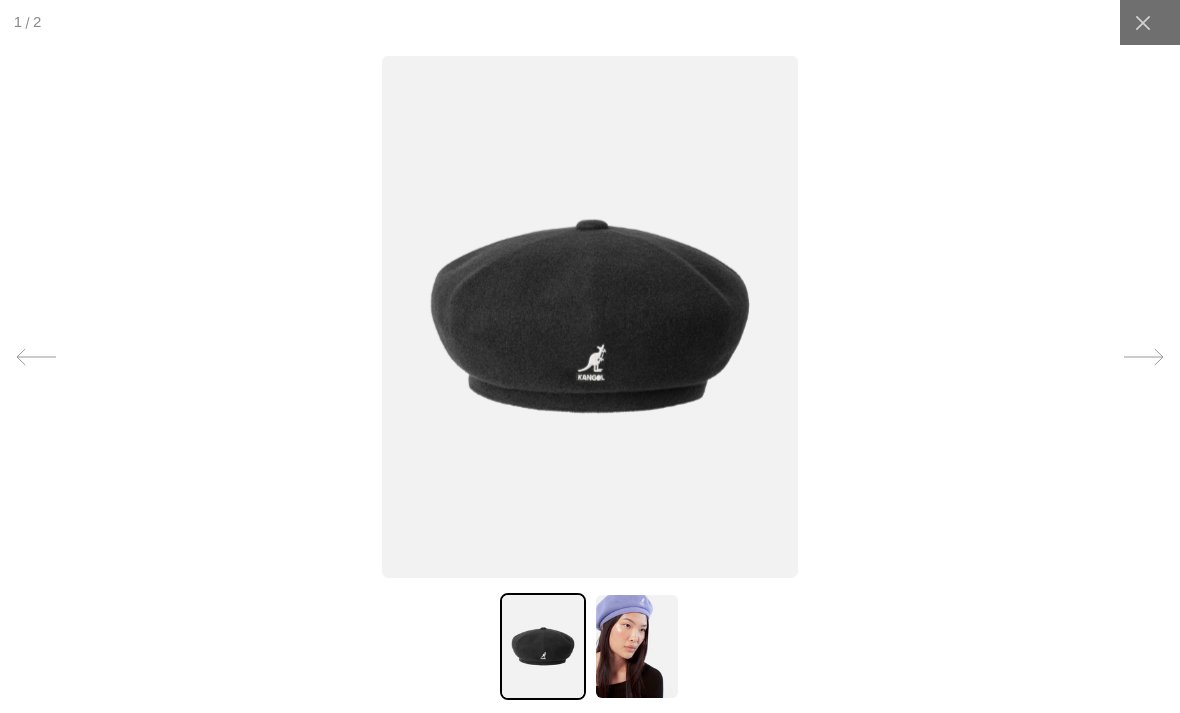click at bounding box center [1142, 22] 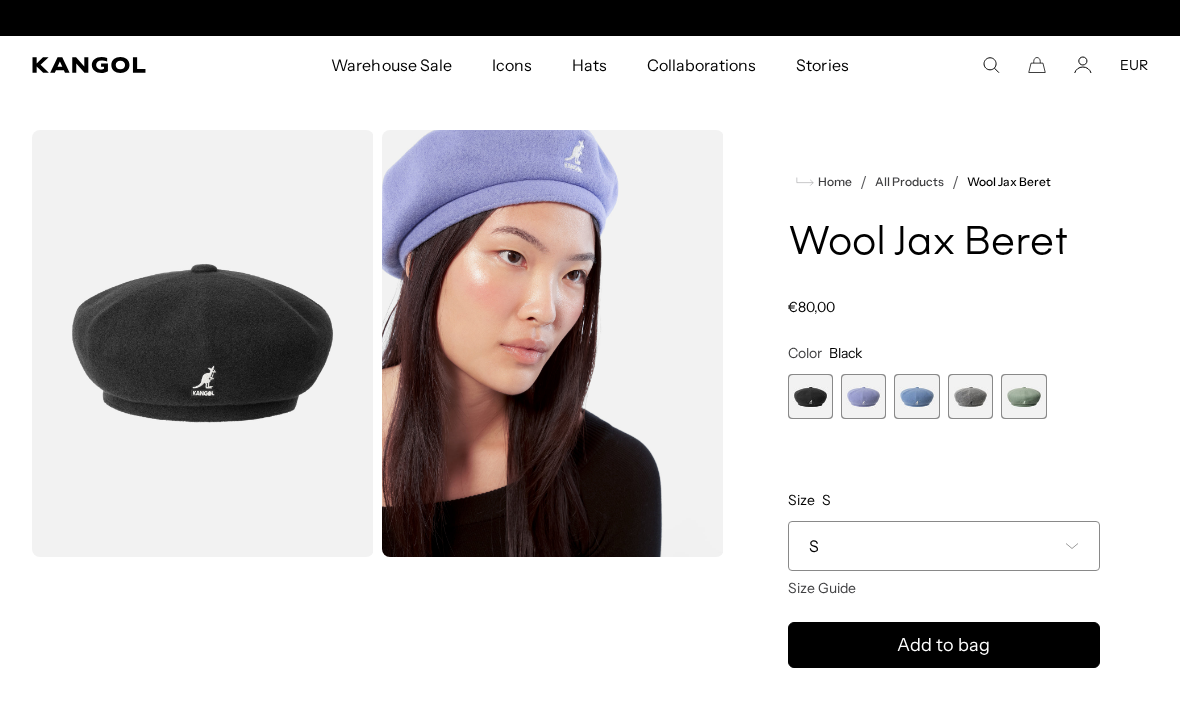 scroll, scrollTop: 106, scrollLeft: 0, axis: vertical 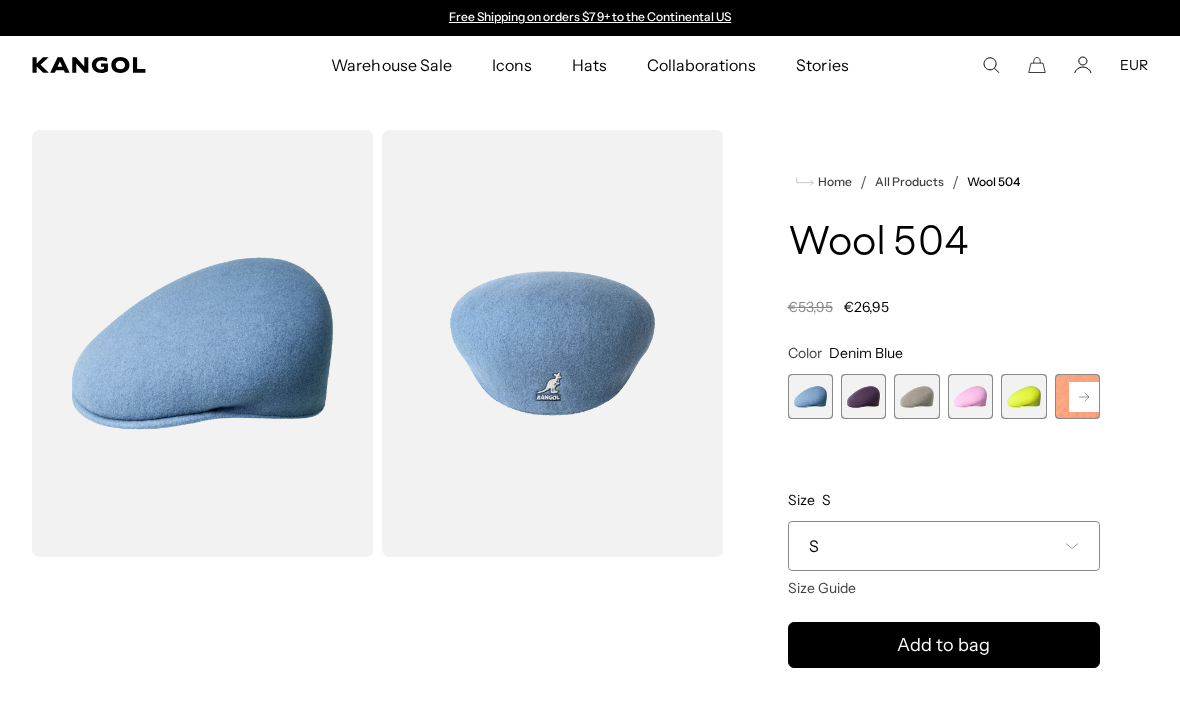 click at bounding box center [553, 343] 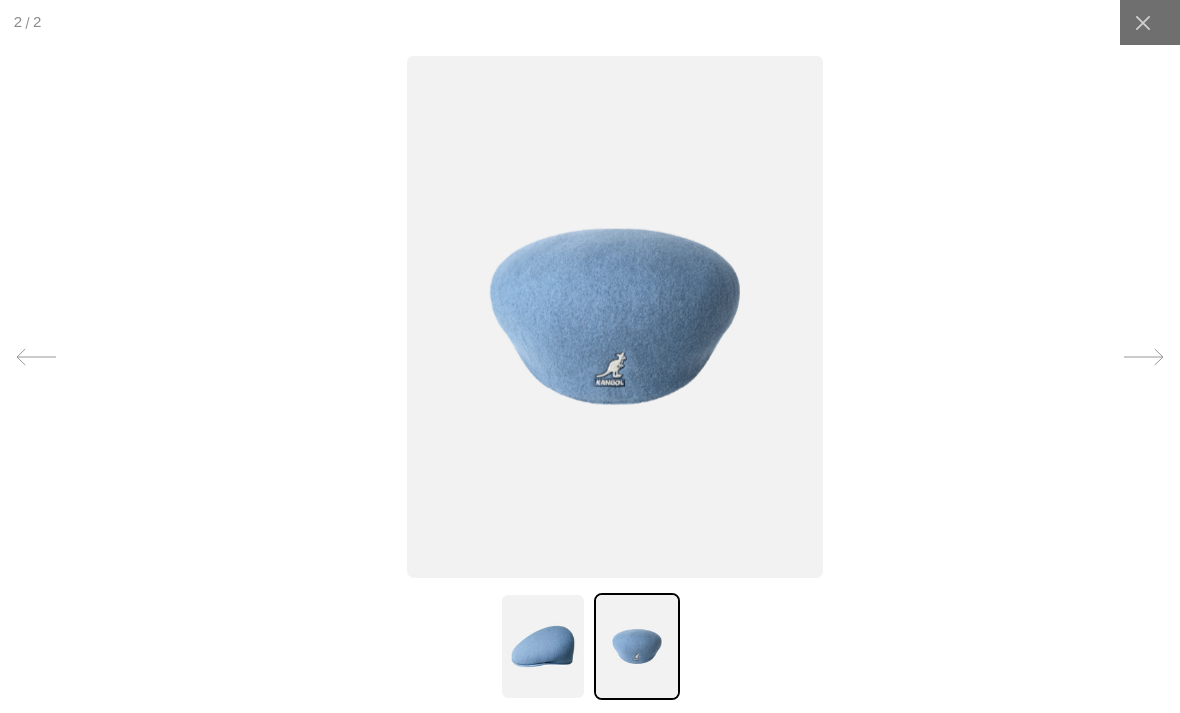 scroll, scrollTop: 0, scrollLeft: 412, axis: horizontal 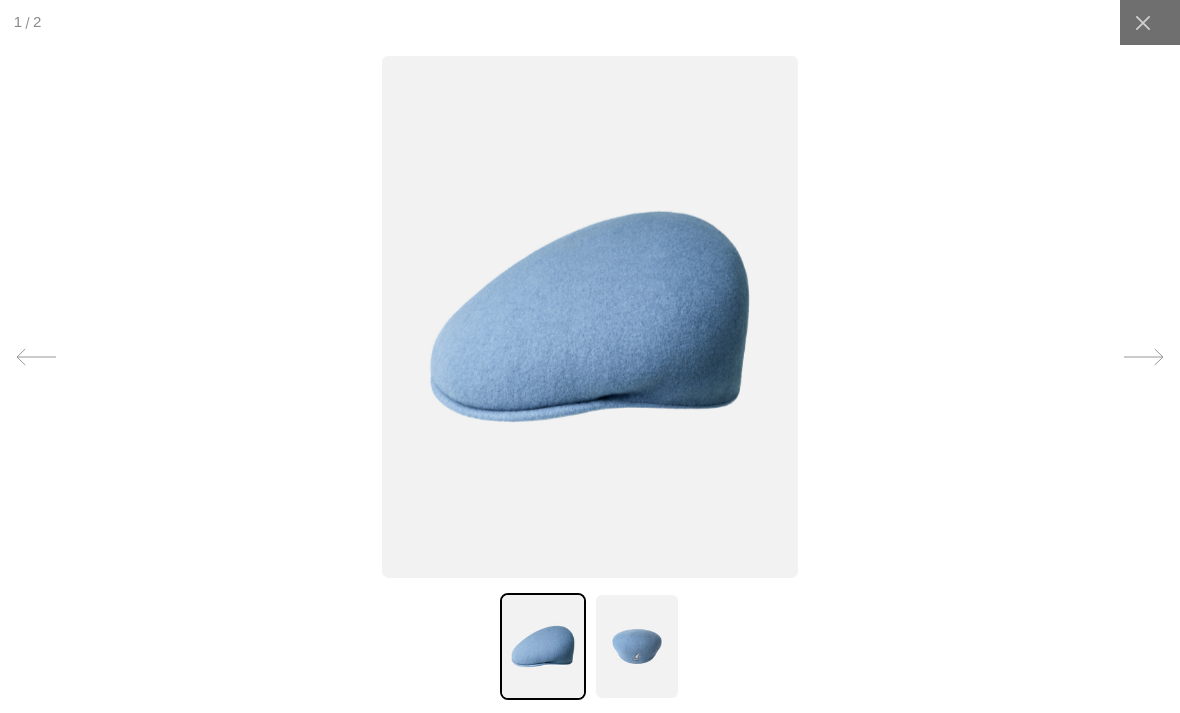 click at bounding box center (590, 356) 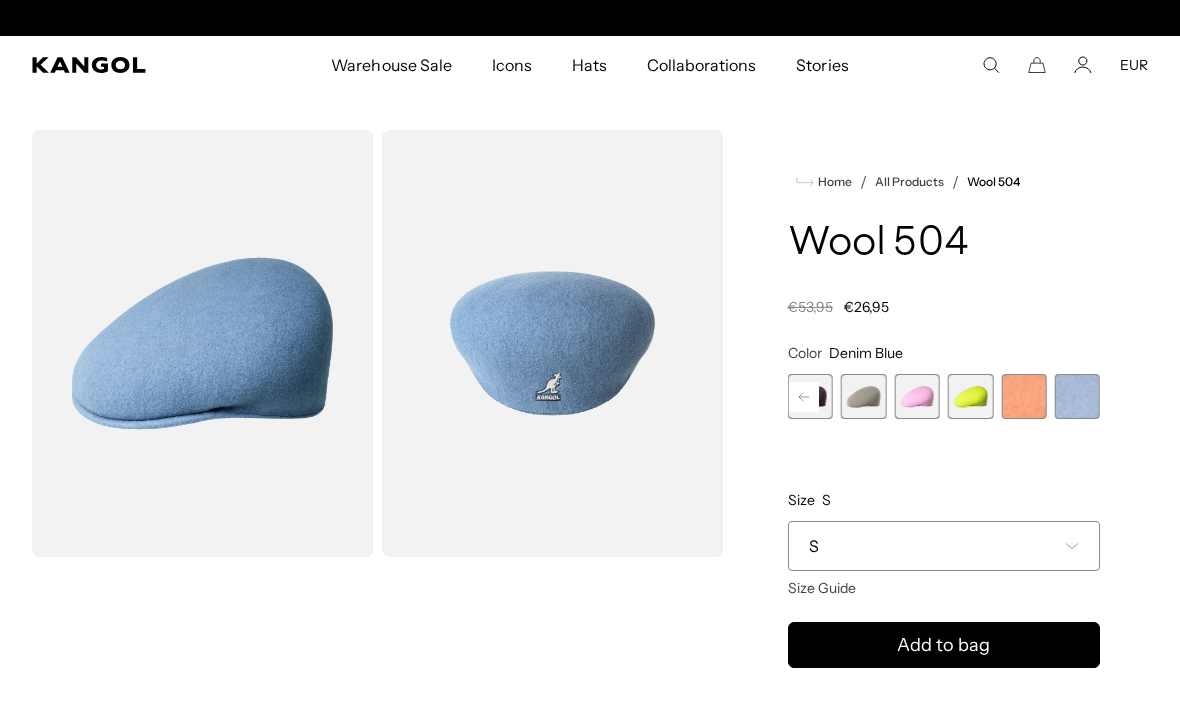 scroll, scrollTop: 0, scrollLeft: 0, axis: both 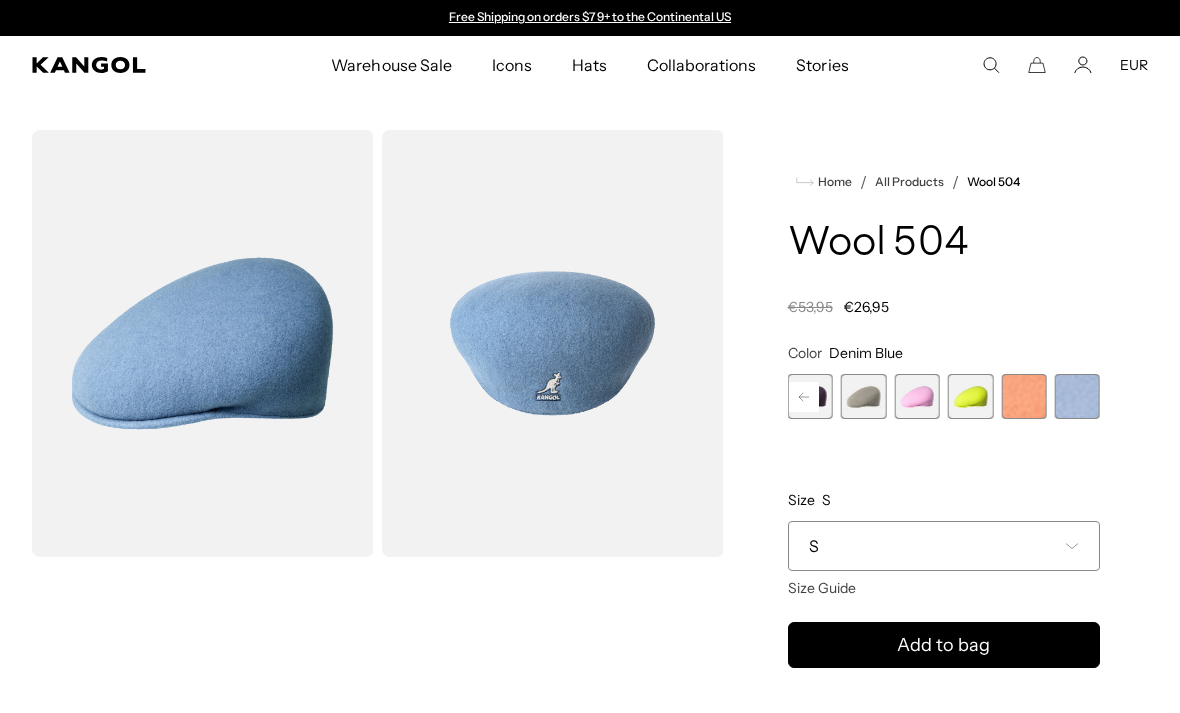 click at bounding box center (1023, 396) 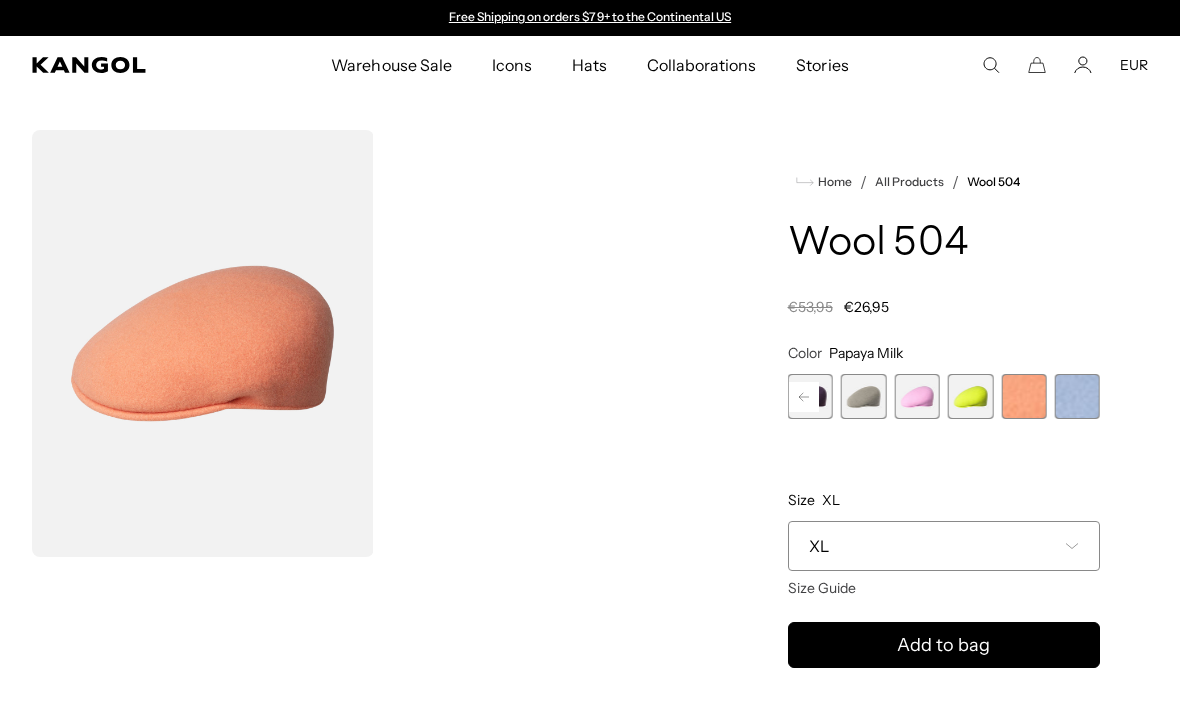 click at bounding box center (916, 396) 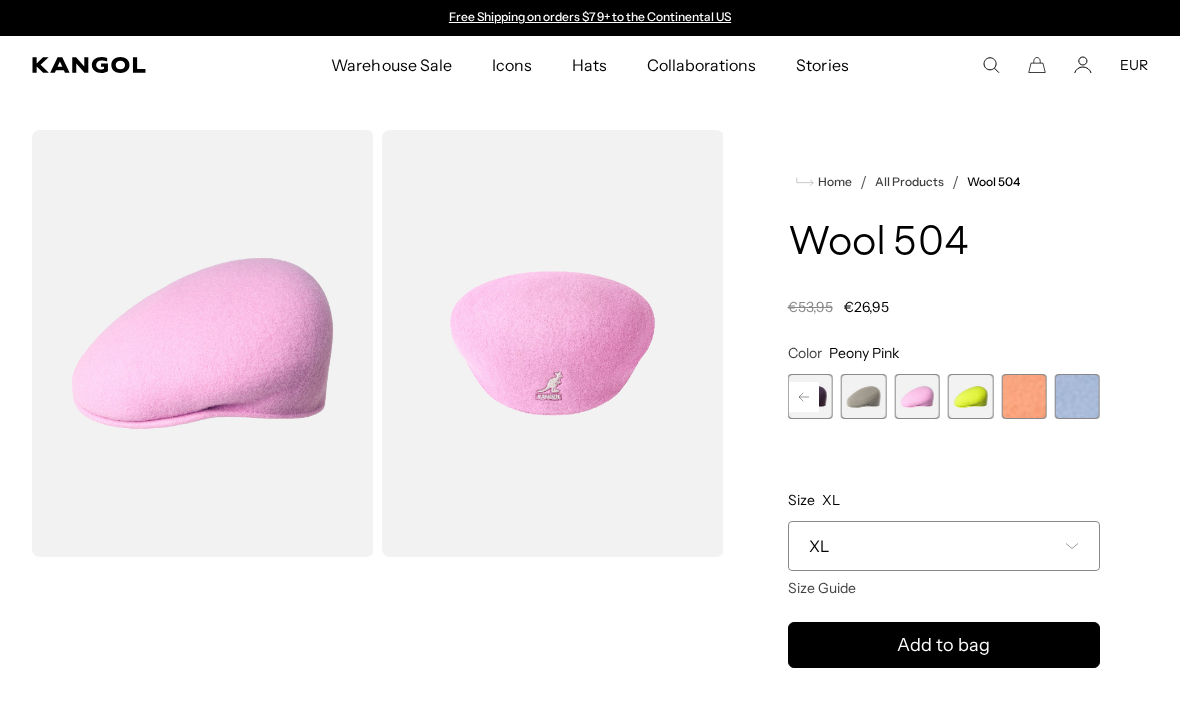 click at bounding box center [916, 396] 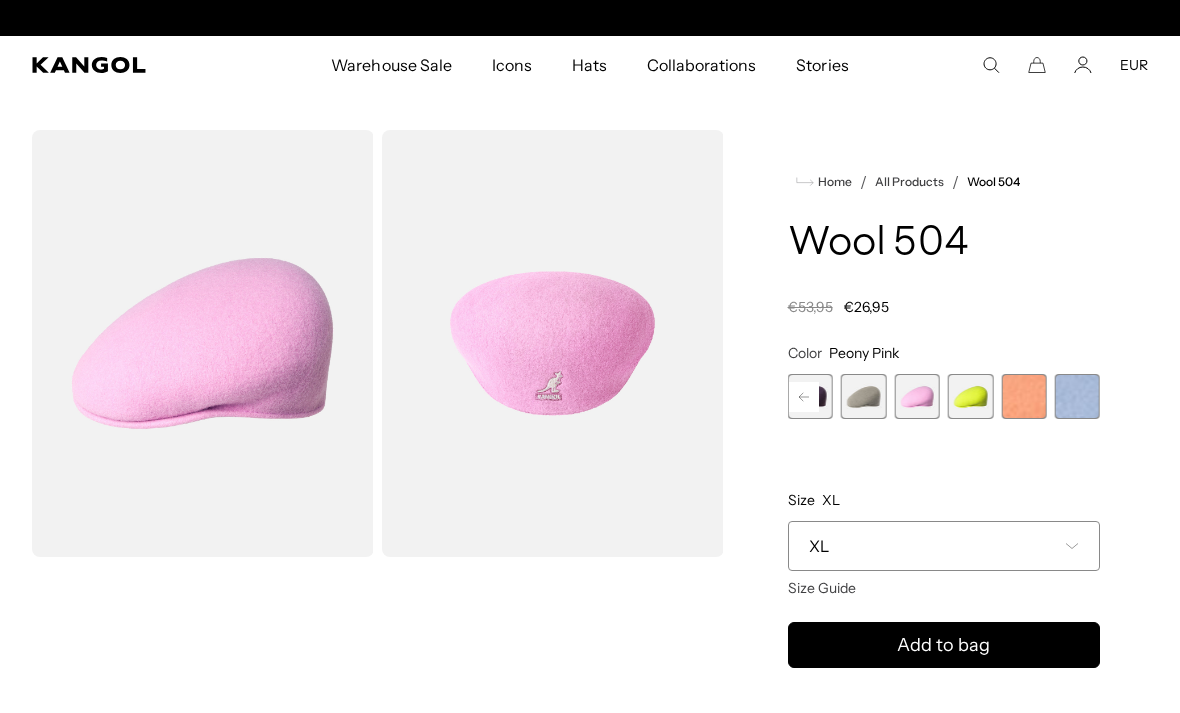 scroll, scrollTop: 0, scrollLeft: 412, axis: horizontal 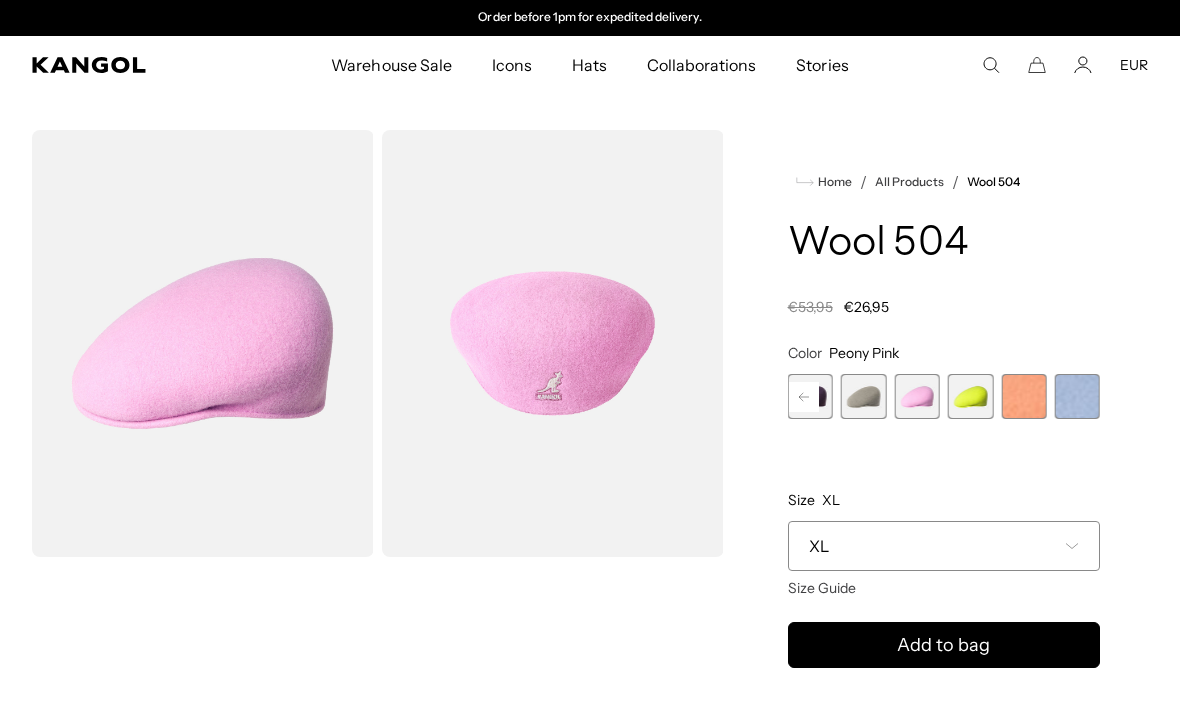 click at bounding box center (863, 396) 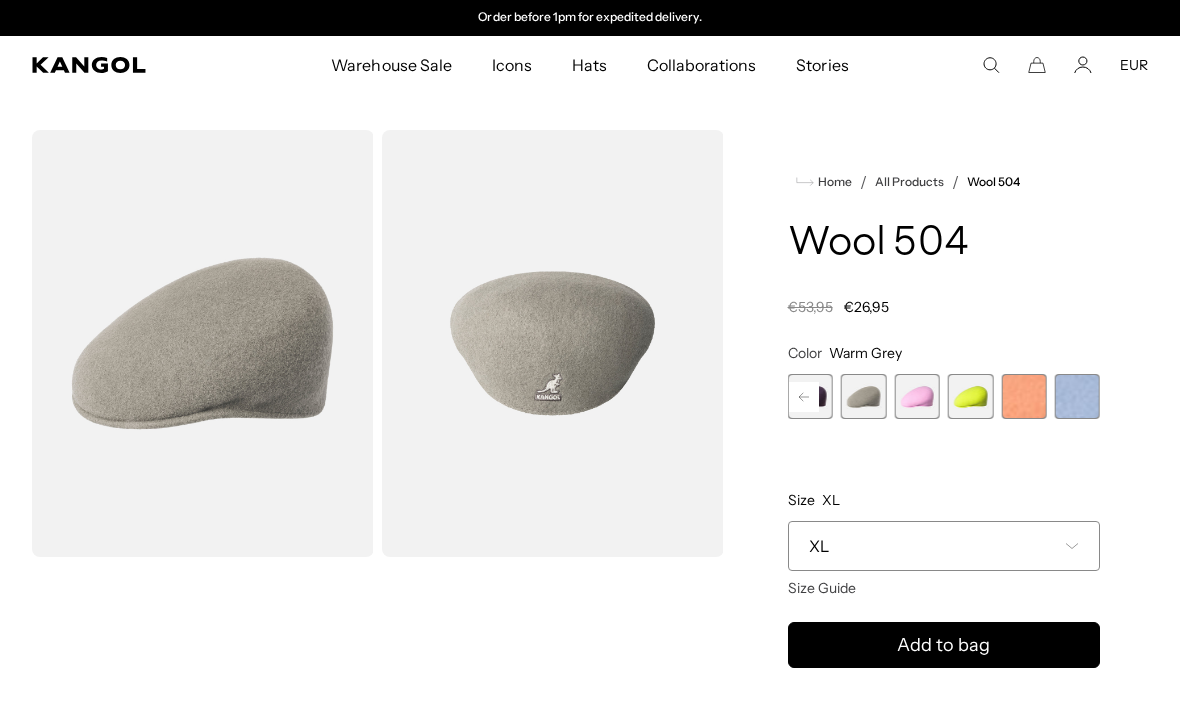 click at bounding box center (863, 396) 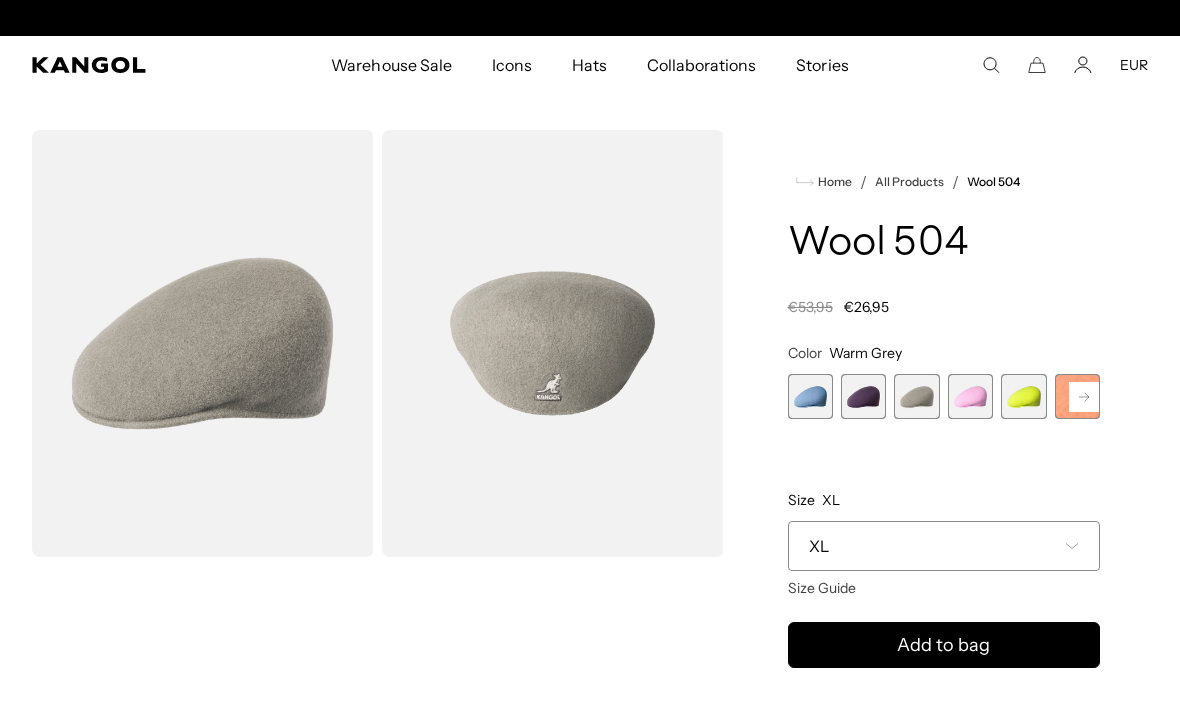 click at bounding box center (863, 396) 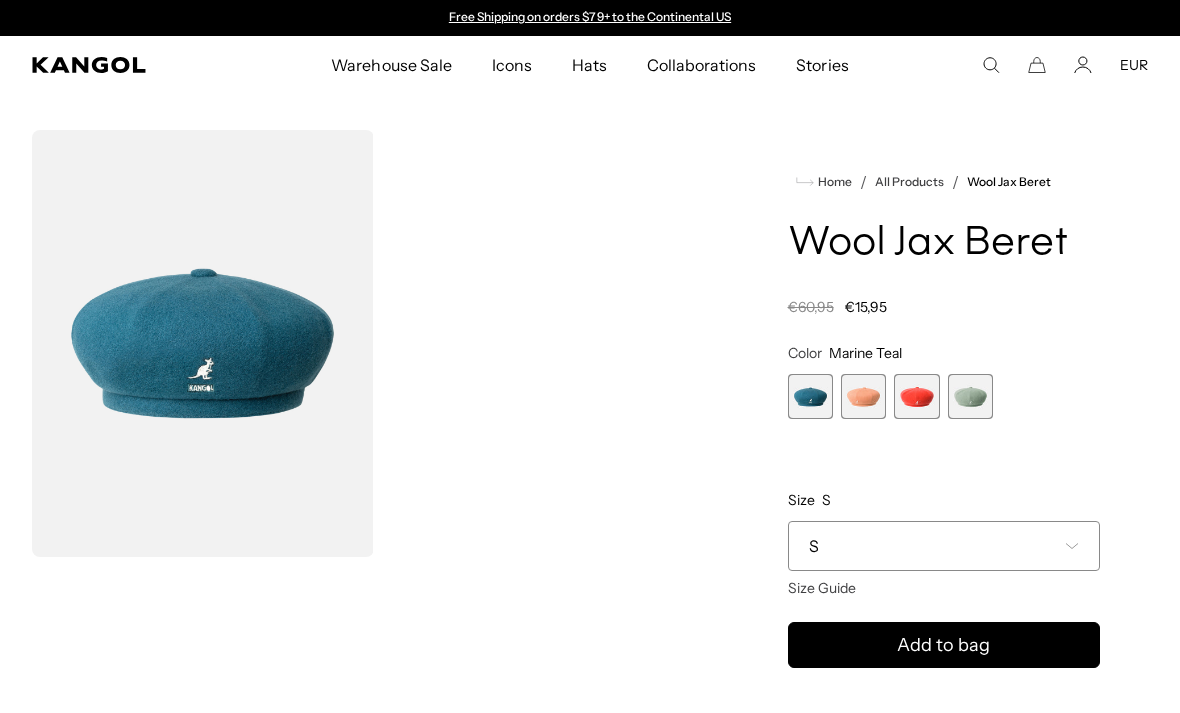 scroll, scrollTop: 0, scrollLeft: 0, axis: both 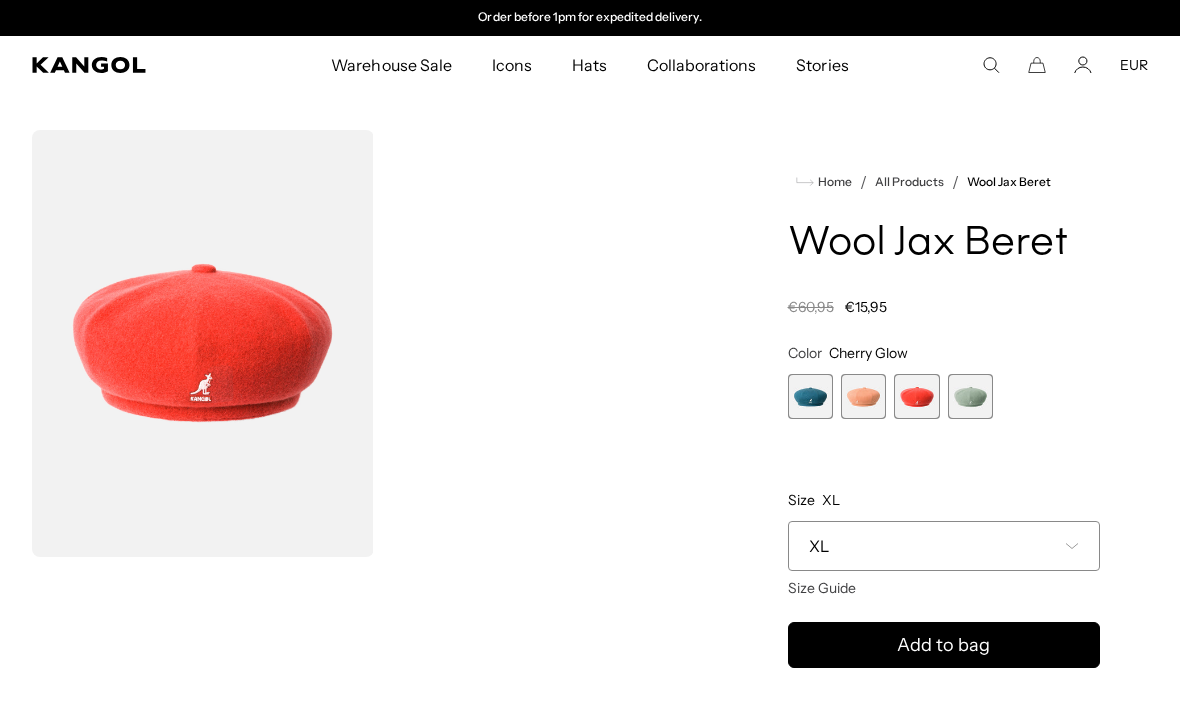 click at bounding box center (863, 396) 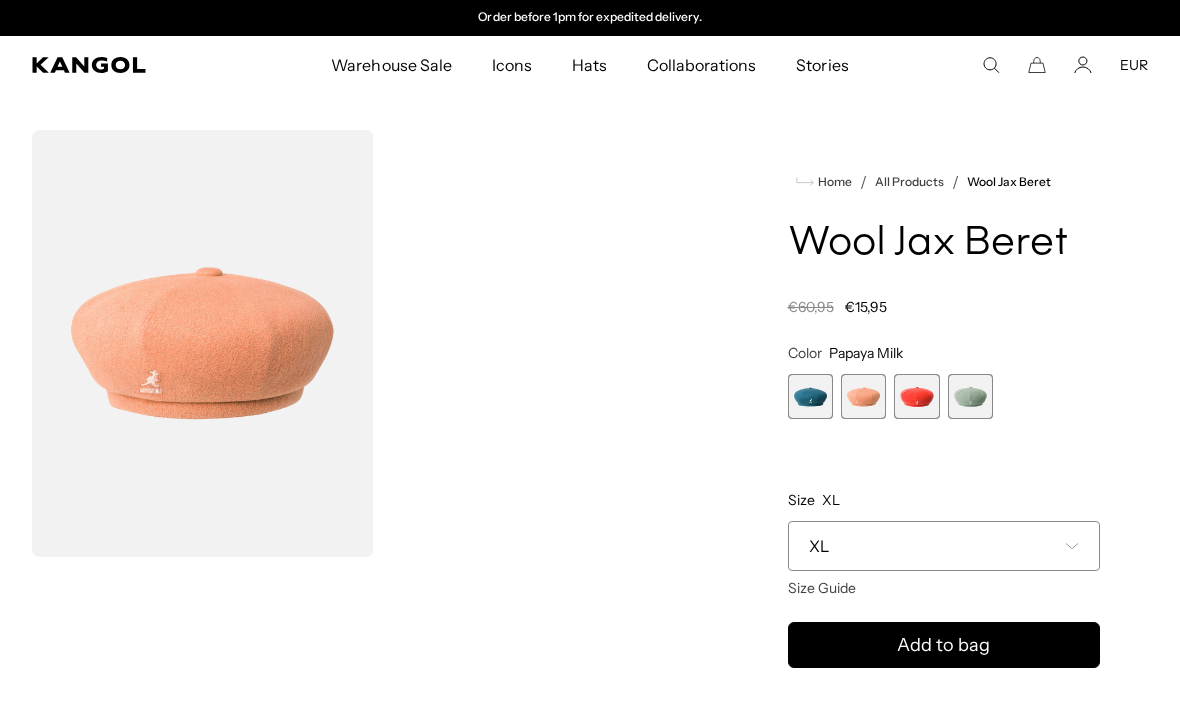 click at bounding box center [970, 396] 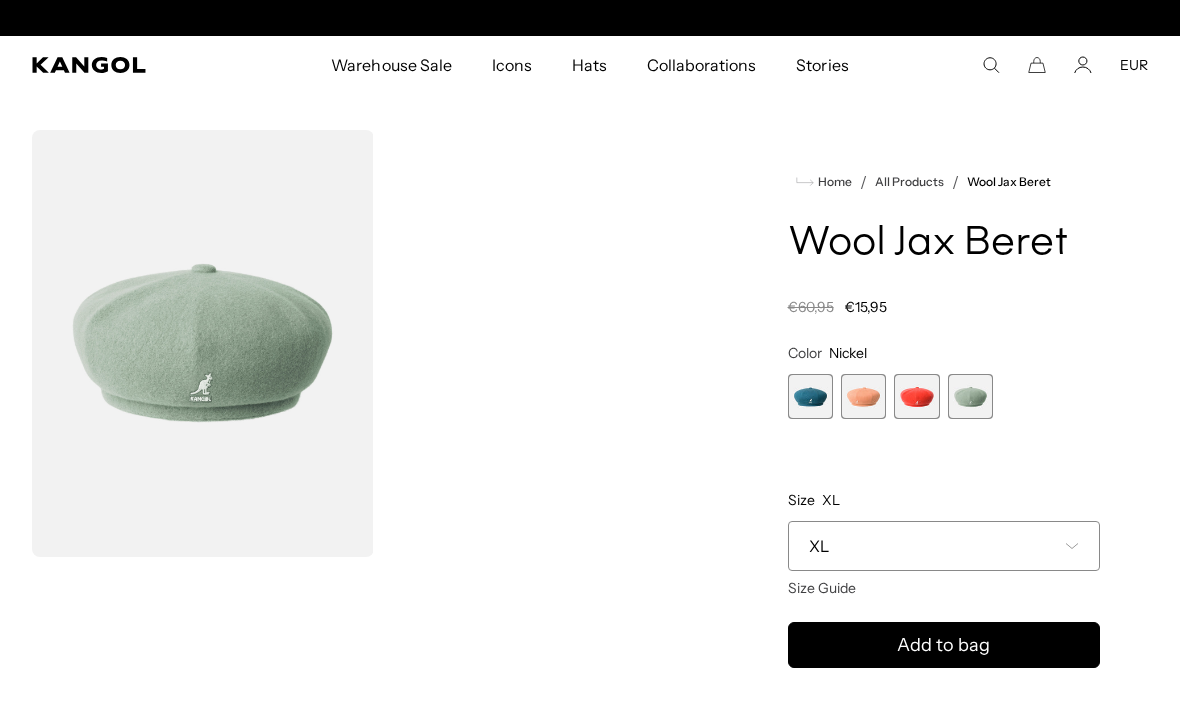 scroll, scrollTop: 0, scrollLeft: 0, axis: both 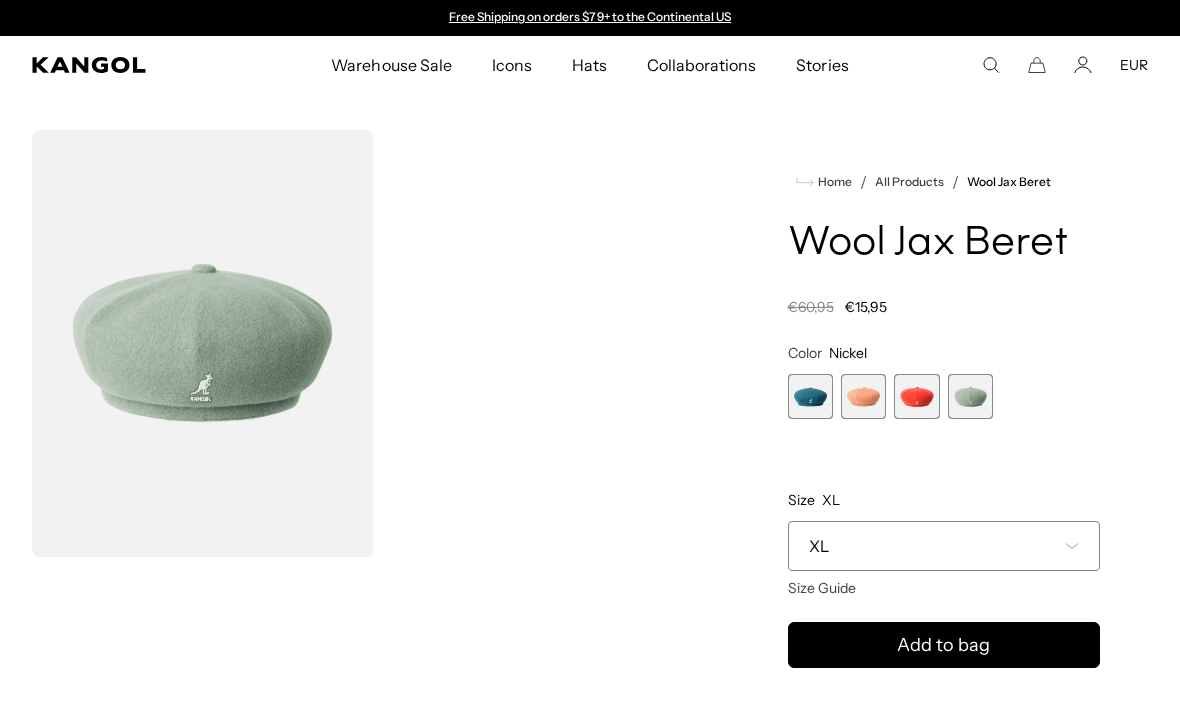 click at bounding box center [810, 396] 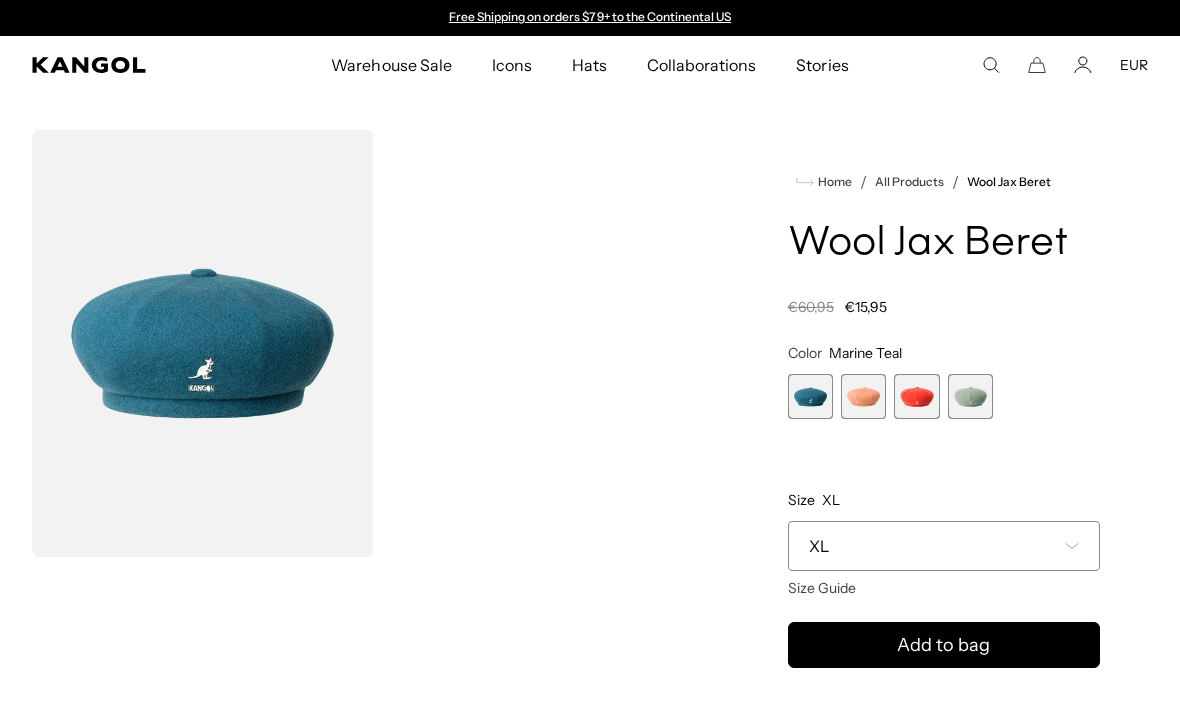 click at bounding box center [863, 396] 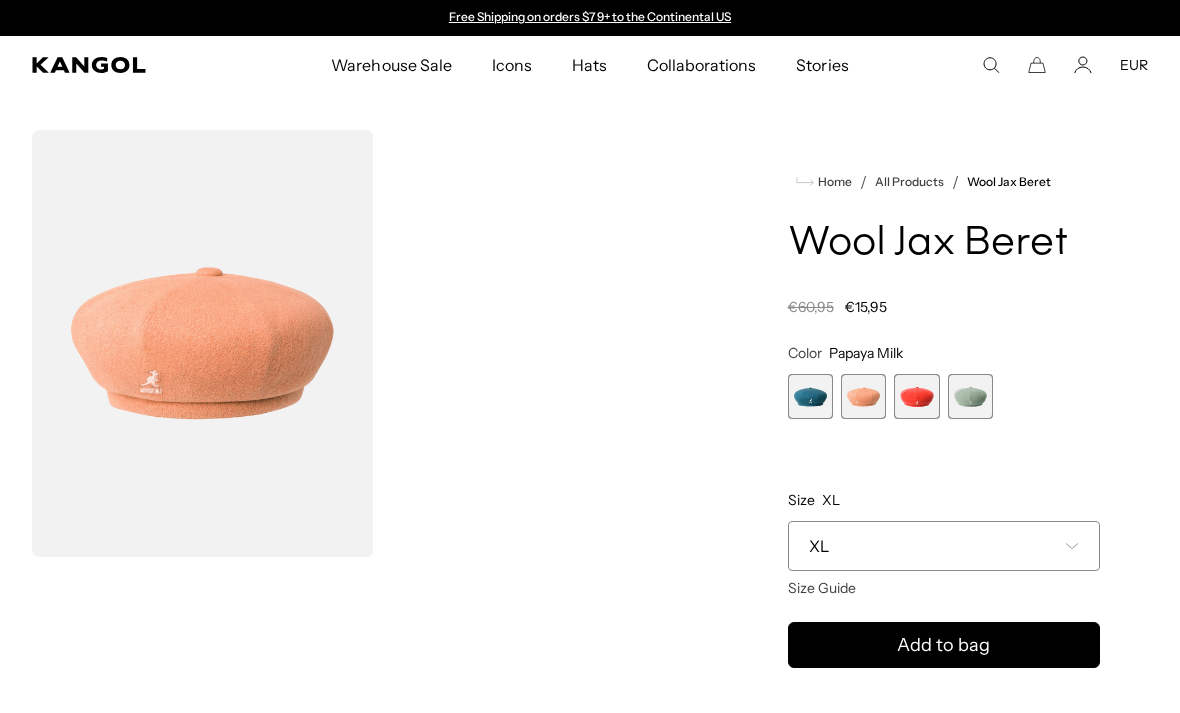 click at bounding box center (916, 396) 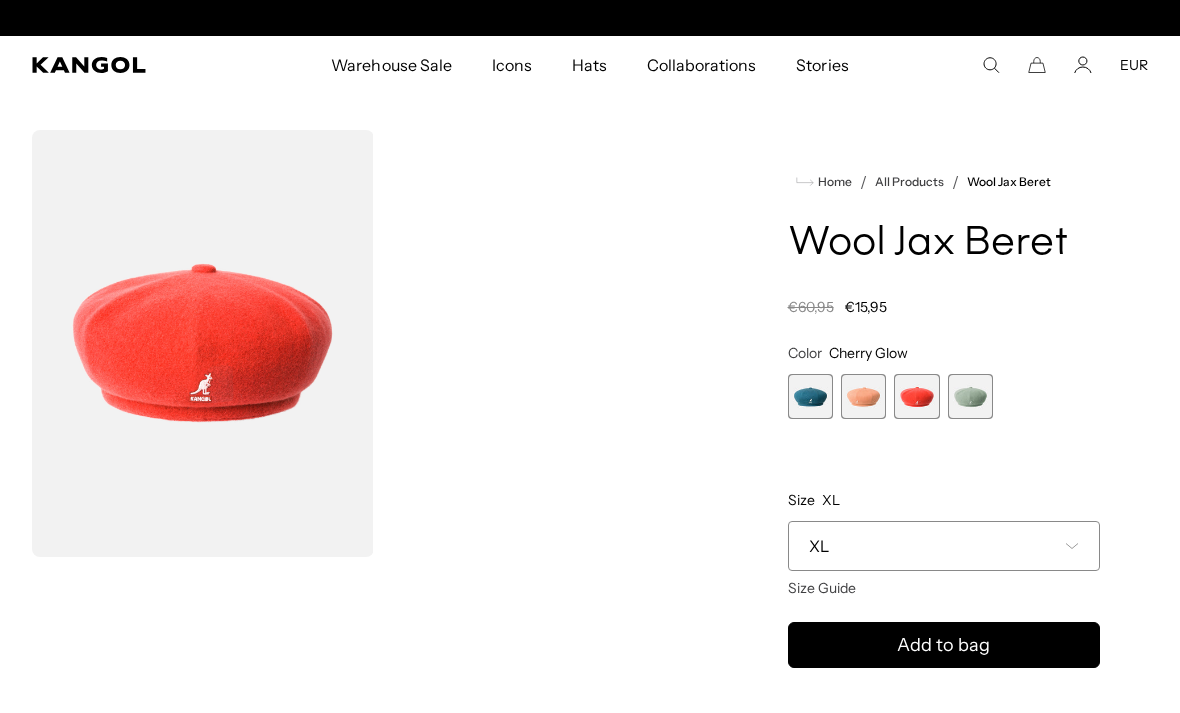 scroll, scrollTop: 0, scrollLeft: 0, axis: both 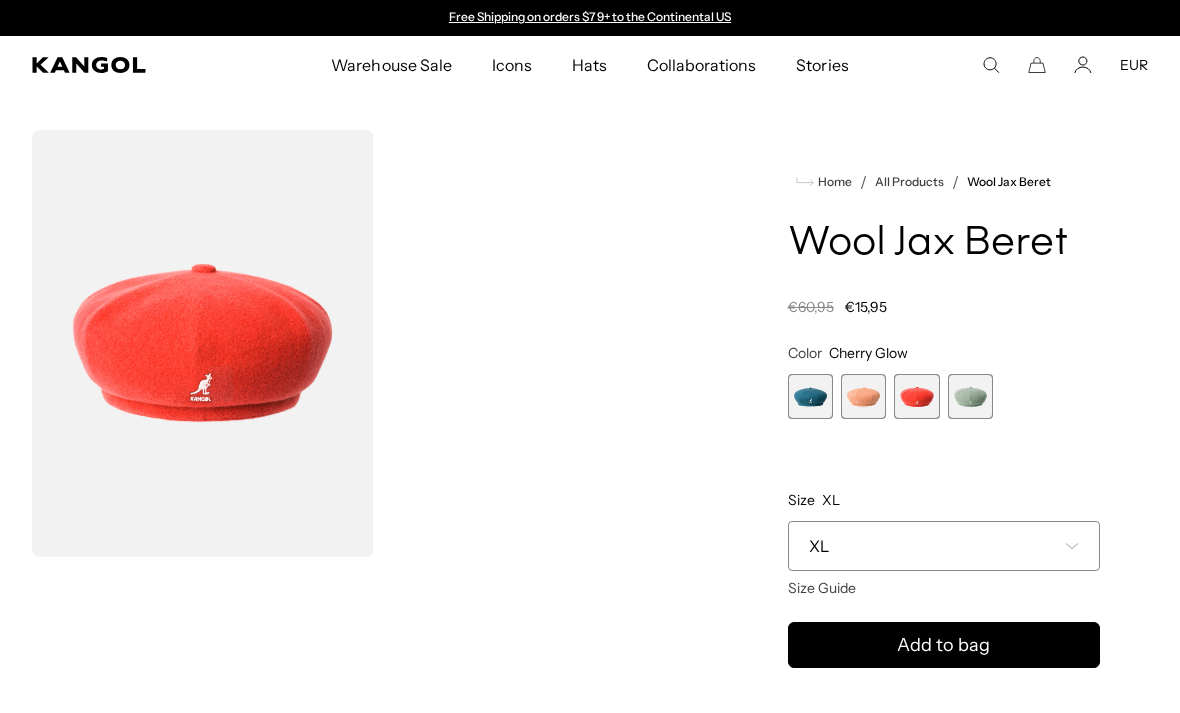 click at bounding box center (970, 396) 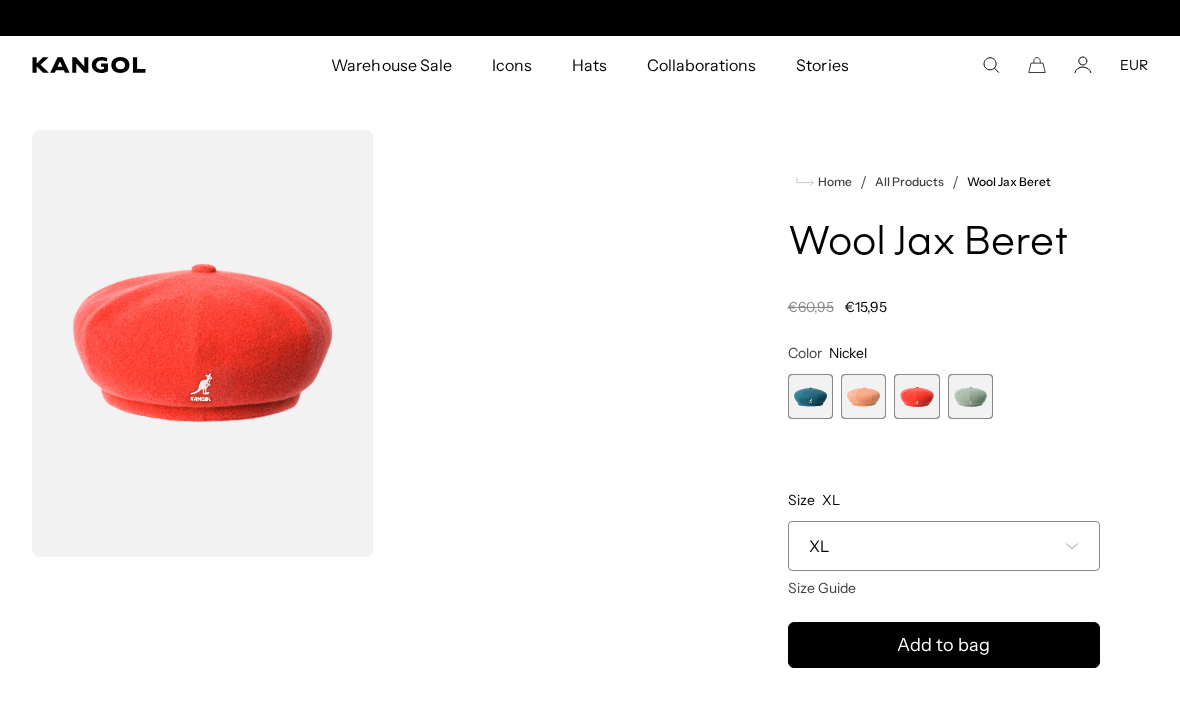scroll, scrollTop: 0, scrollLeft: 412, axis: horizontal 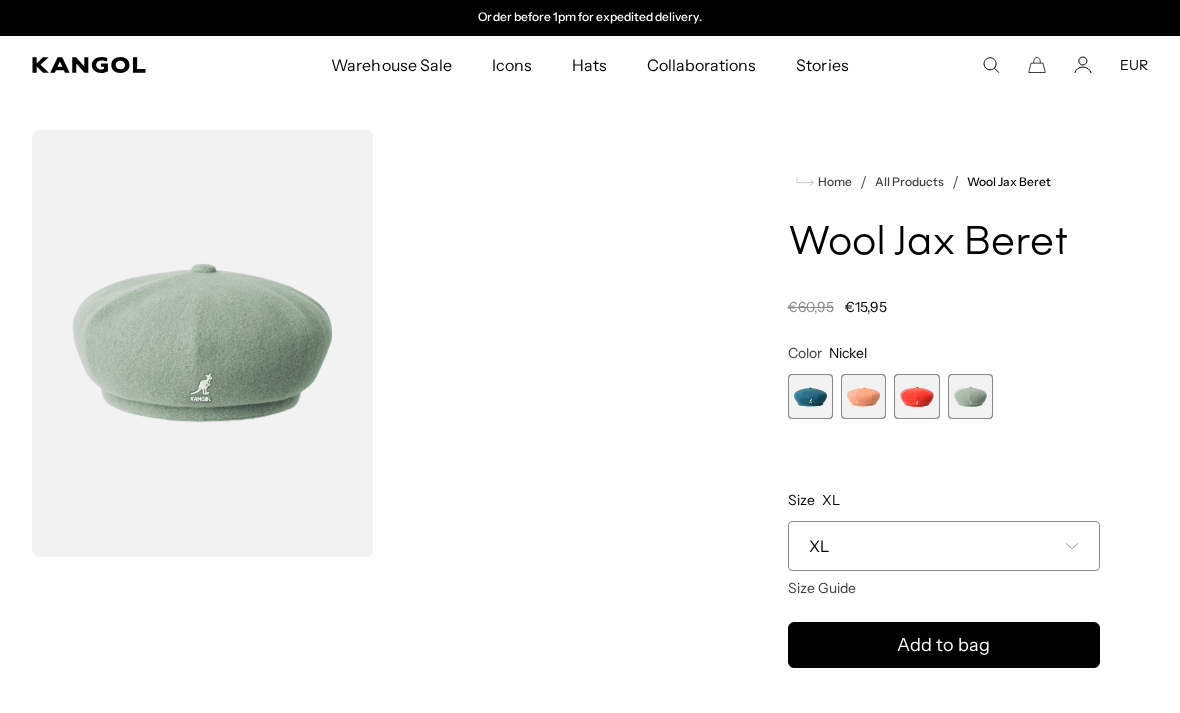 click at bounding box center (810, 396) 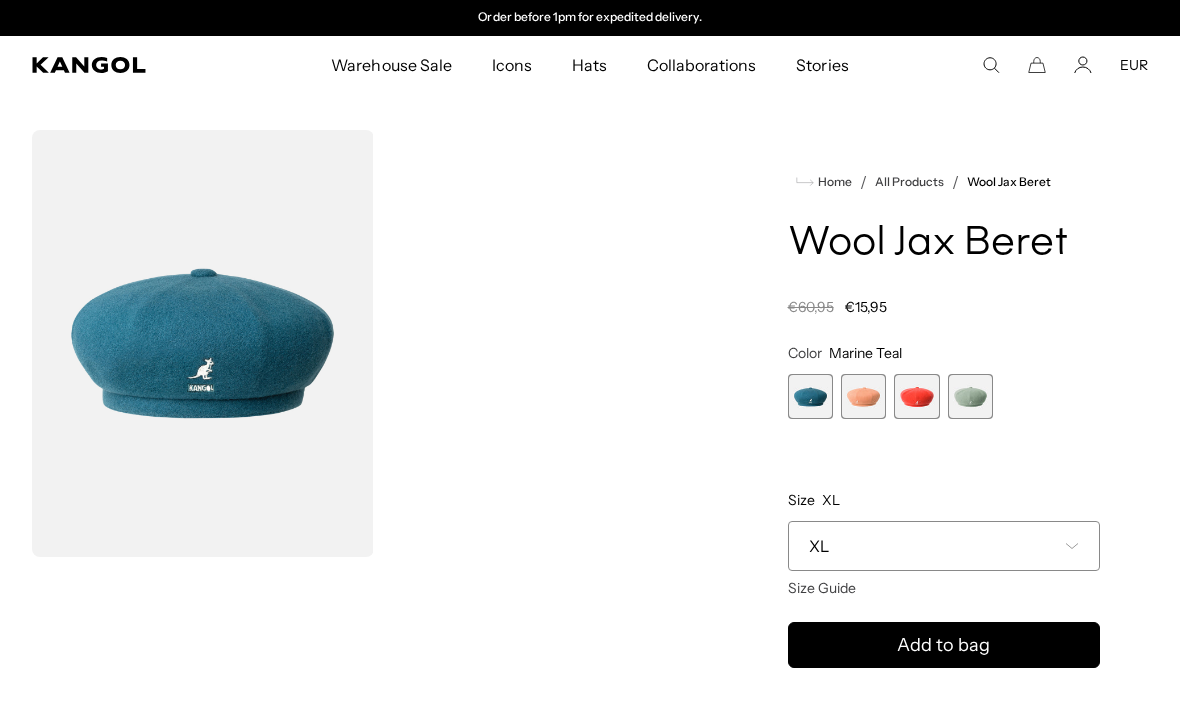 click at bounding box center [863, 396] 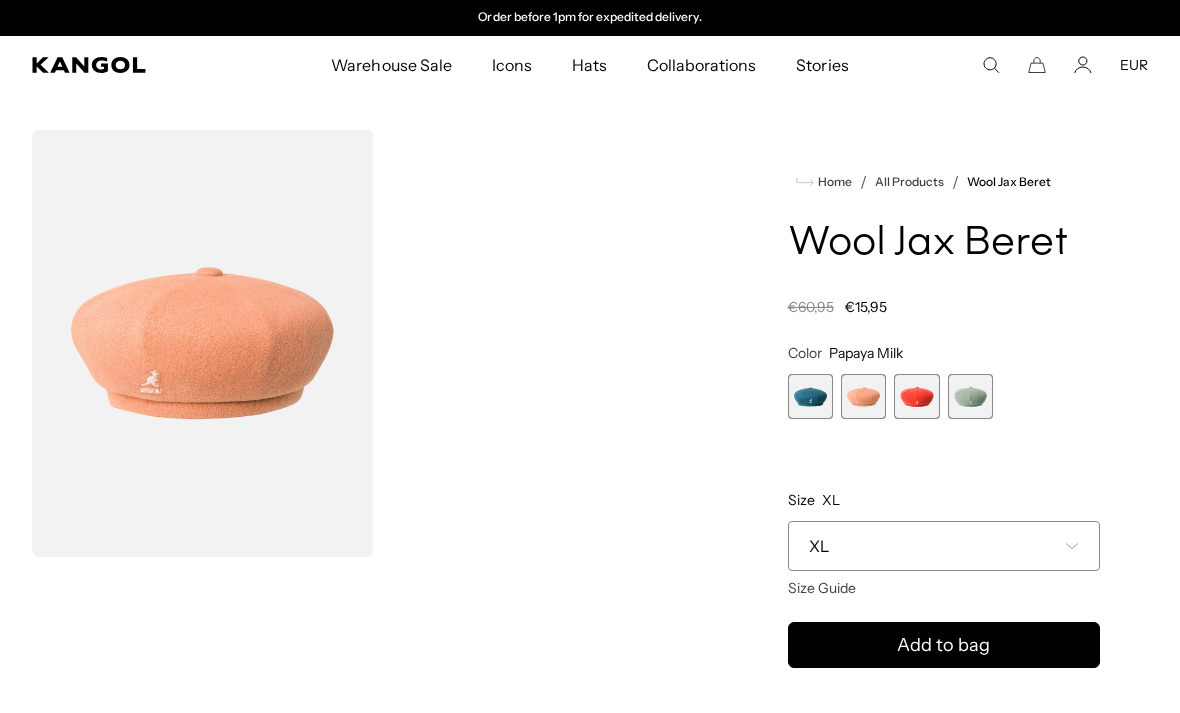 click at bounding box center [916, 396] 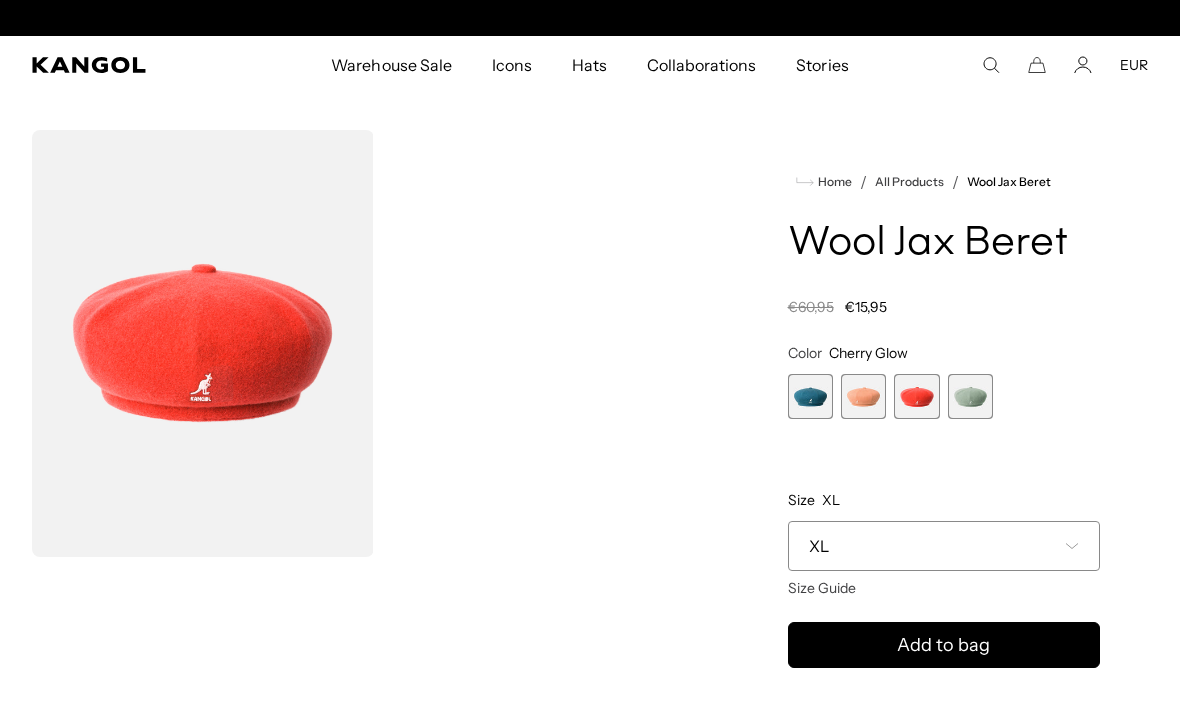 scroll, scrollTop: 0, scrollLeft: 412, axis: horizontal 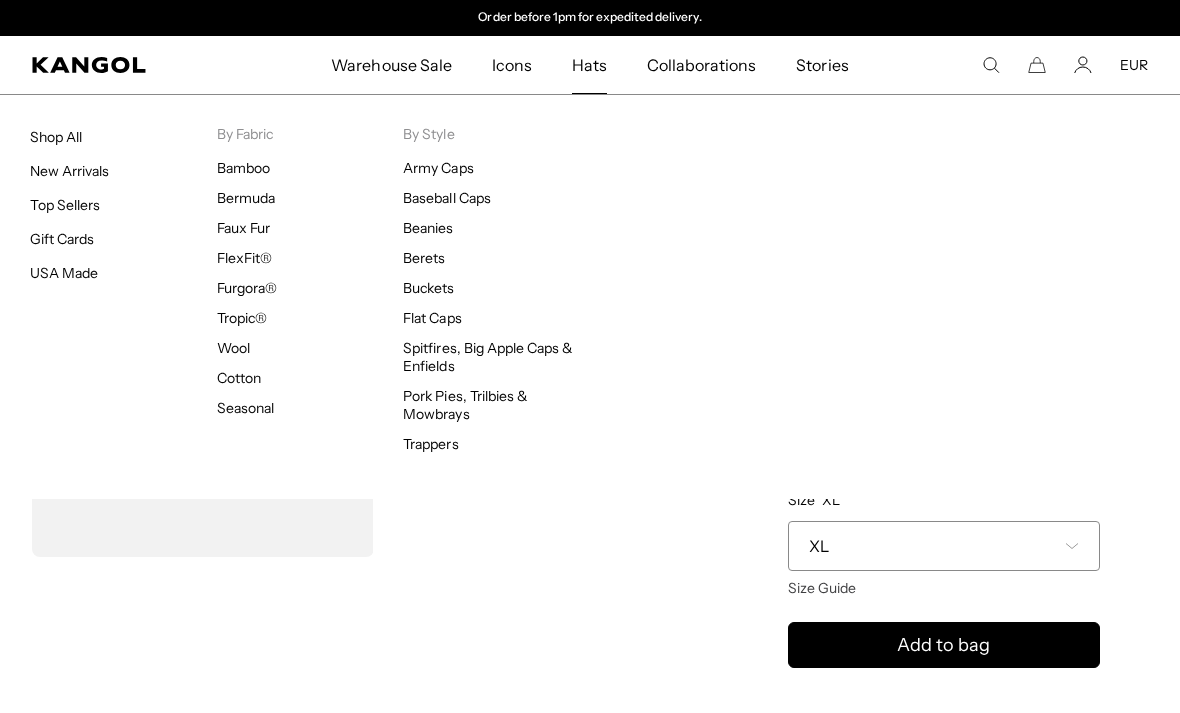 click on "Shop All" at bounding box center (56, 137) 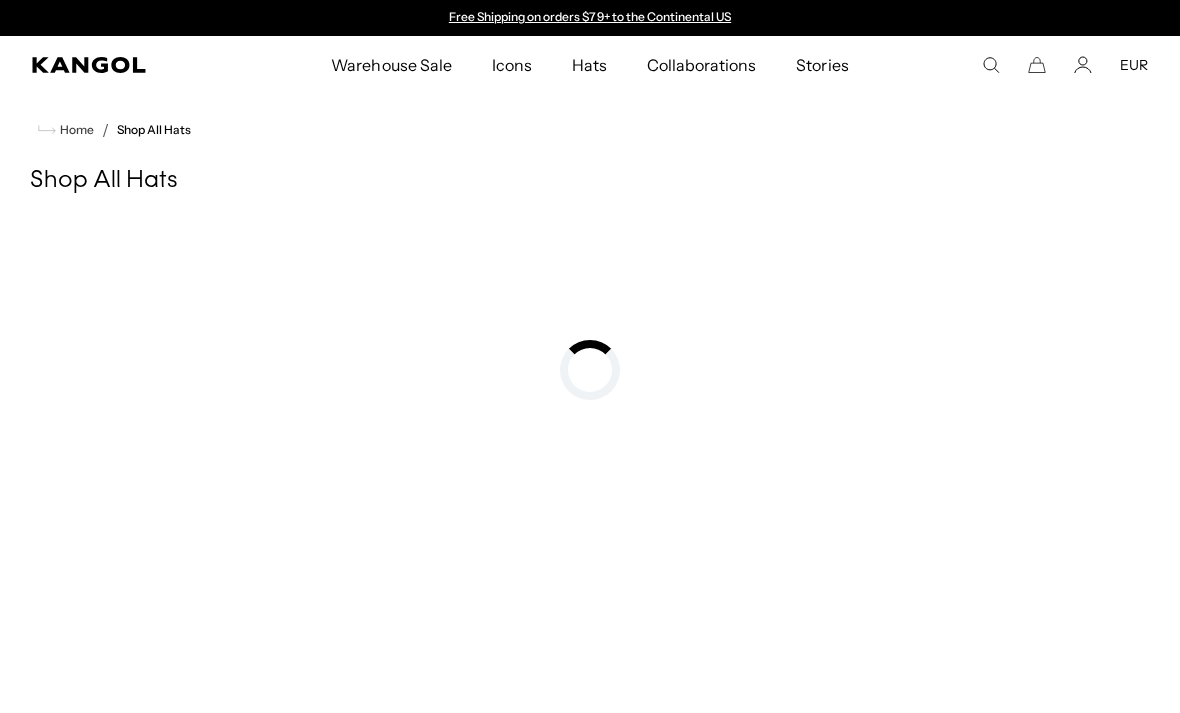 scroll, scrollTop: 0, scrollLeft: 0, axis: both 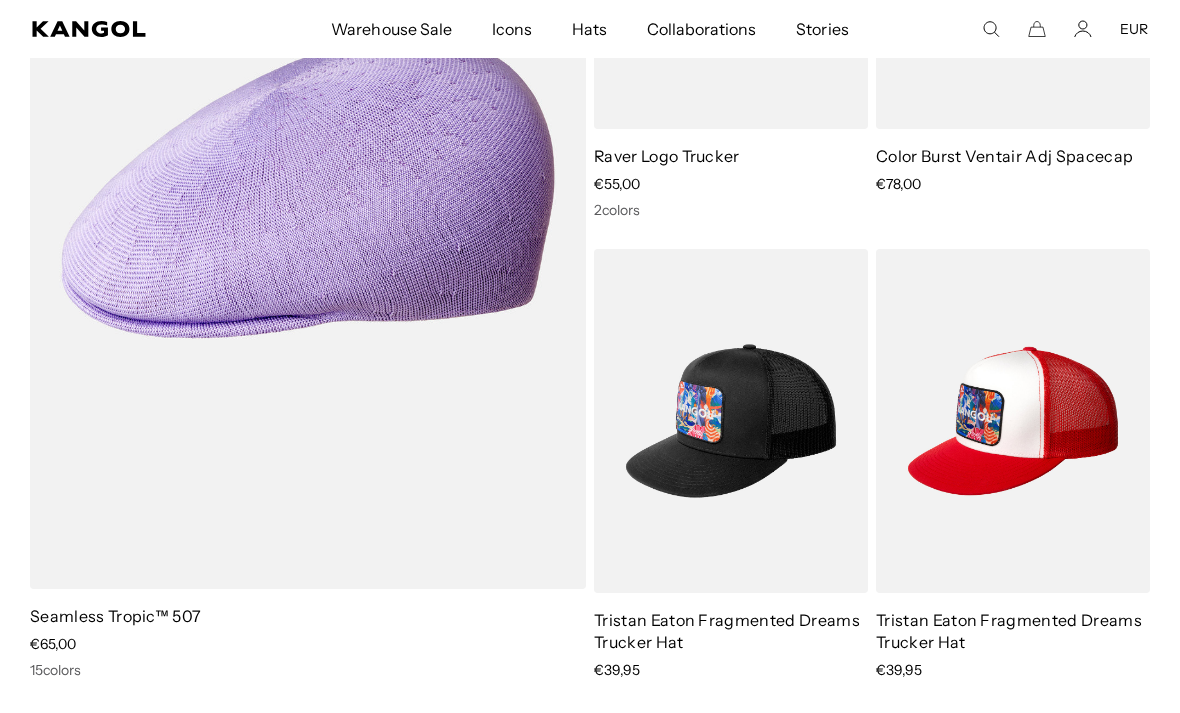 click at bounding box center (0, 0) 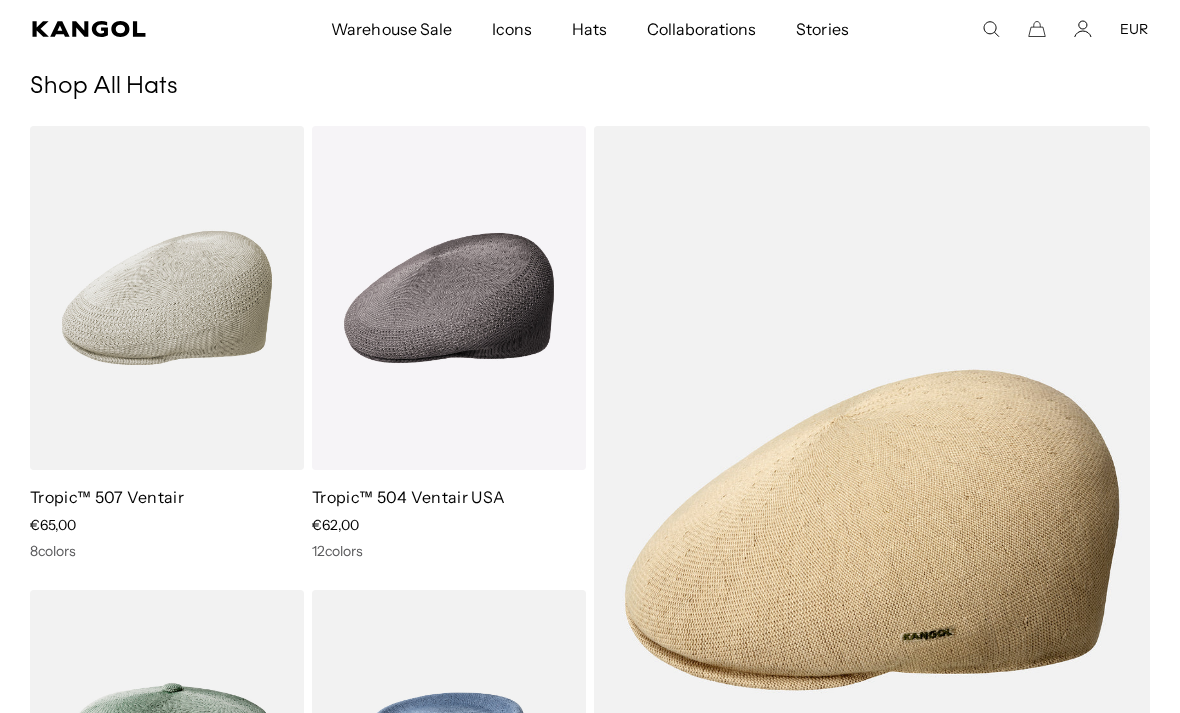 scroll, scrollTop: 9095, scrollLeft: 0, axis: vertical 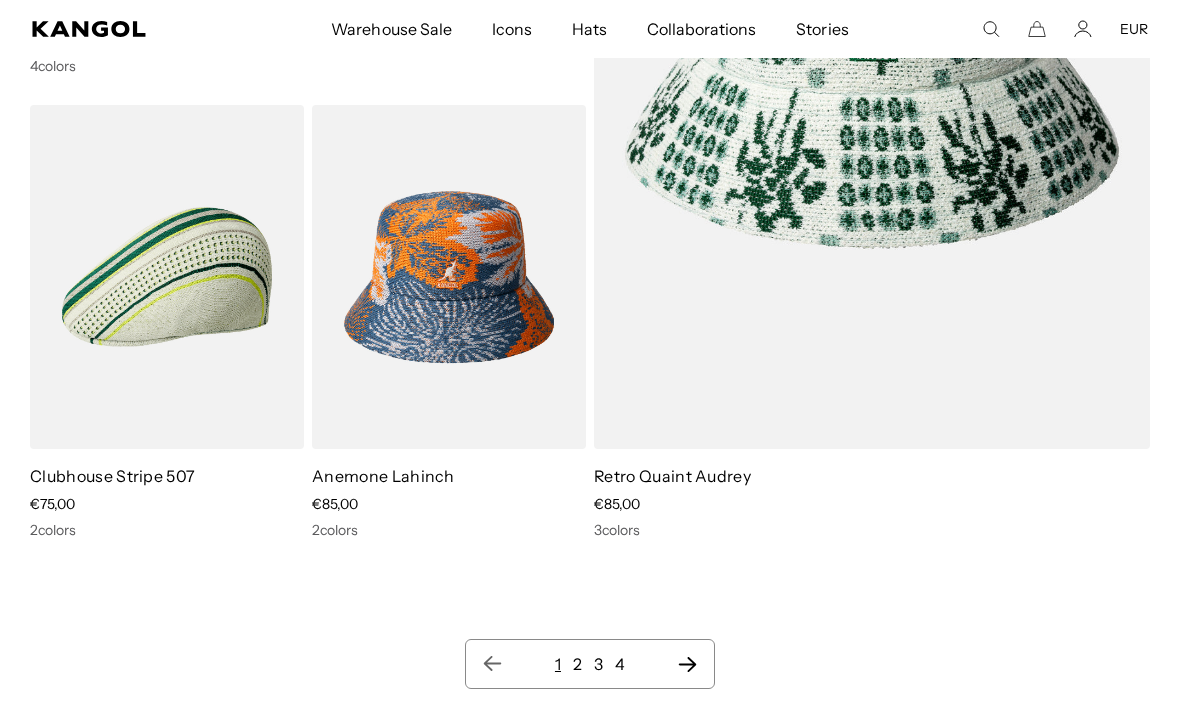 click 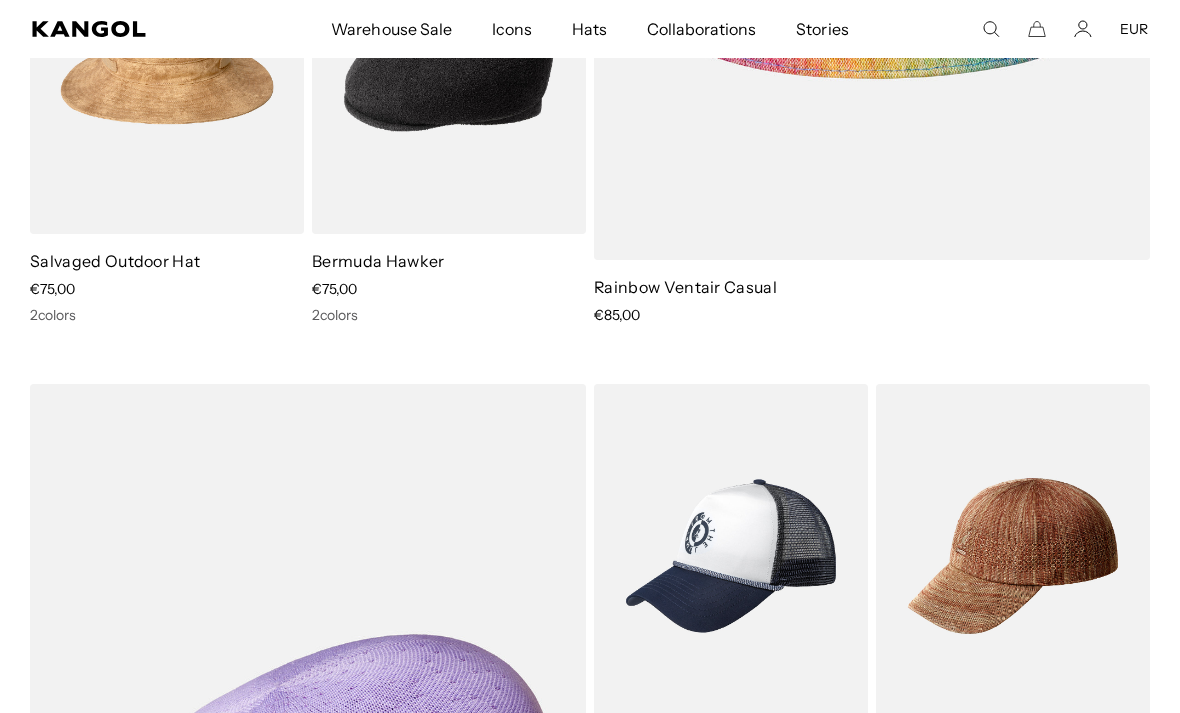 scroll, scrollTop: 0, scrollLeft: 0, axis: both 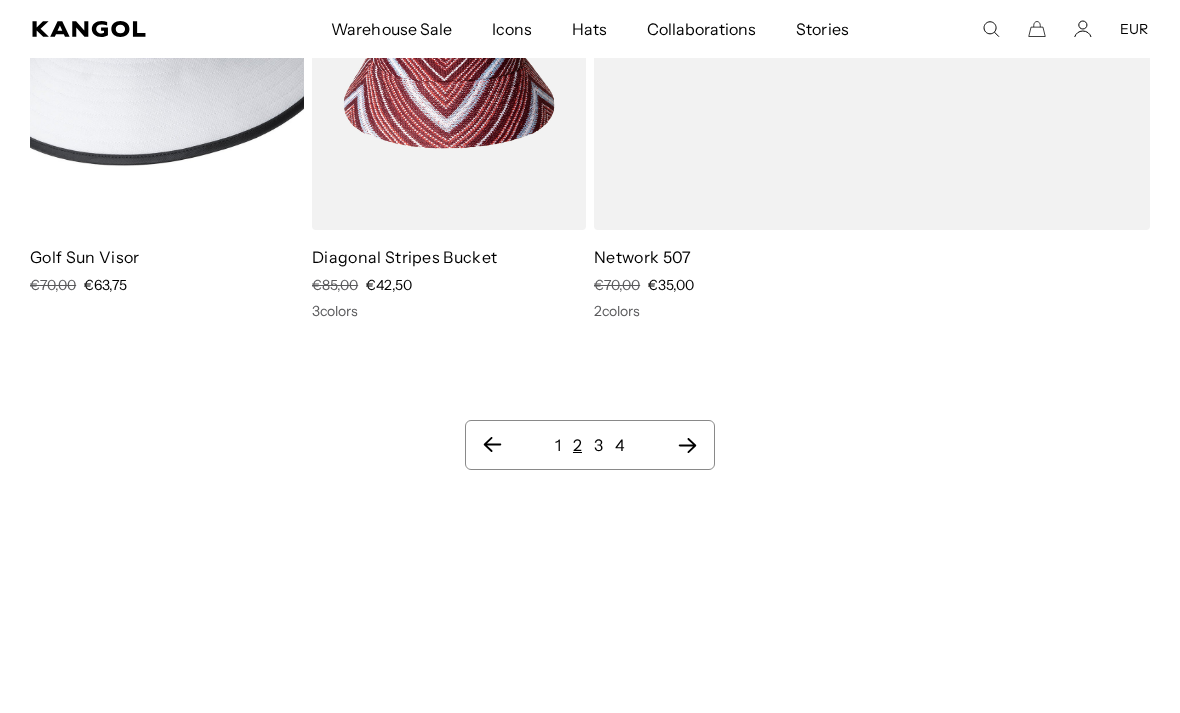 click on "1 2 3 4" at bounding box center (590, 445) 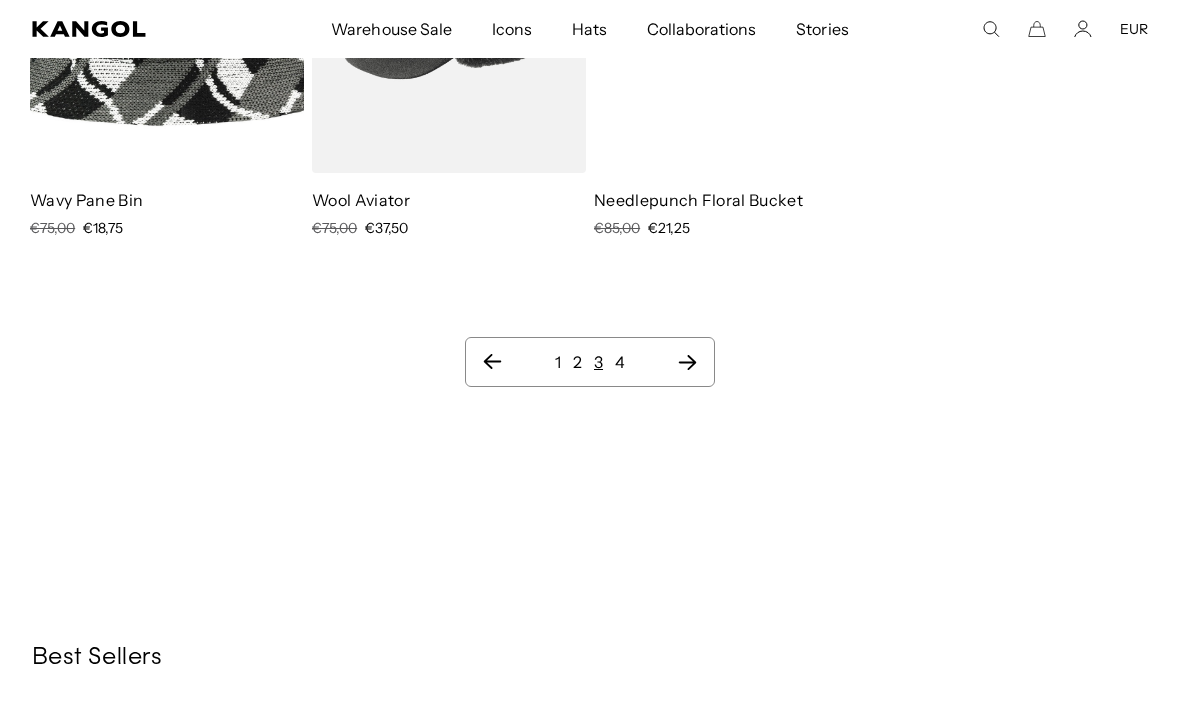 click 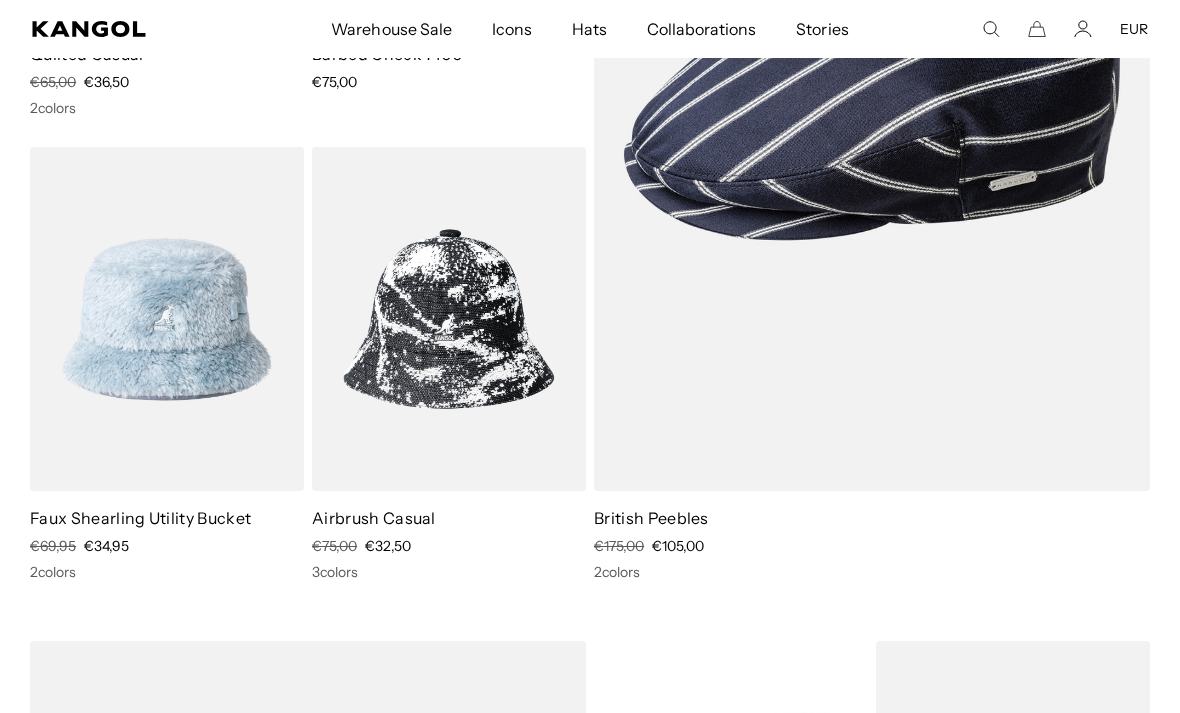 click at bounding box center [0, 0] 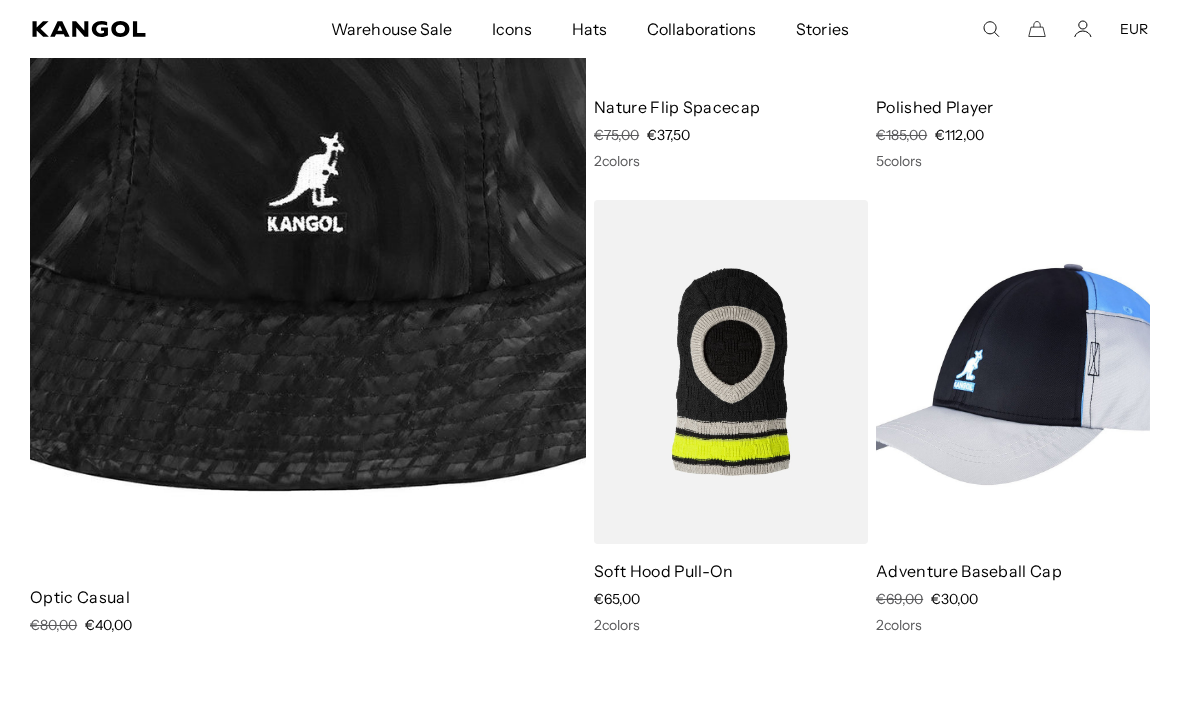 click at bounding box center [308, 153] 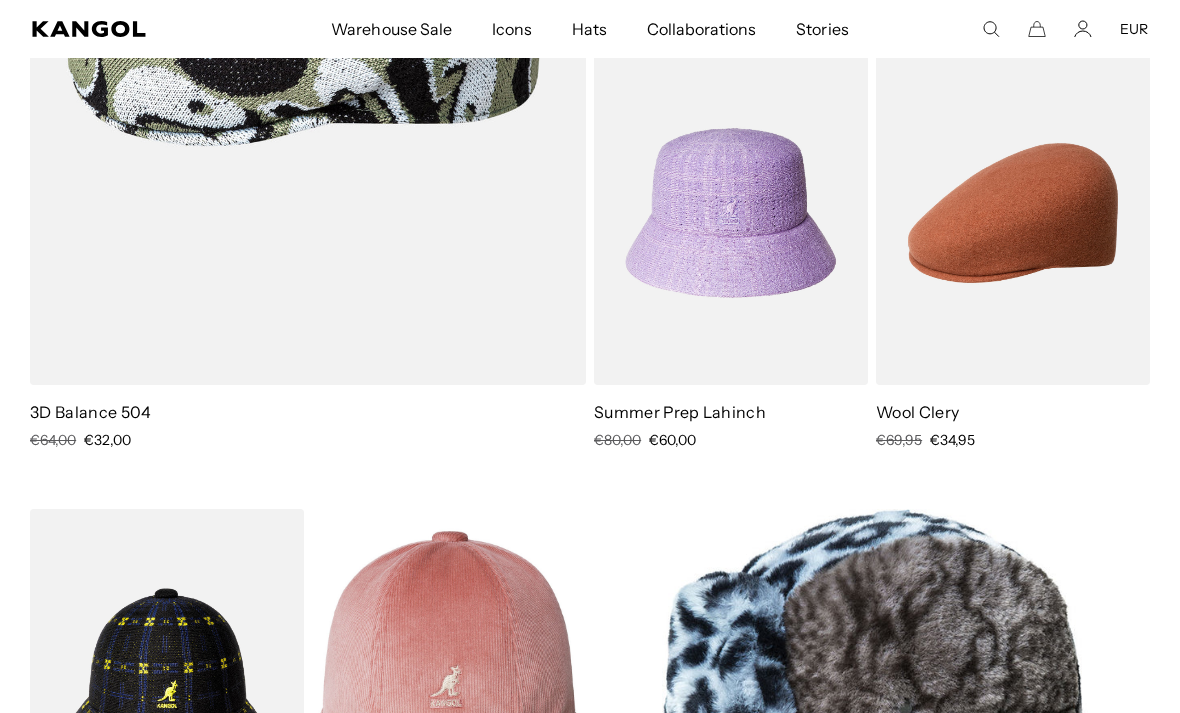 scroll, scrollTop: 0, scrollLeft: 0, axis: both 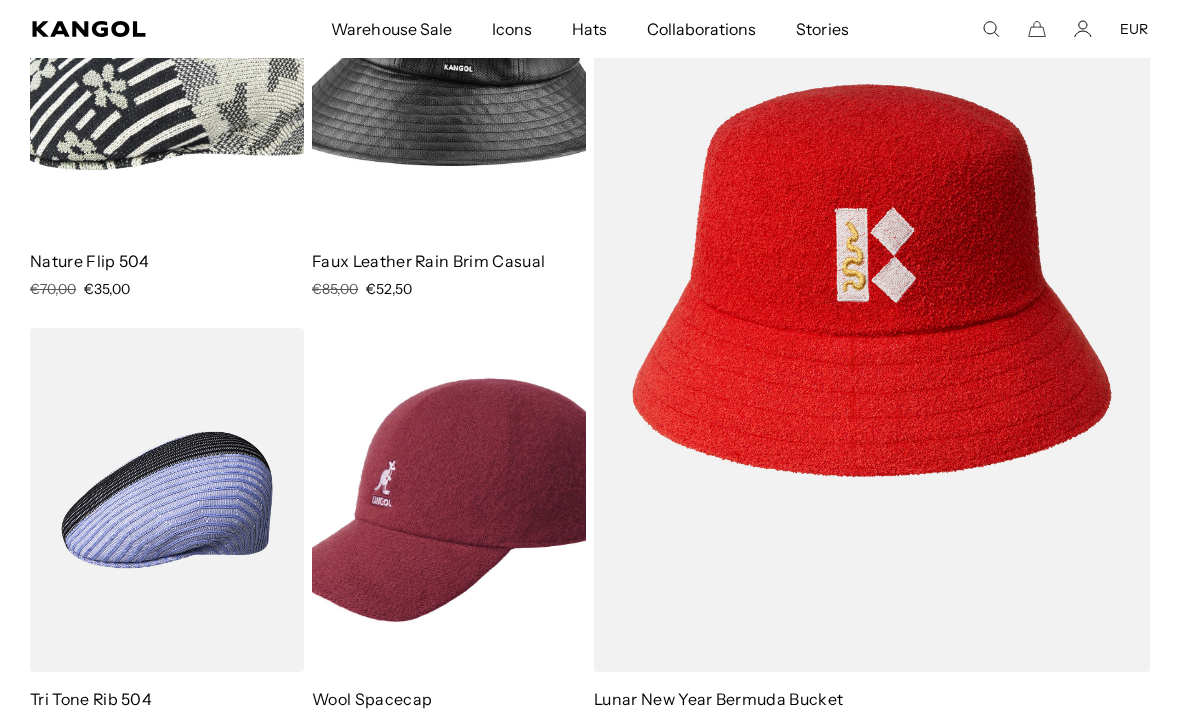 click at bounding box center [0, 0] 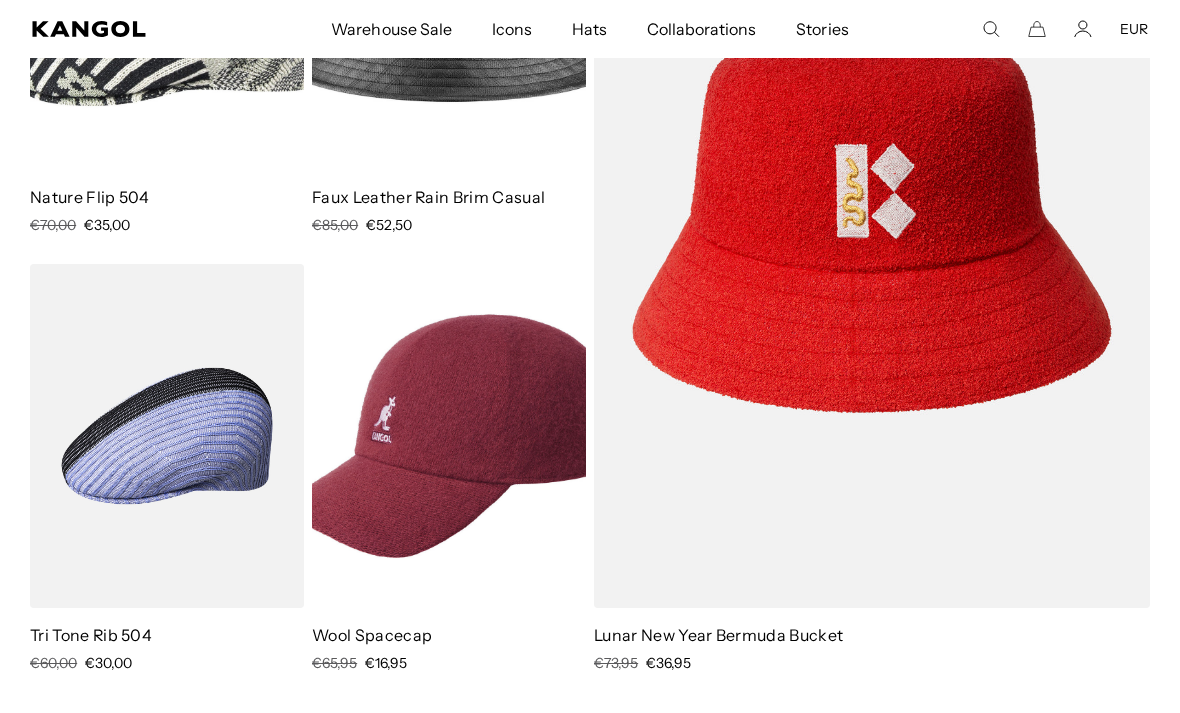 scroll, scrollTop: 0, scrollLeft: 0, axis: both 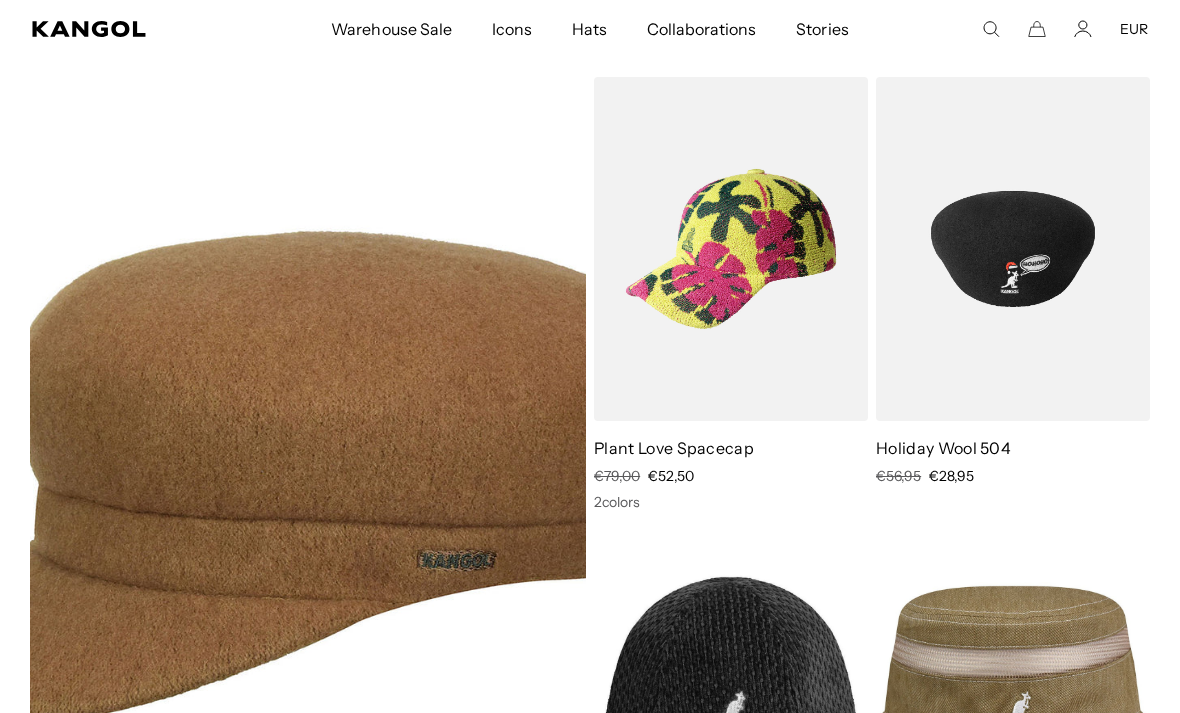 click at bounding box center [0, 0] 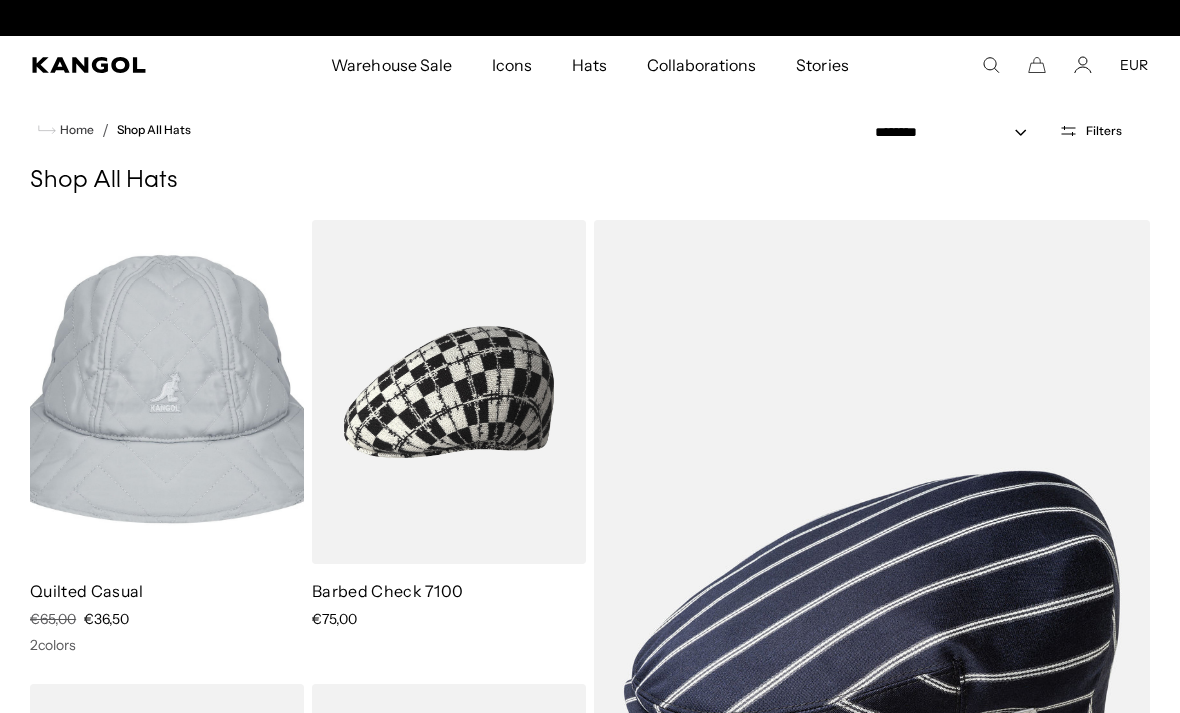 scroll, scrollTop: 8621, scrollLeft: 0, axis: vertical 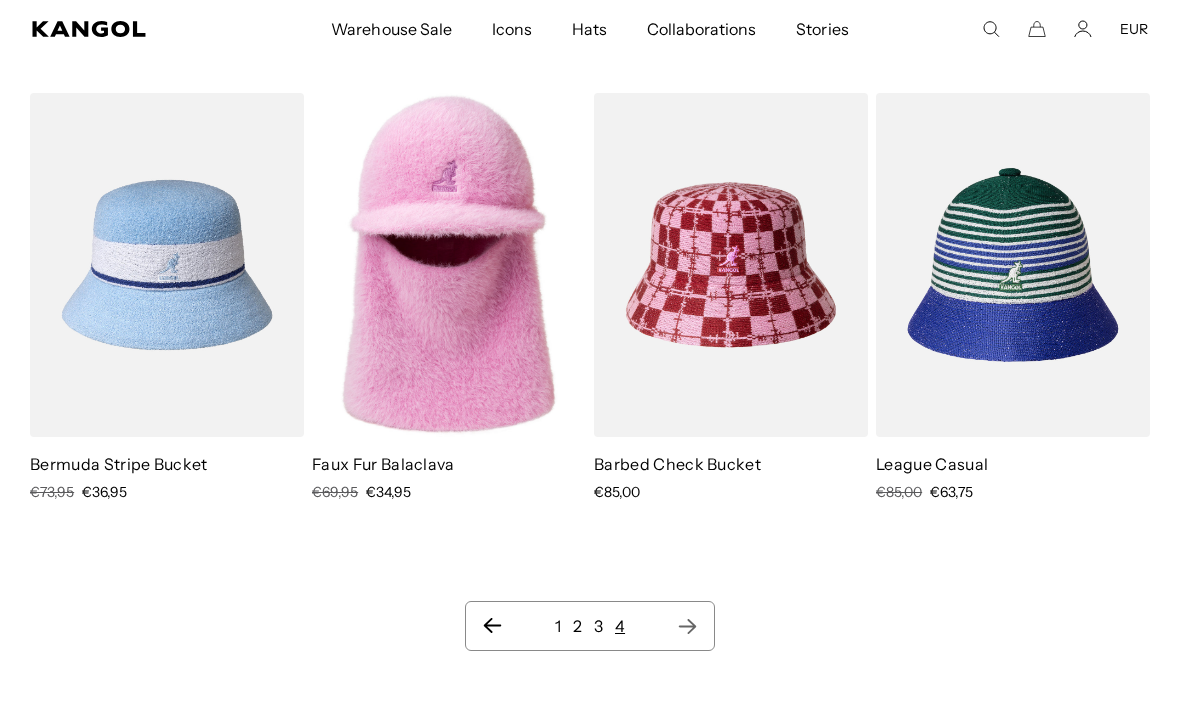 click 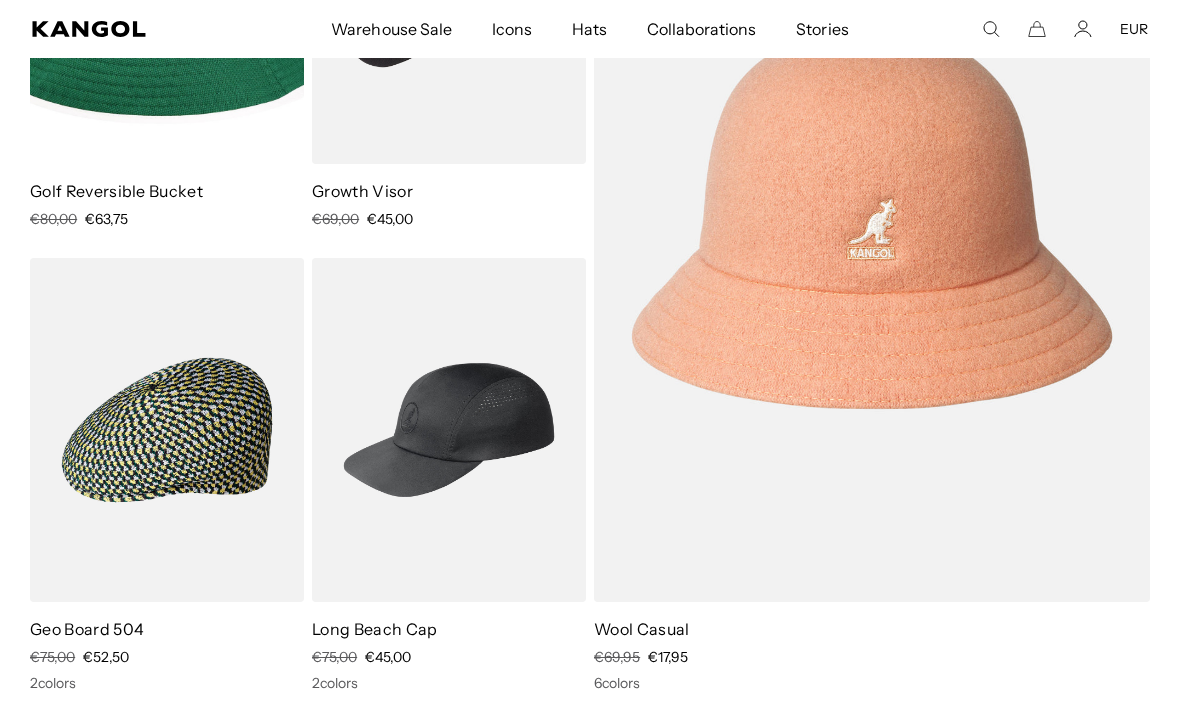 scroll, scrollTop: 430, scrollLeft: 0, axis: vertical 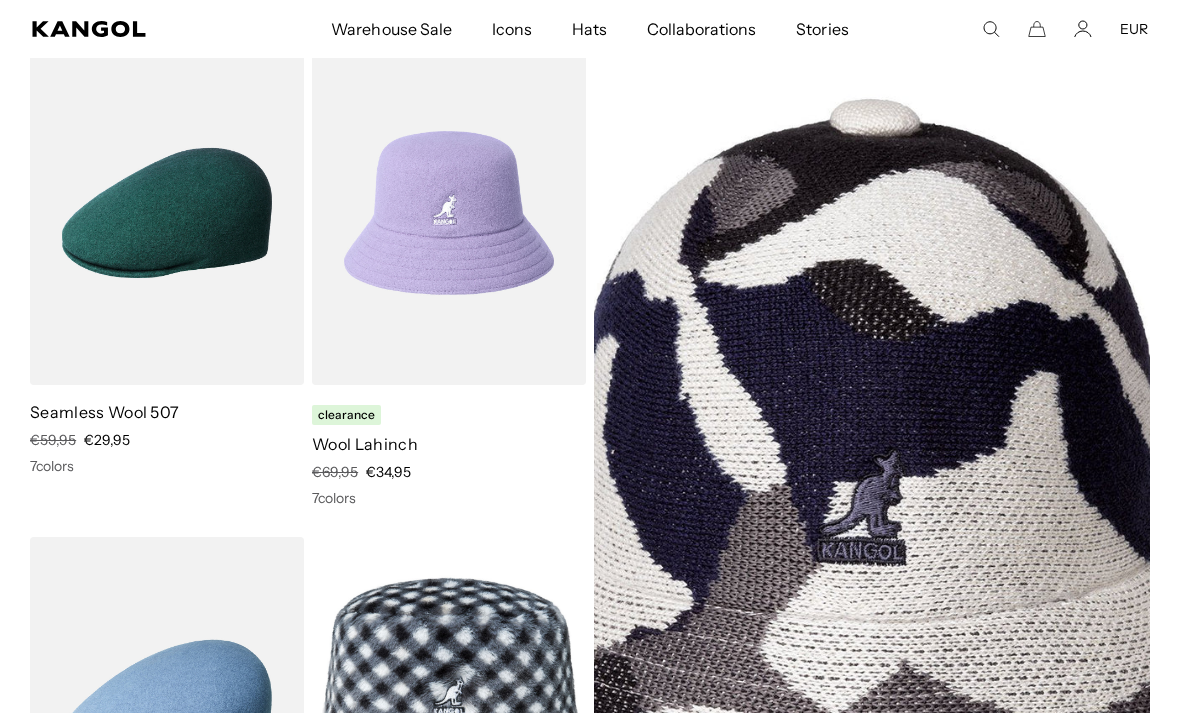 click at bounding box center [0, 0] 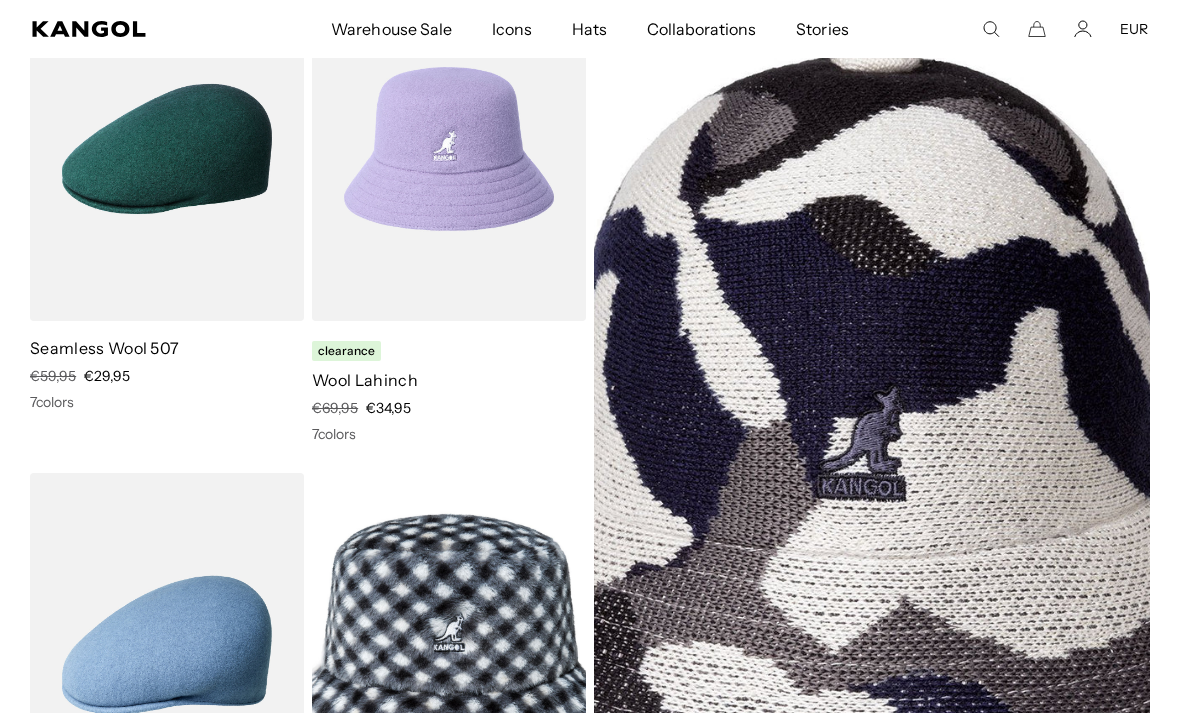 scroll, scrollTop: 2349, scrollLeft: 0, axis: vertical 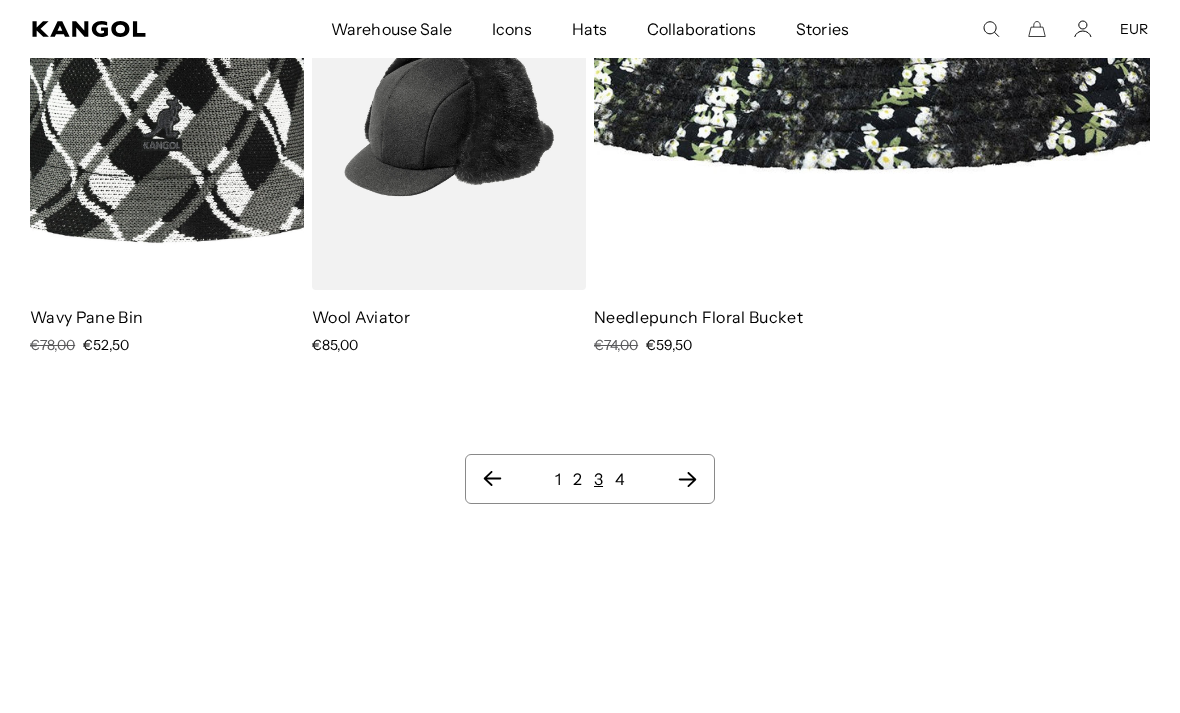 click on "1 2 3 4" at bounding box center (590, 479) 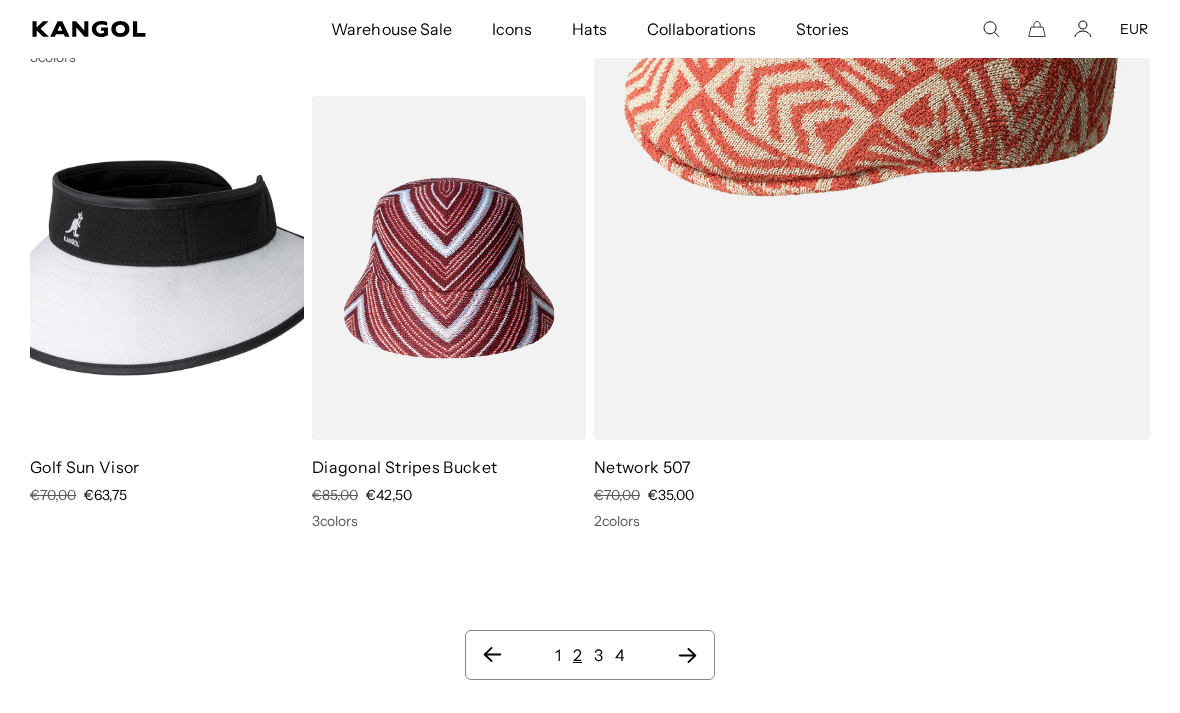 click 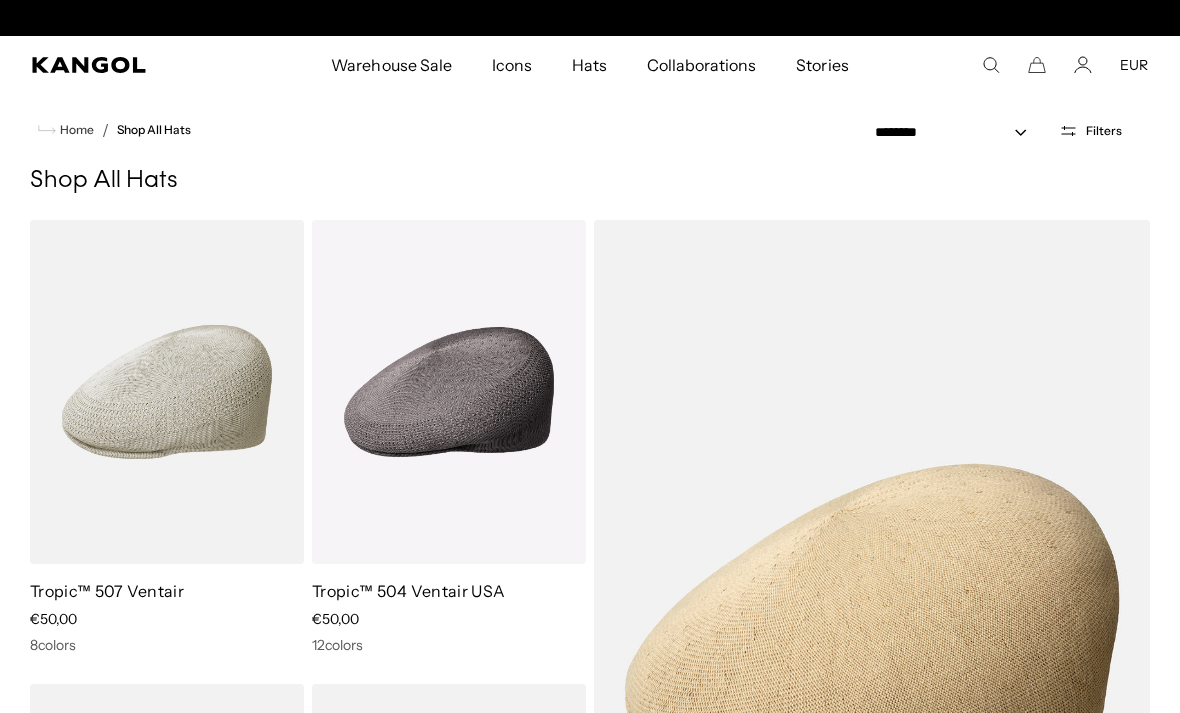 click at bounding box center [0, 0] 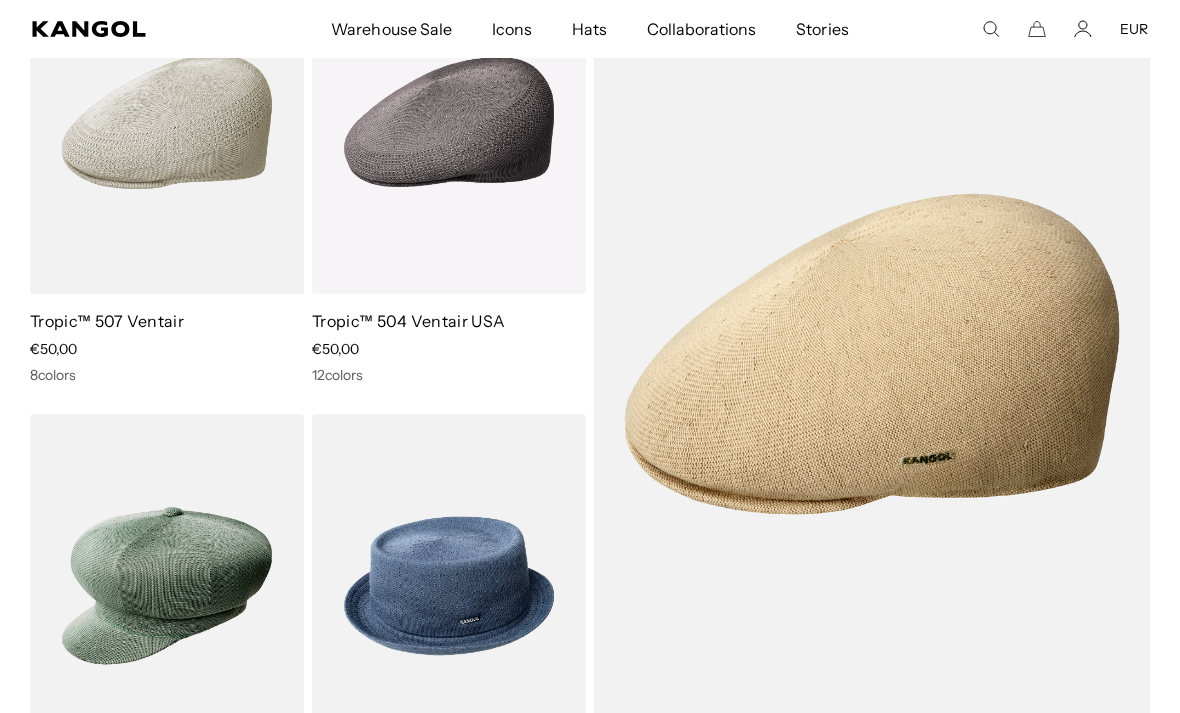 scroll, scrollTop: 271, scrollLeft: 0, axis: vertical 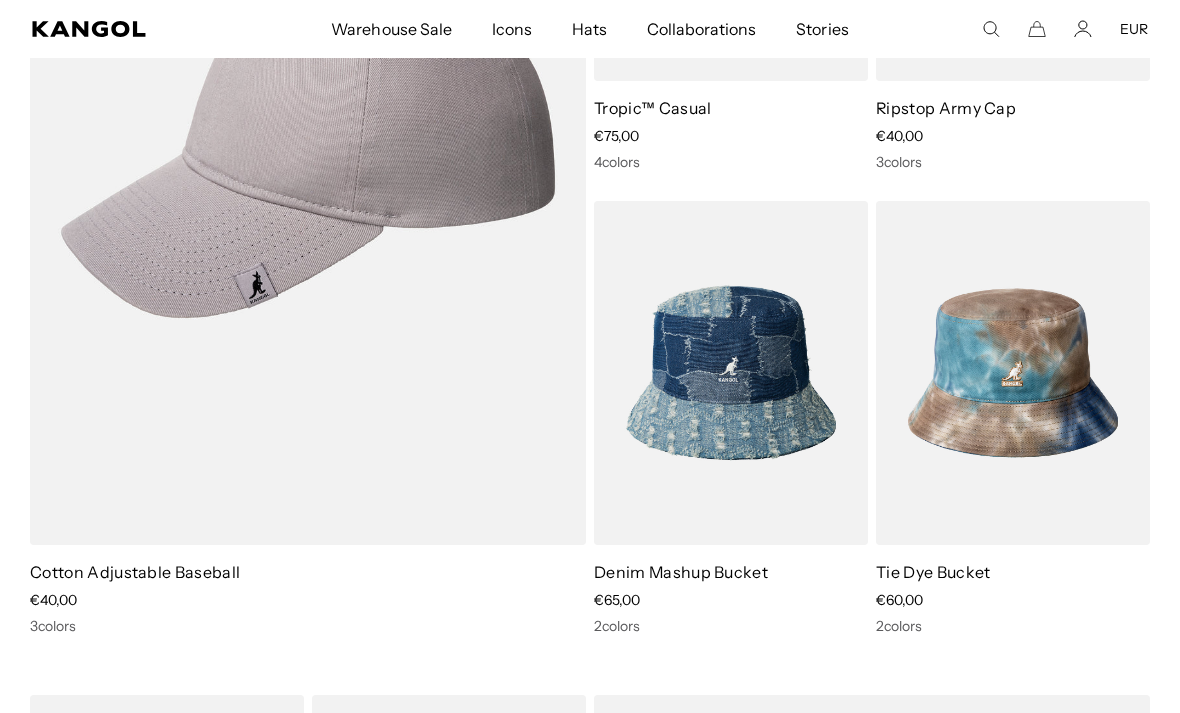 click at bounding box center (0, 0) 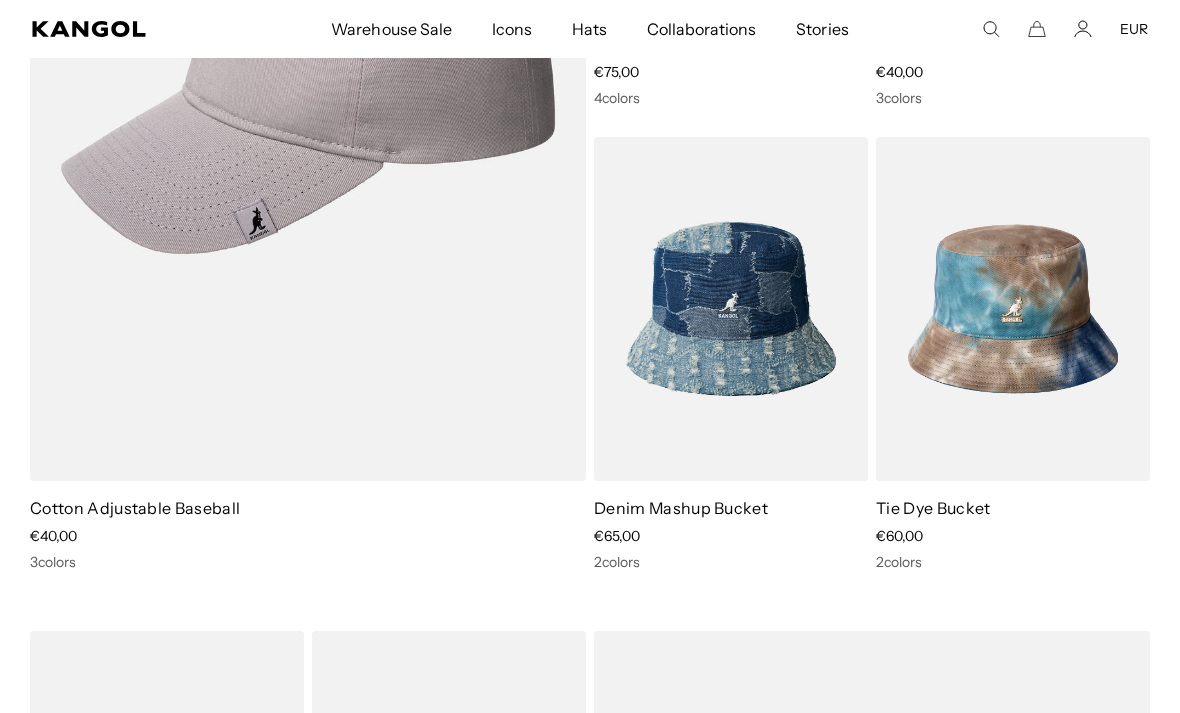 scroll, scrollTop: 0, scrollLeft: 0, axis: both 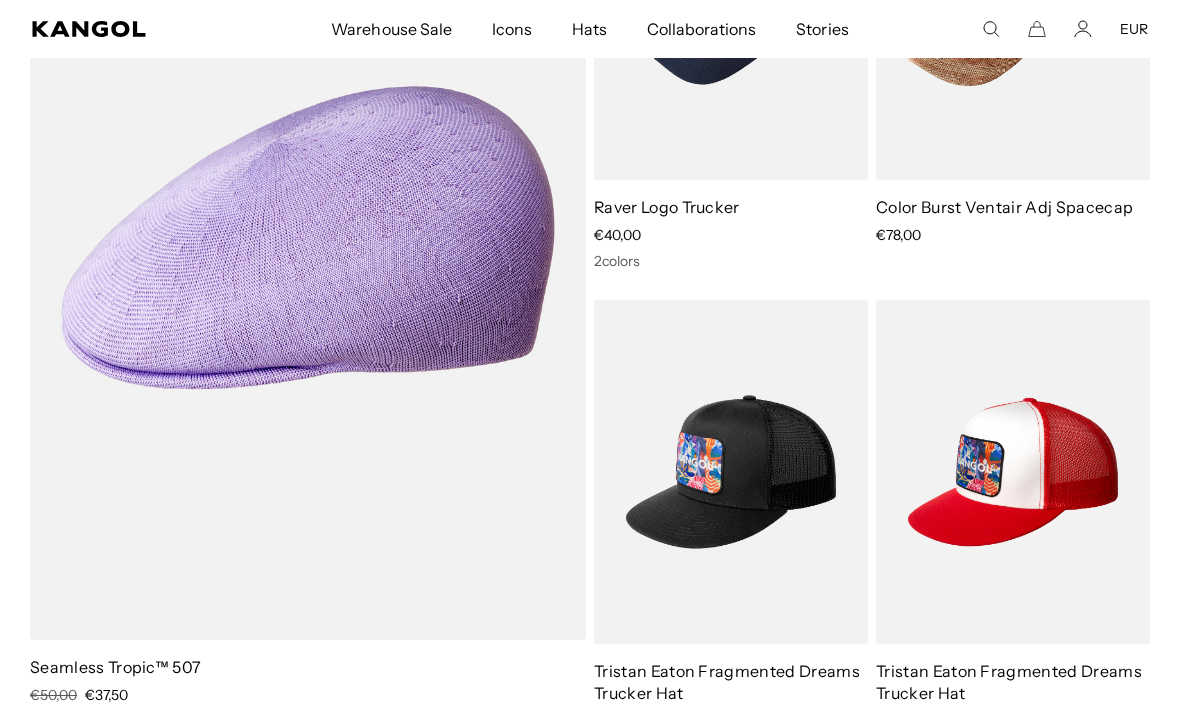 click at bounding box center (0, 0) 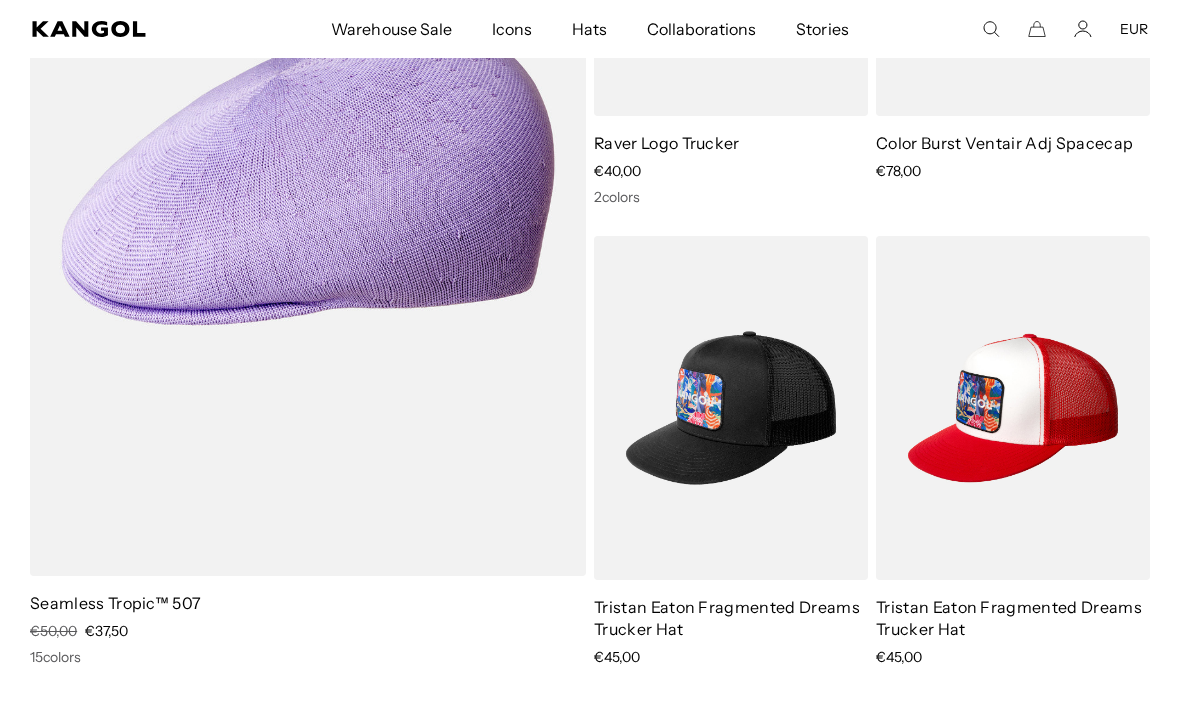scroll, scrollTop: 0, scrollLeft: 412, axis: horizontal 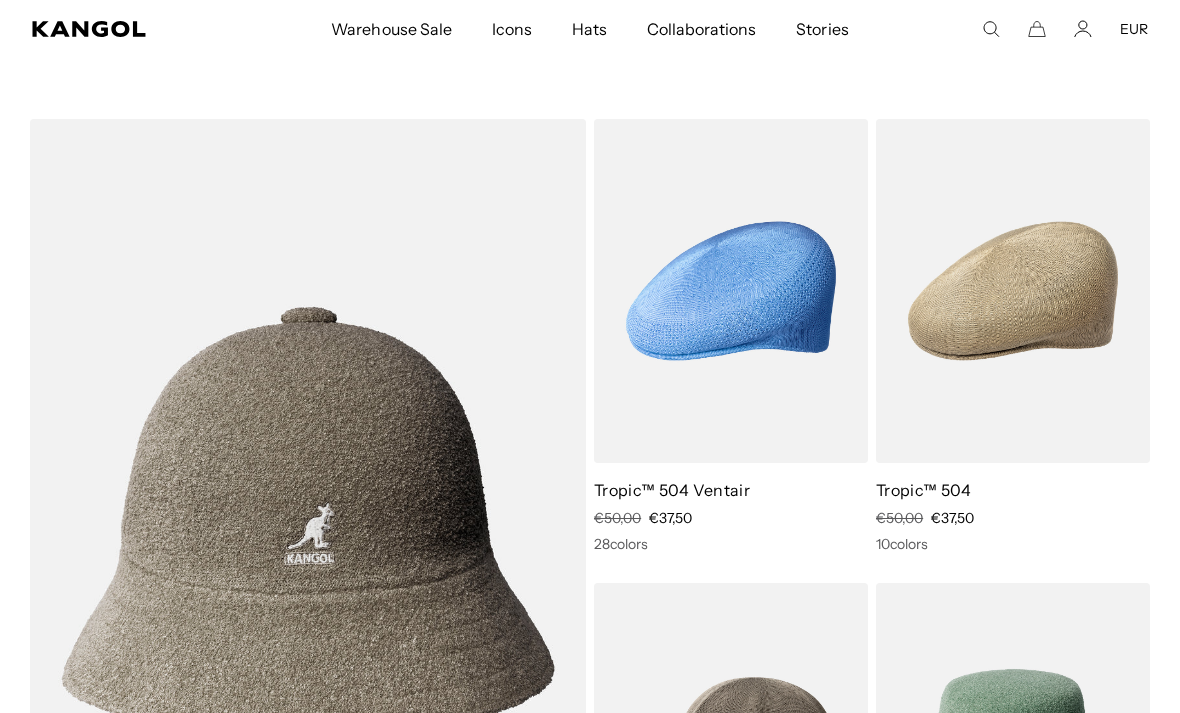 click at bounding box center [0, 0] 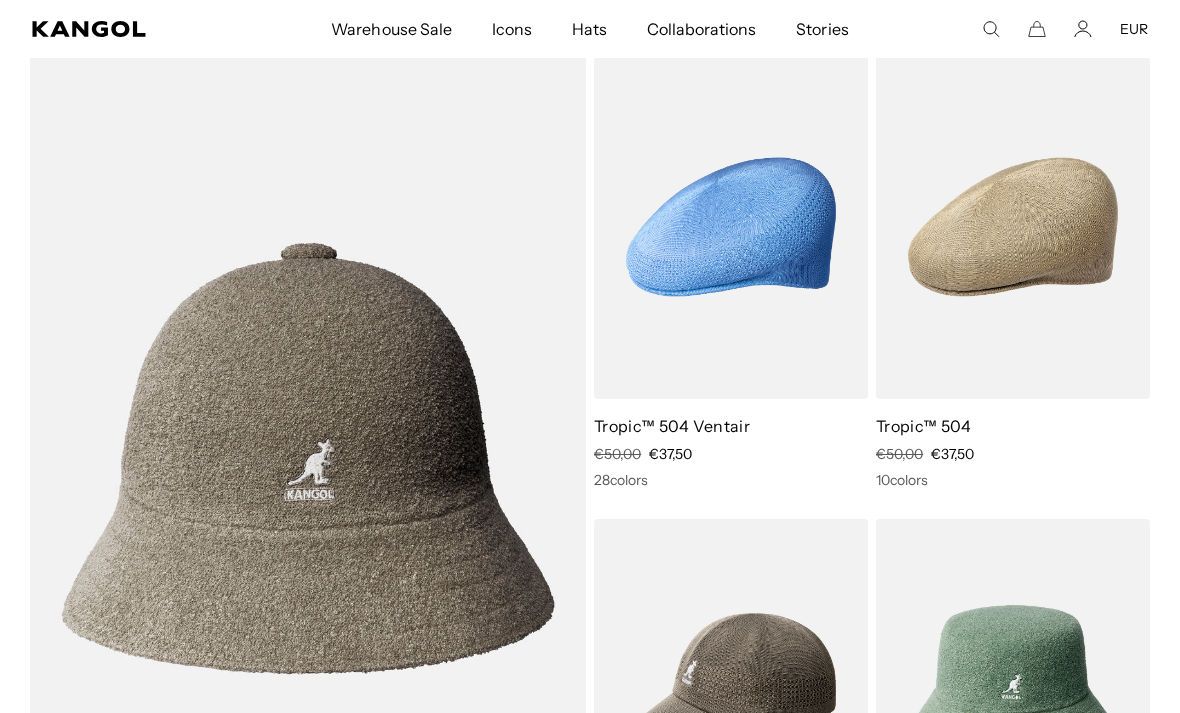 scroll, scrollTop: 0, scrollLeft: 0, axis: both 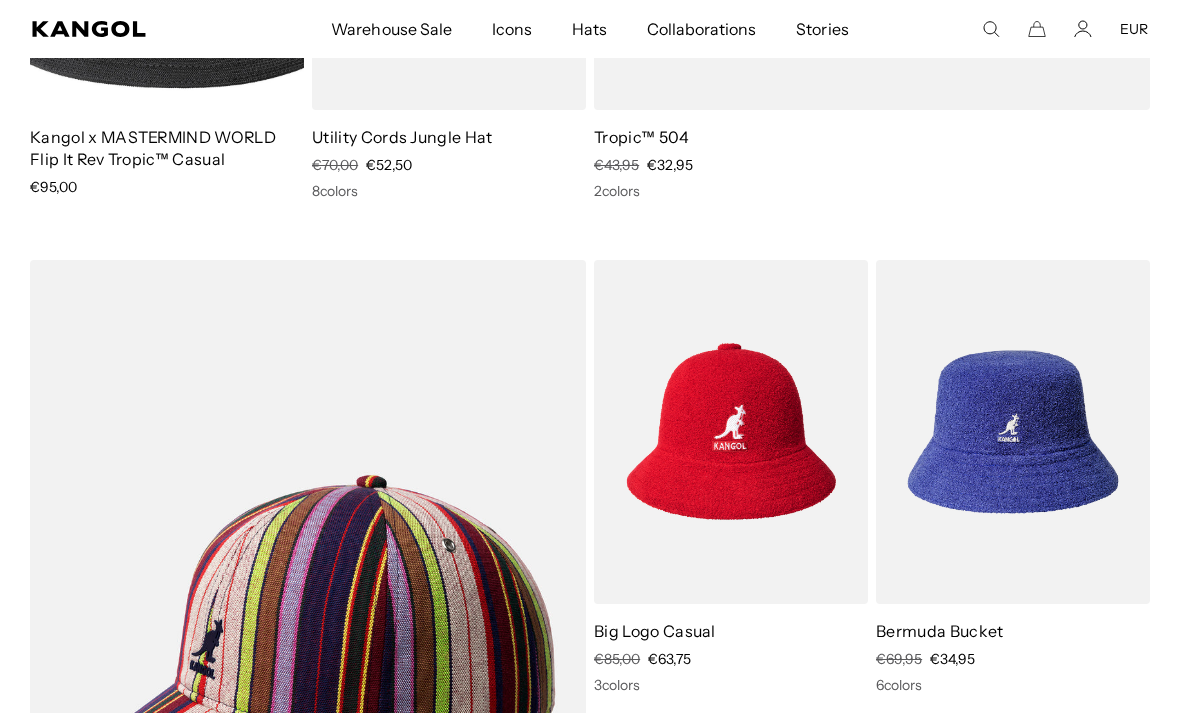 click at bounding box center (0, 0) 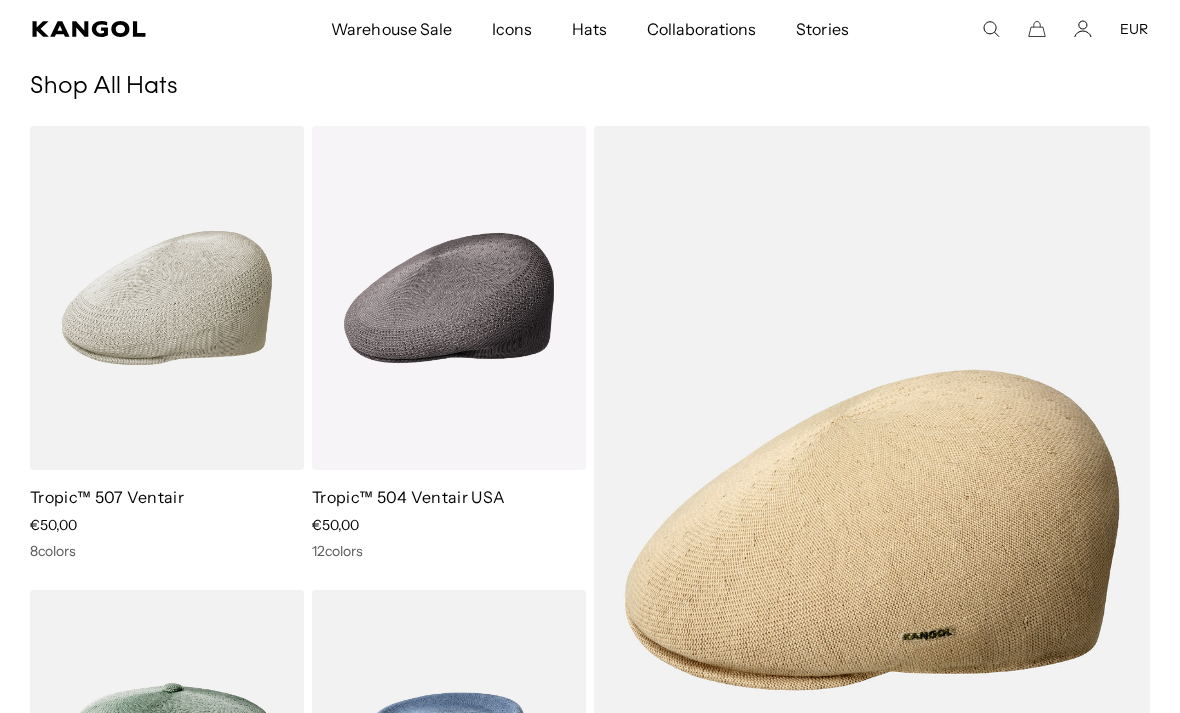 scroll, scrollTop: 0, scrollLeft: 0, axis: both 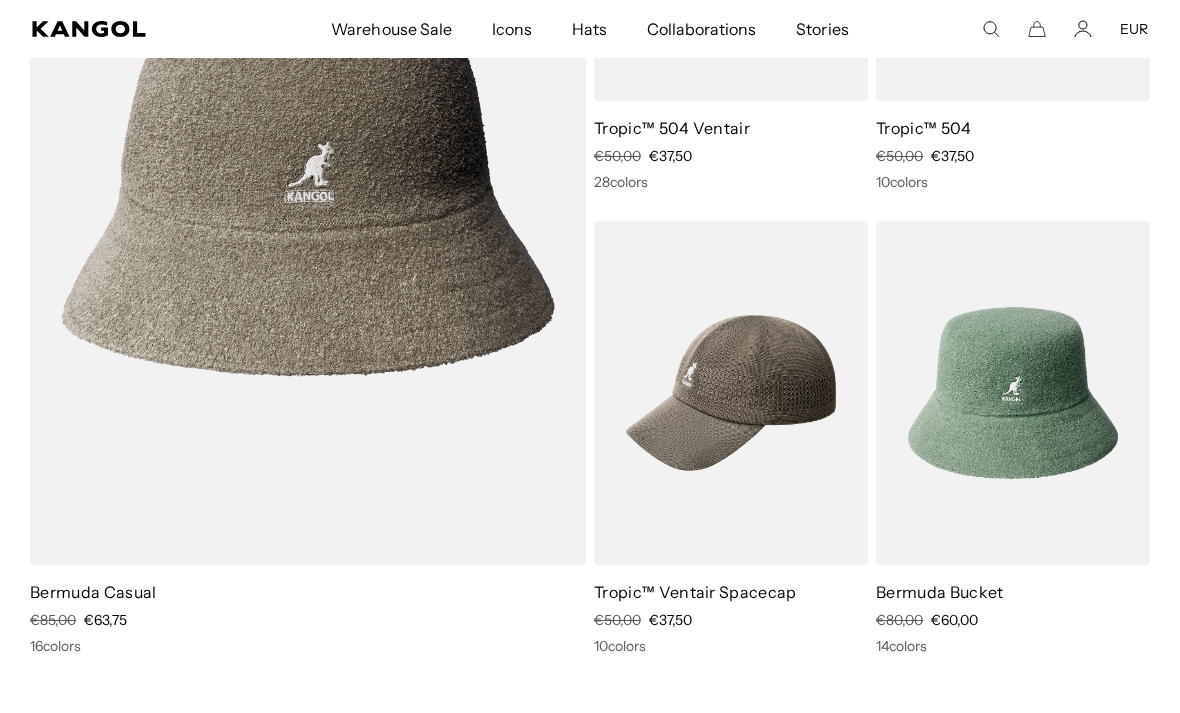 click at bounding box center (0, 0) 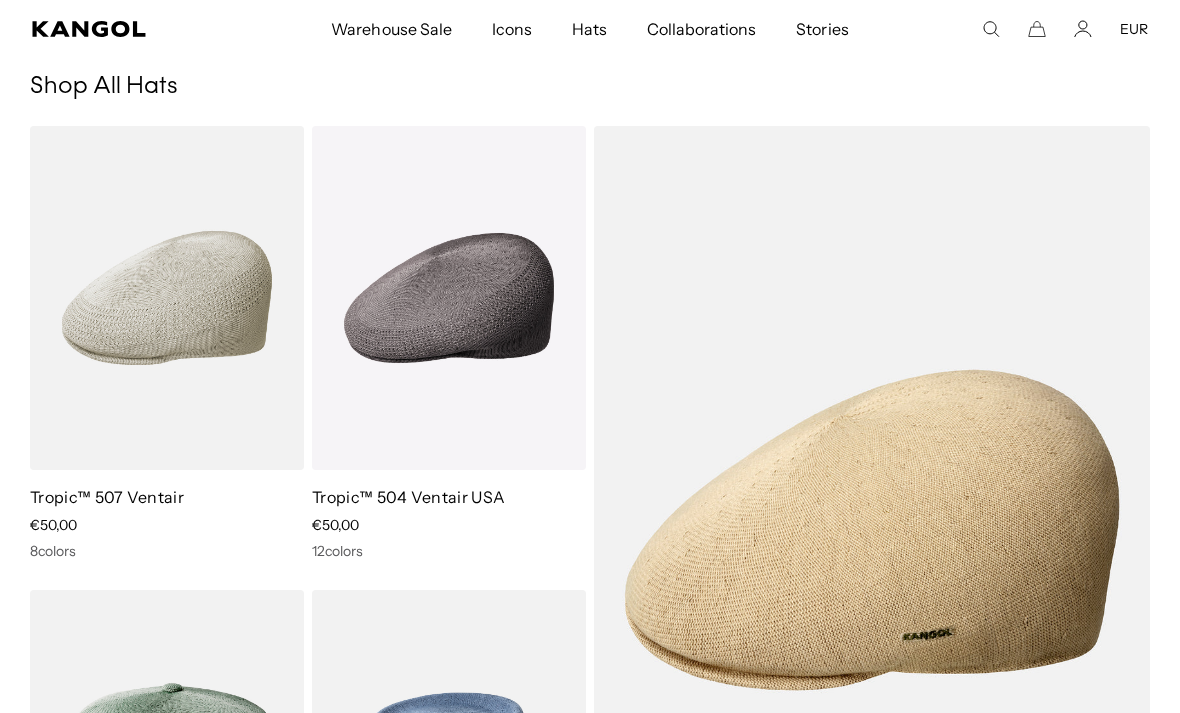 scroll, scrollTop: 11035, scrollLeft: 0, axis: vertical 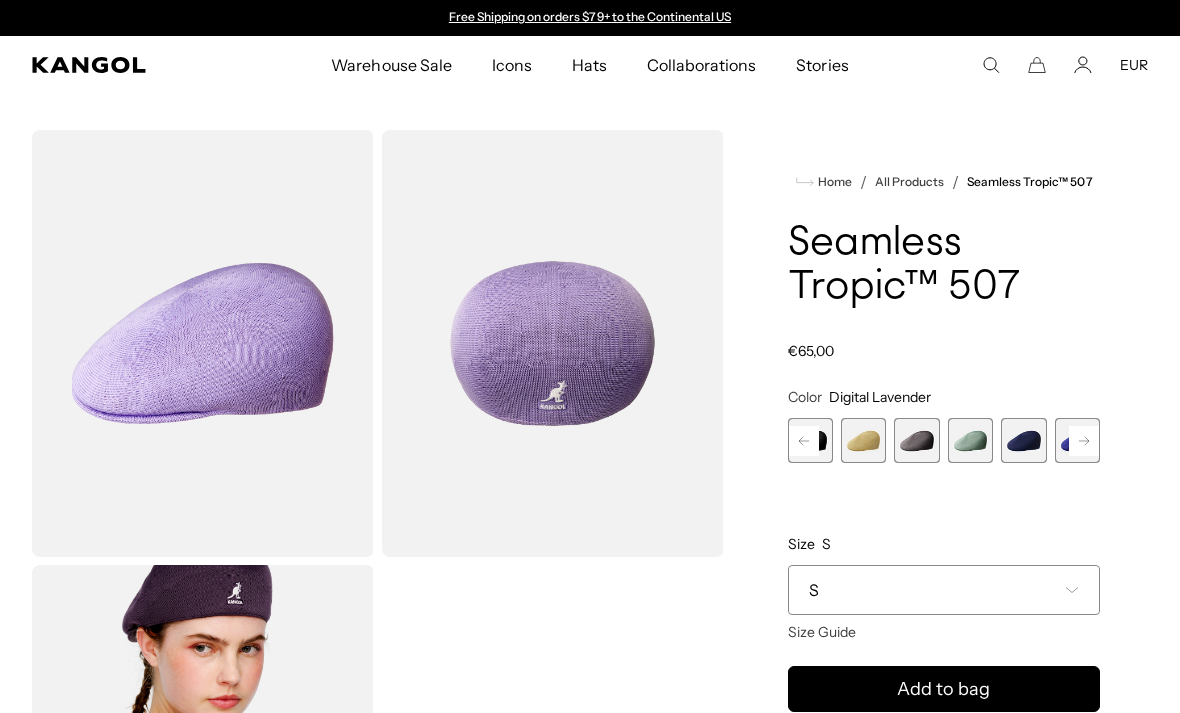 click at bounding box center [810, 440] 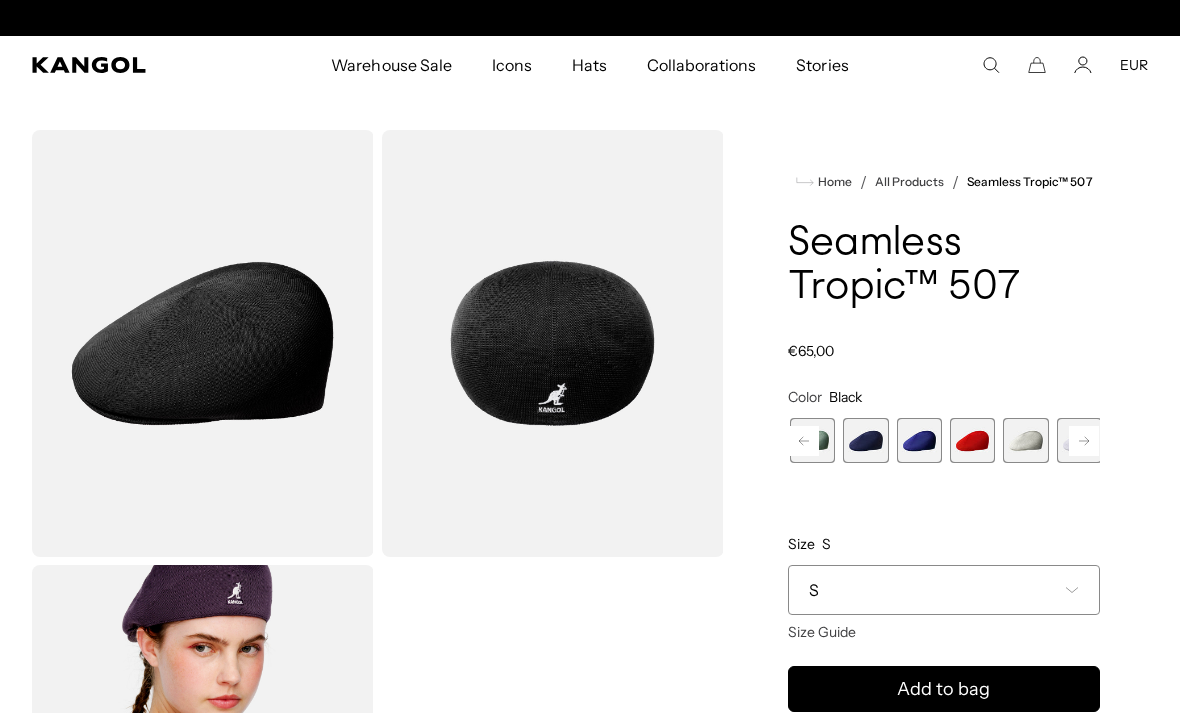 scroll, scrollTop: 0, scrollLeft: 0, axis: both 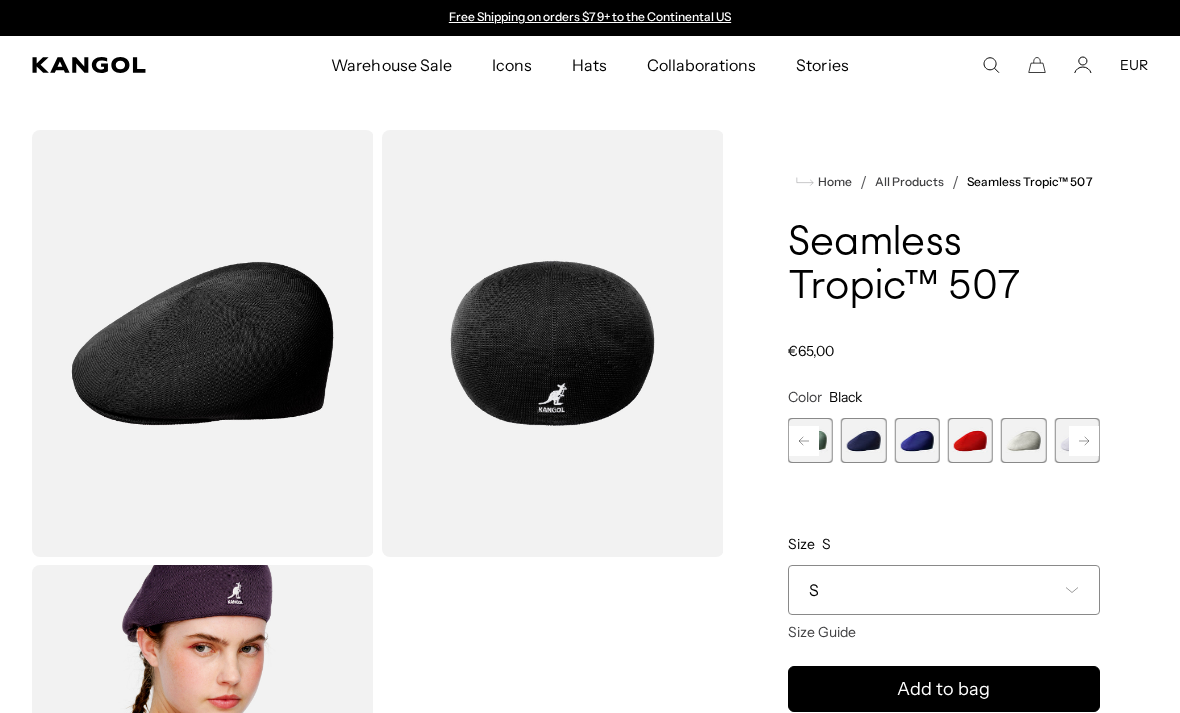 click at bounding box center [1023, 440] 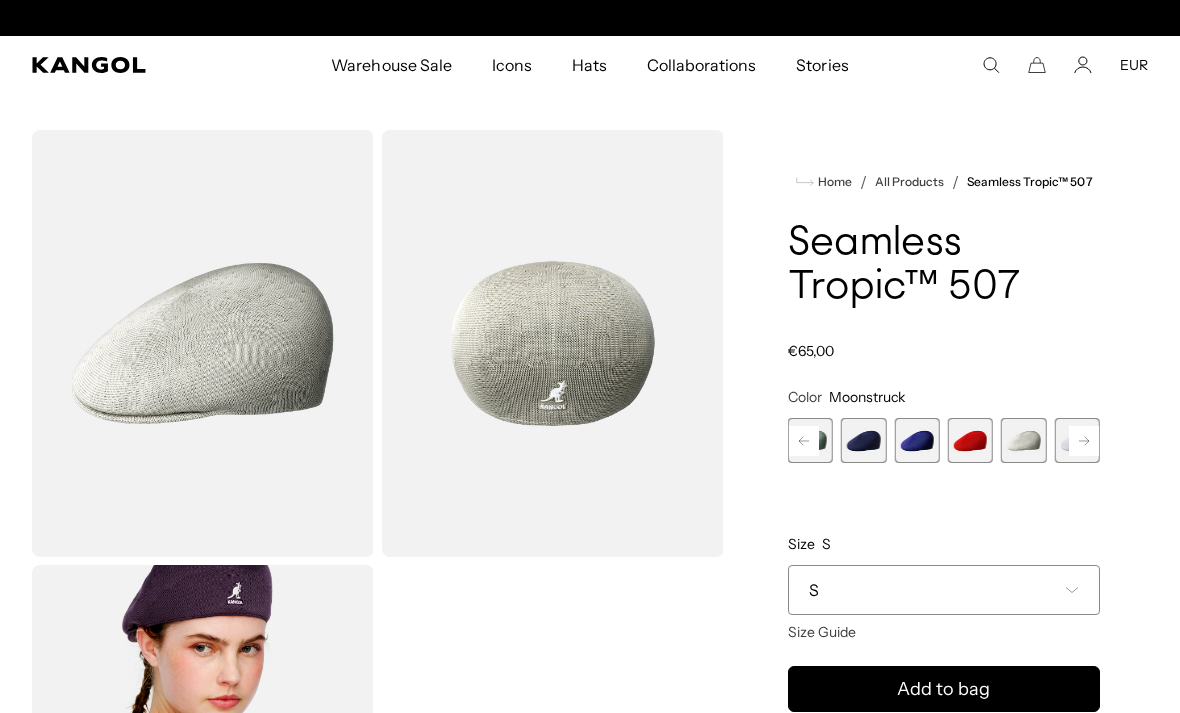 scroll, scrollTop: 0, scrollLeft: 412, axis: horizontal 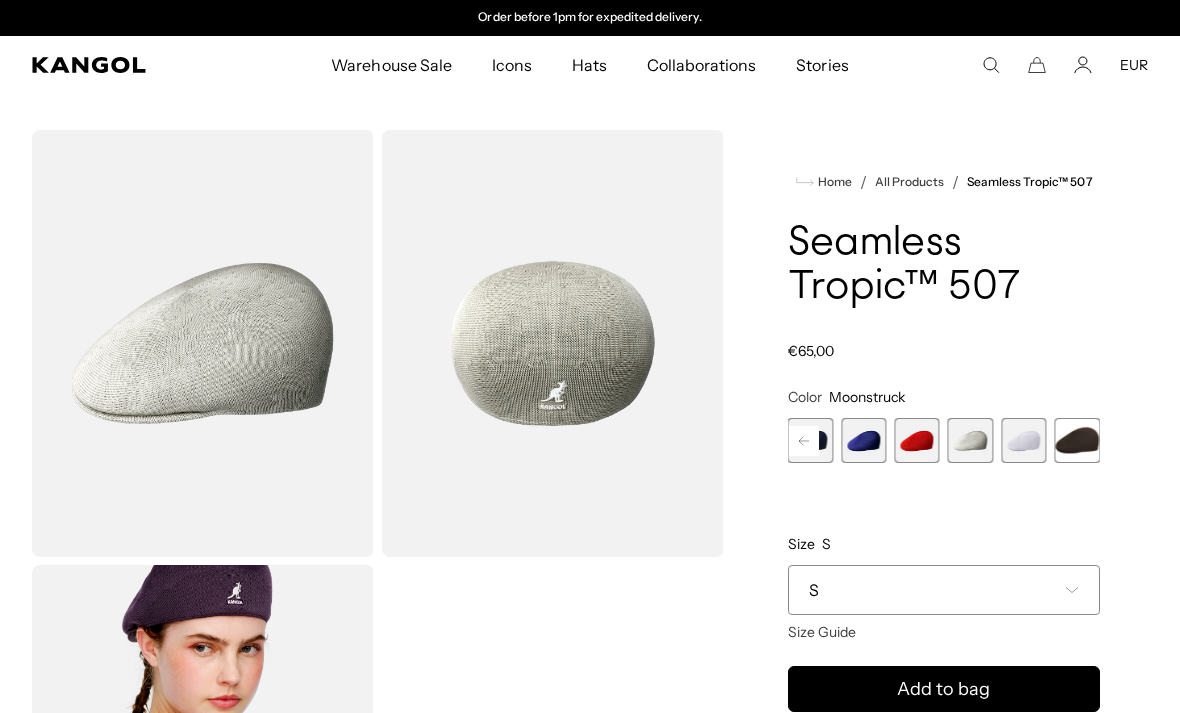 click at bounding box center (1023, 440) 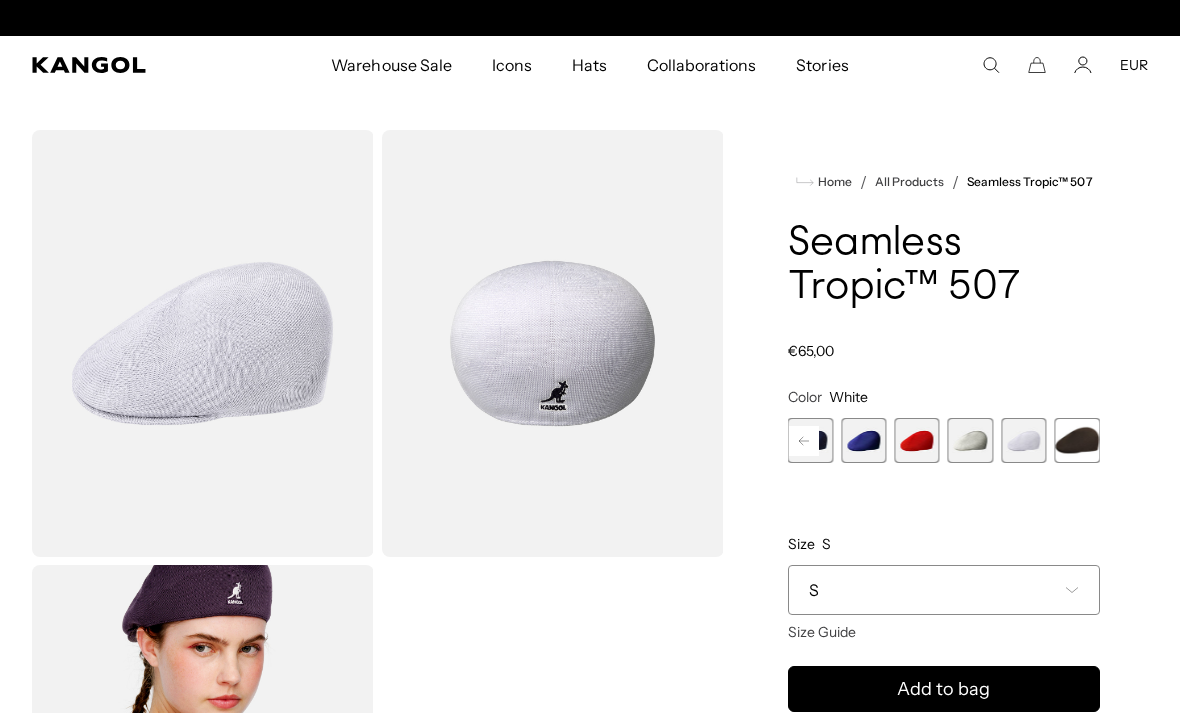 scroll, scrollTop: 0, scrollLeft: 0, axis: both 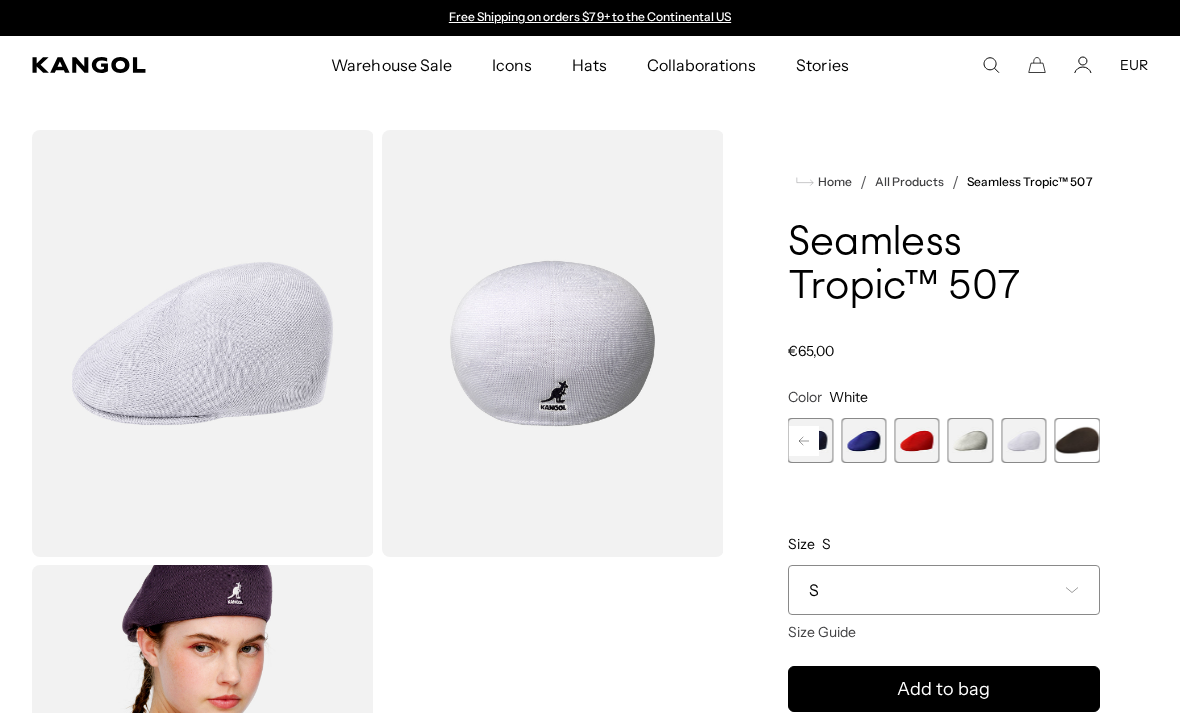 click at bounding box center [1077, 440] 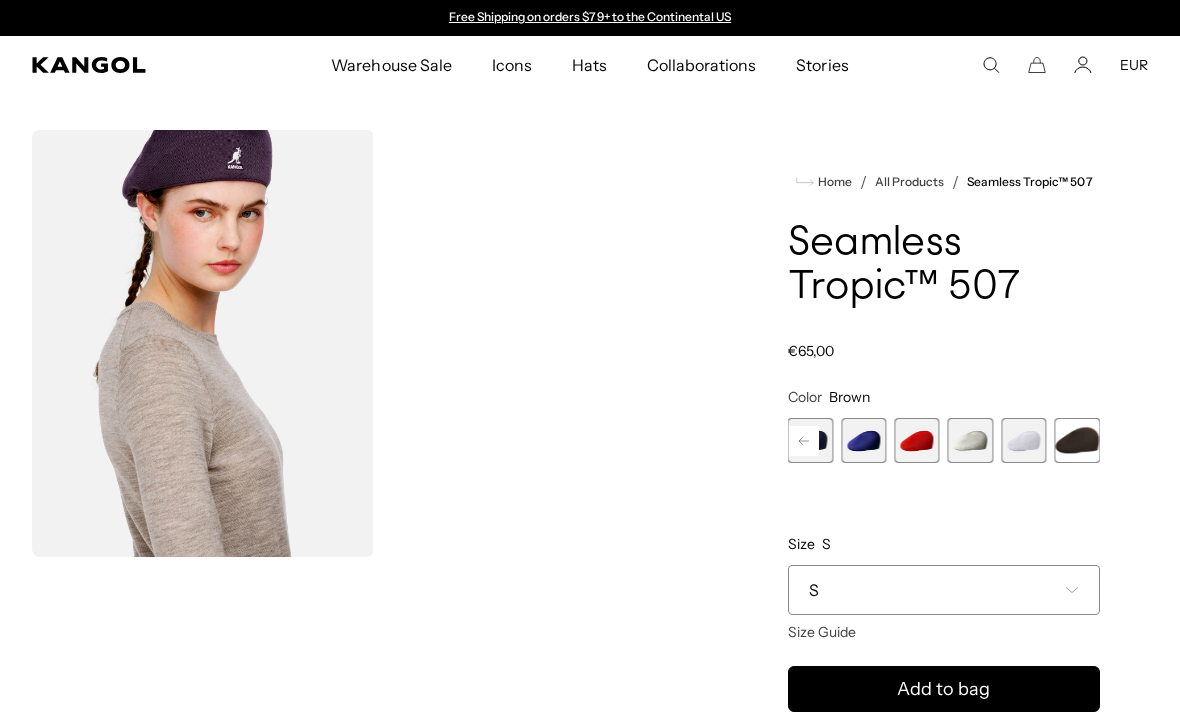 click at bounding box center (916, 440) 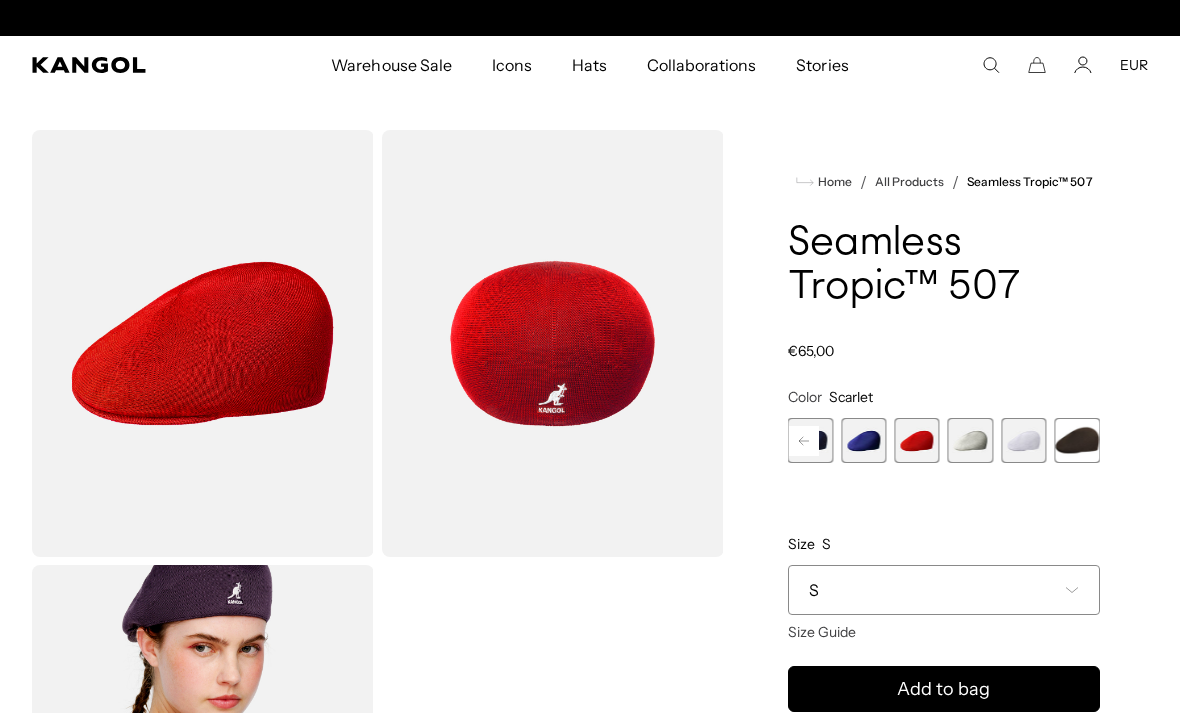 scroll, scrollTop: 0, scrollLeft: 412, axis: horizontal 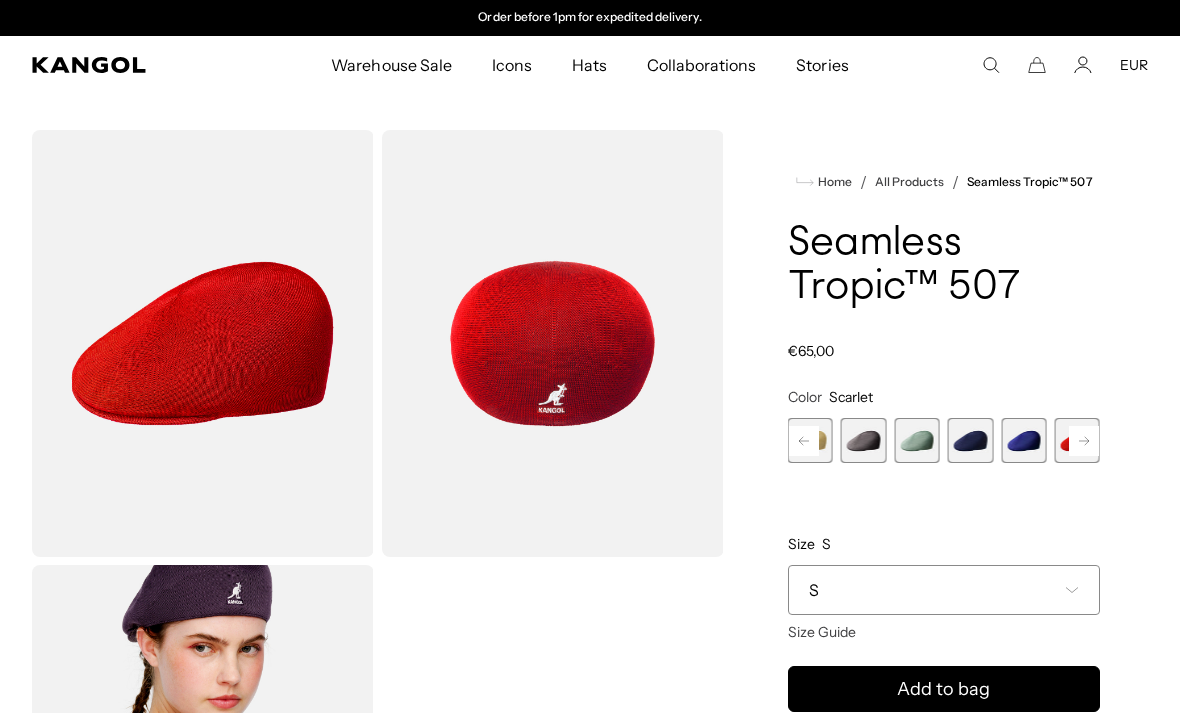 click at bounding box center [863, 440] 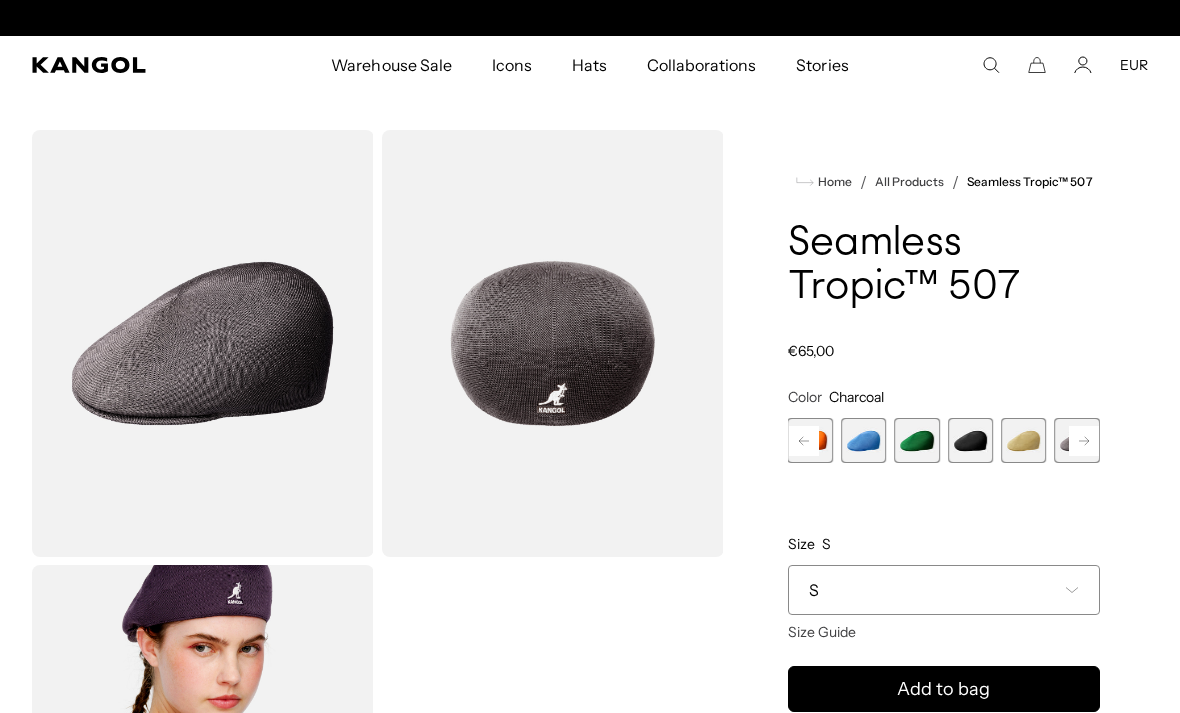 scroll, scrollTop: 0, scrollLeft: 0, axis: both 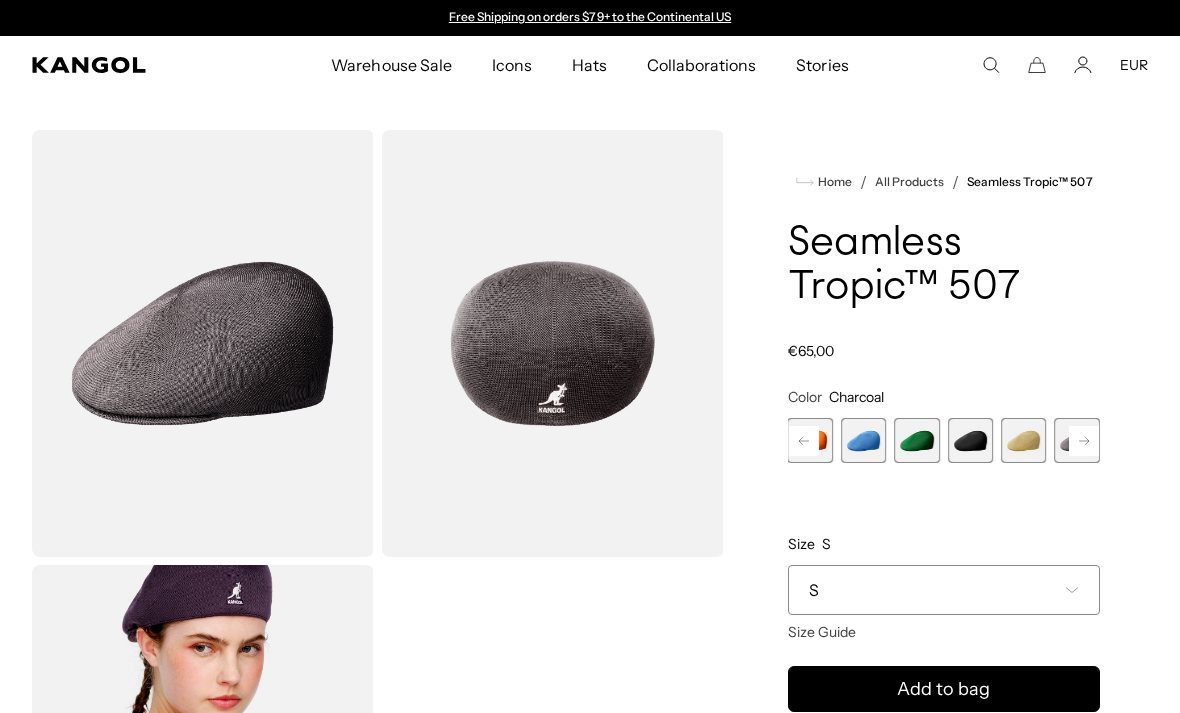 click at bounding box center (970, 440) 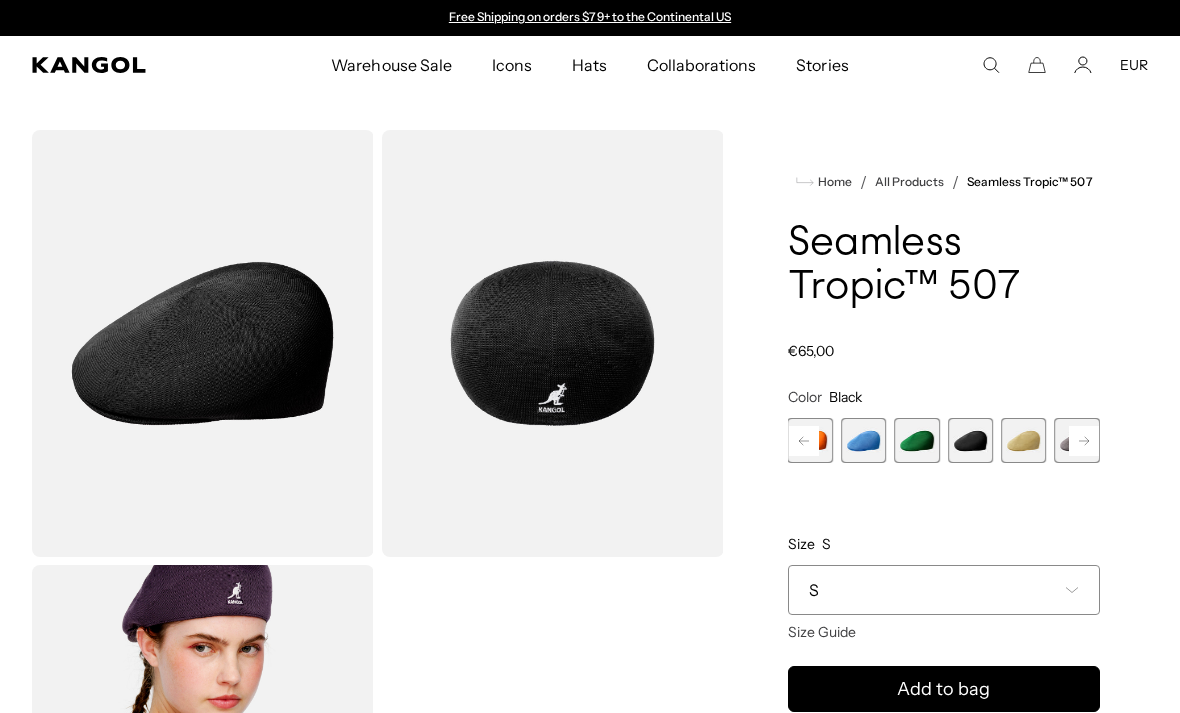 click at bounding box center [916, 440] 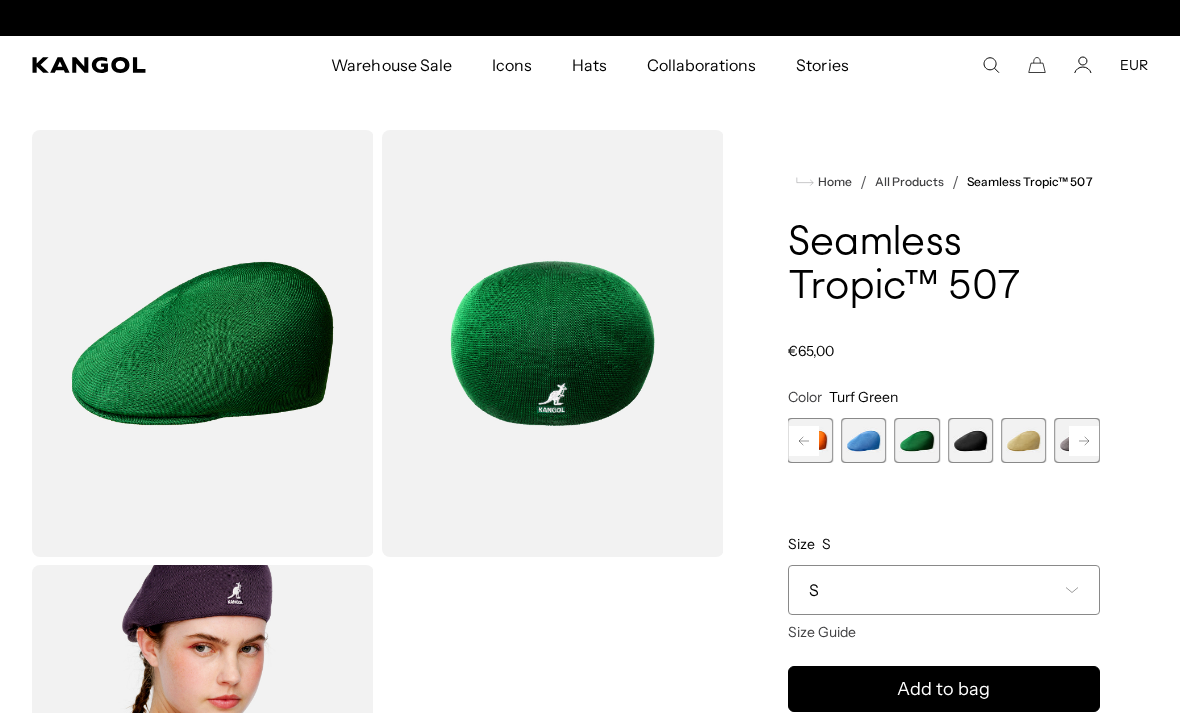scroll, scrollTop: 0, scrollLeft: 412, axis: horizontal 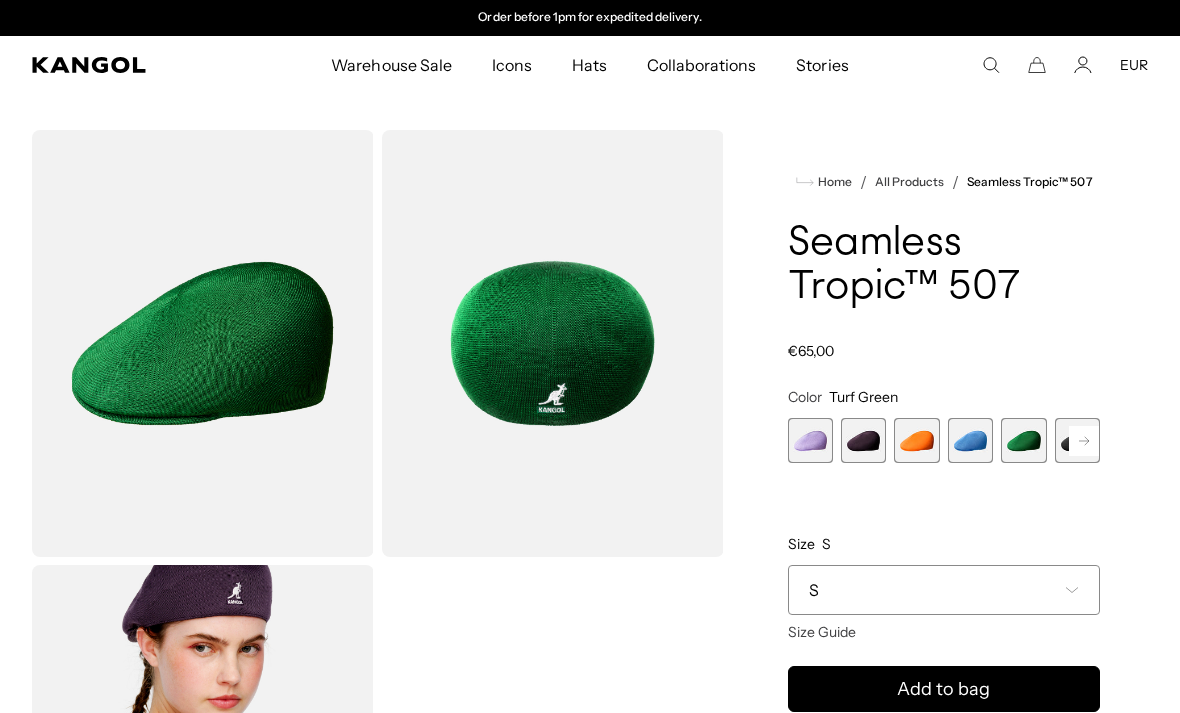 click at bounding box center [970, 440] 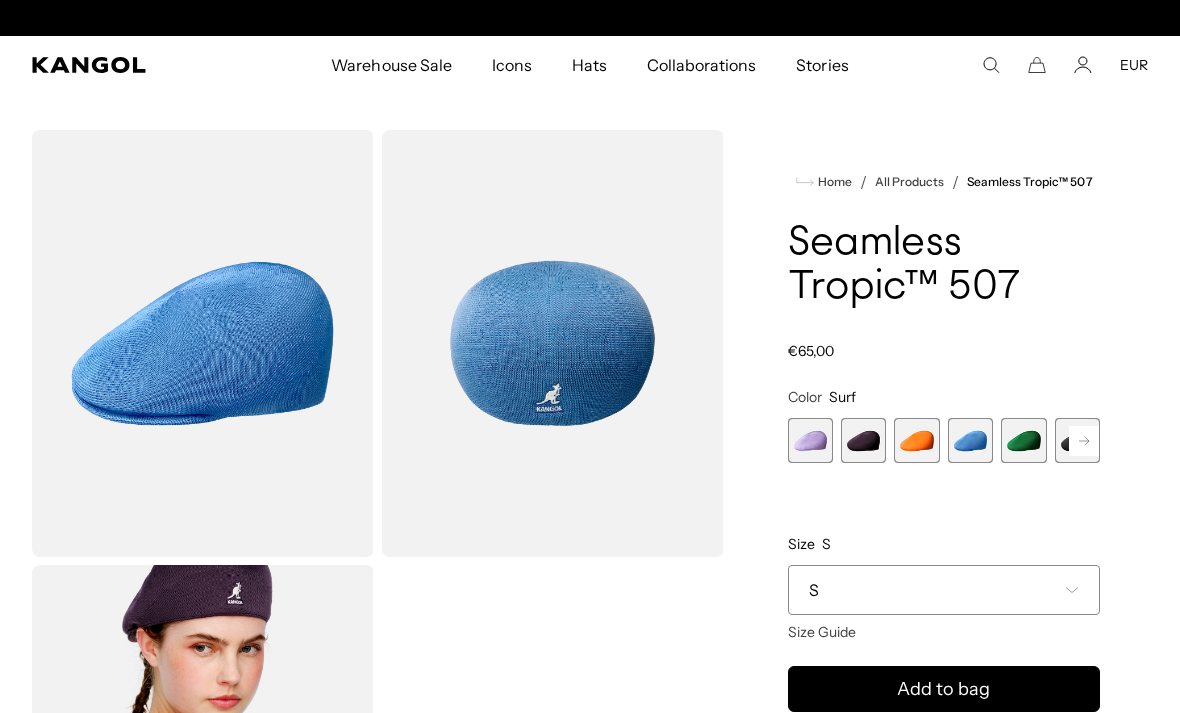 scroll, scrollTop: 0, scrollLeft: 0, axis: both 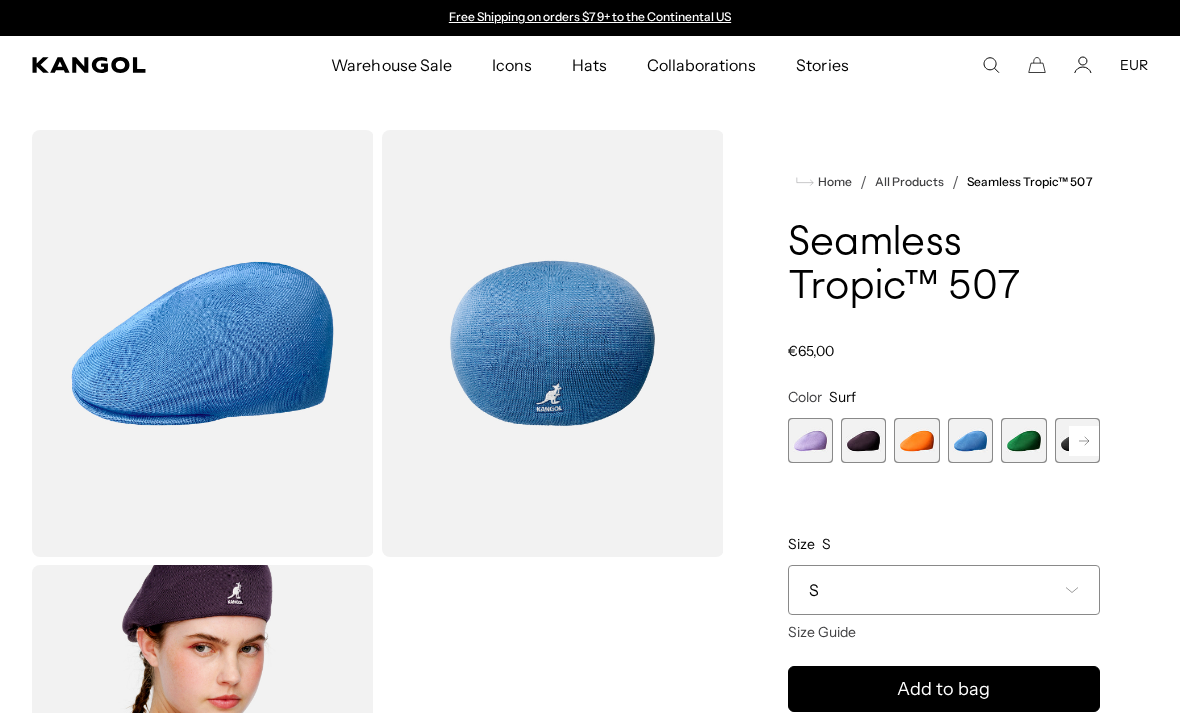 click at bounding box center [863, 440] 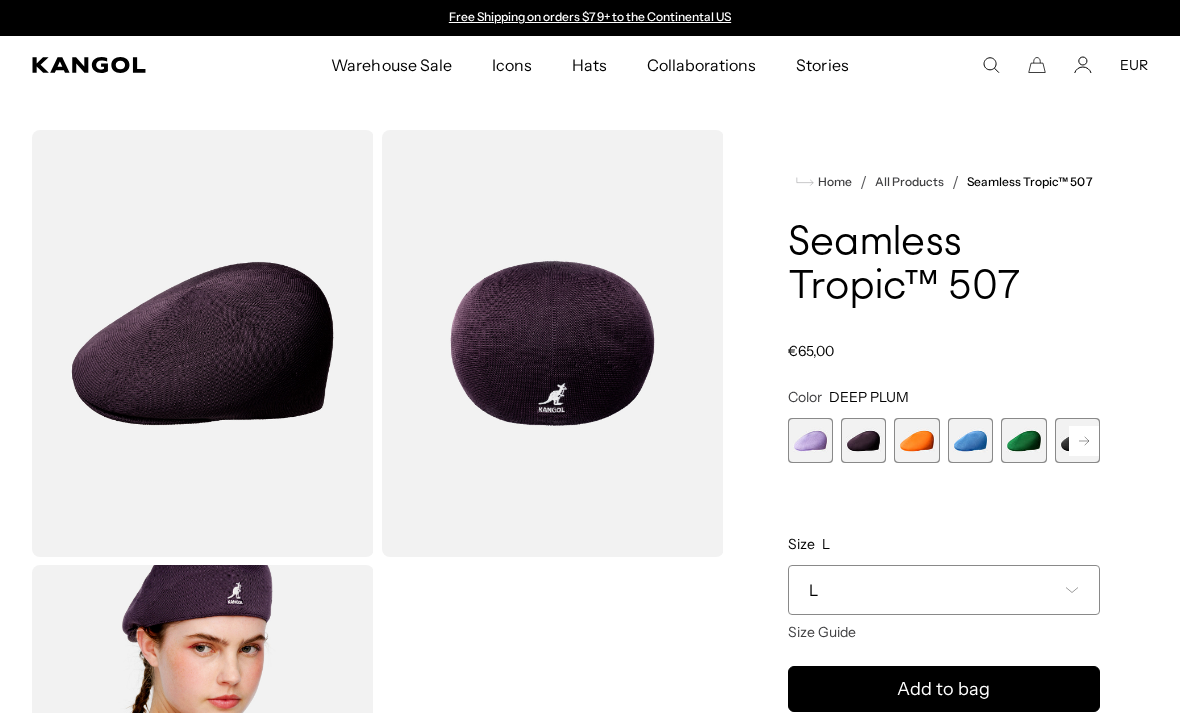 click at bounding box center (863, 440) 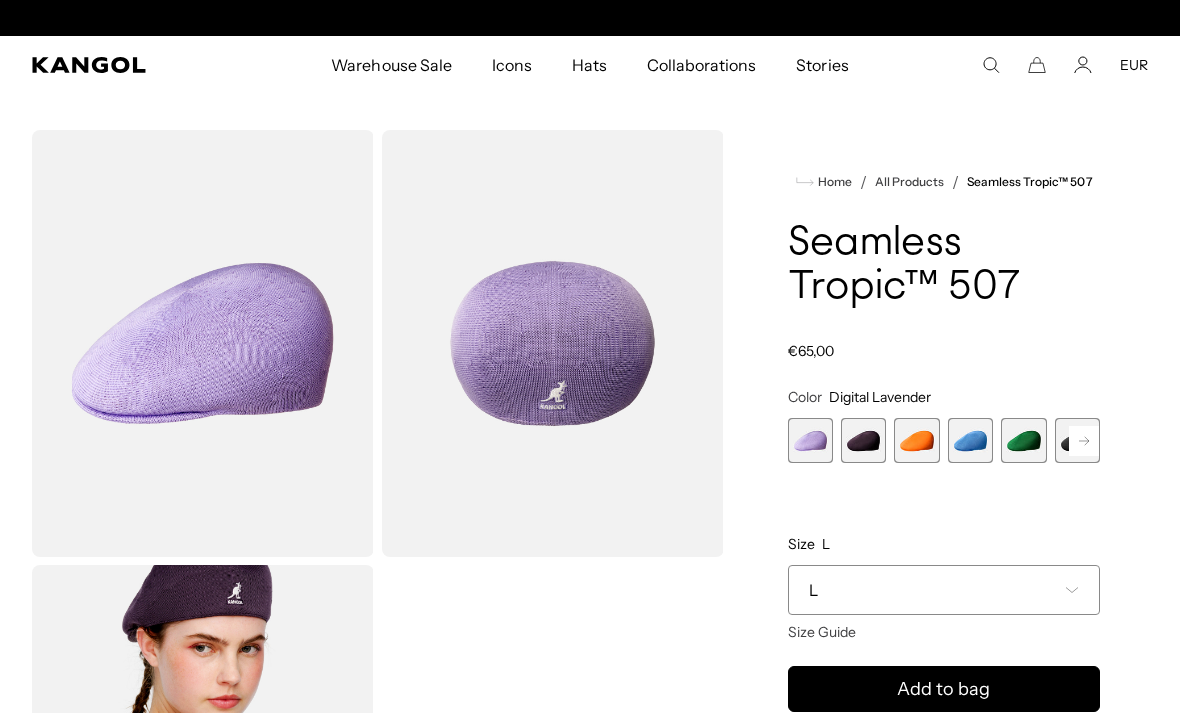 scroll, scrollTop: 0, scrollLeft: 412, axis: horizontal 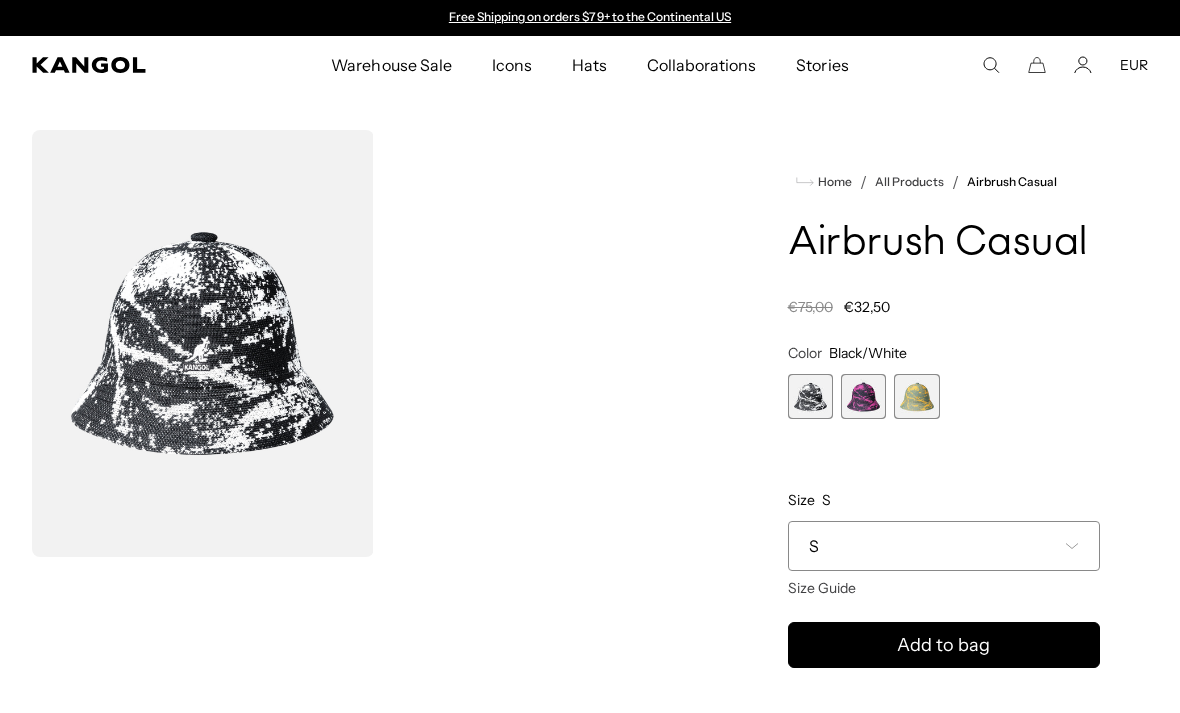 click at bounding box center [916, 396] 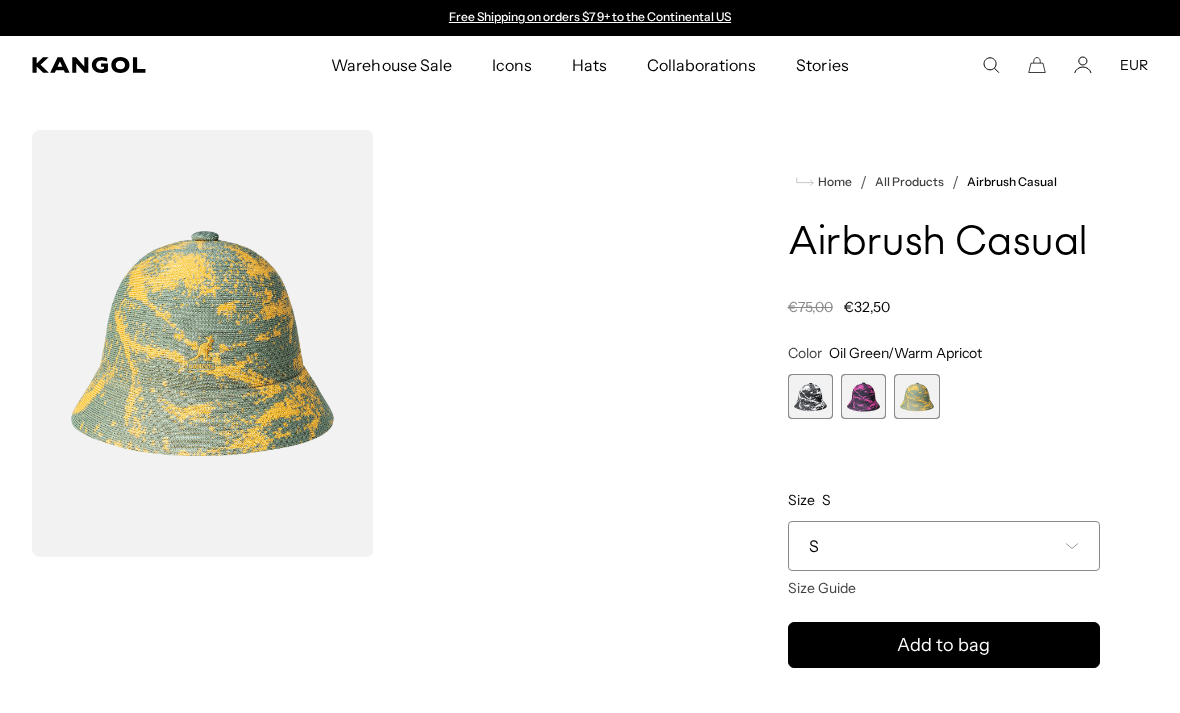 click at bounding box center (863, 396) 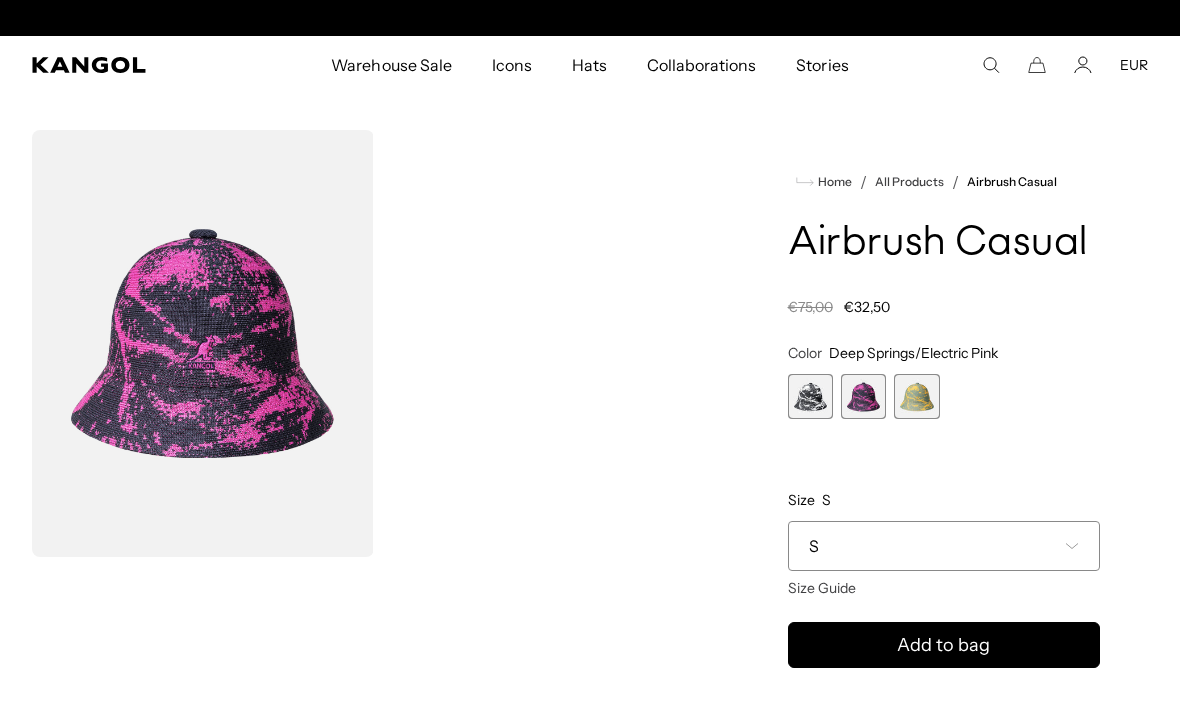 scroll, scrollTop: 0, scrollLeft: 412, axis: horizontal 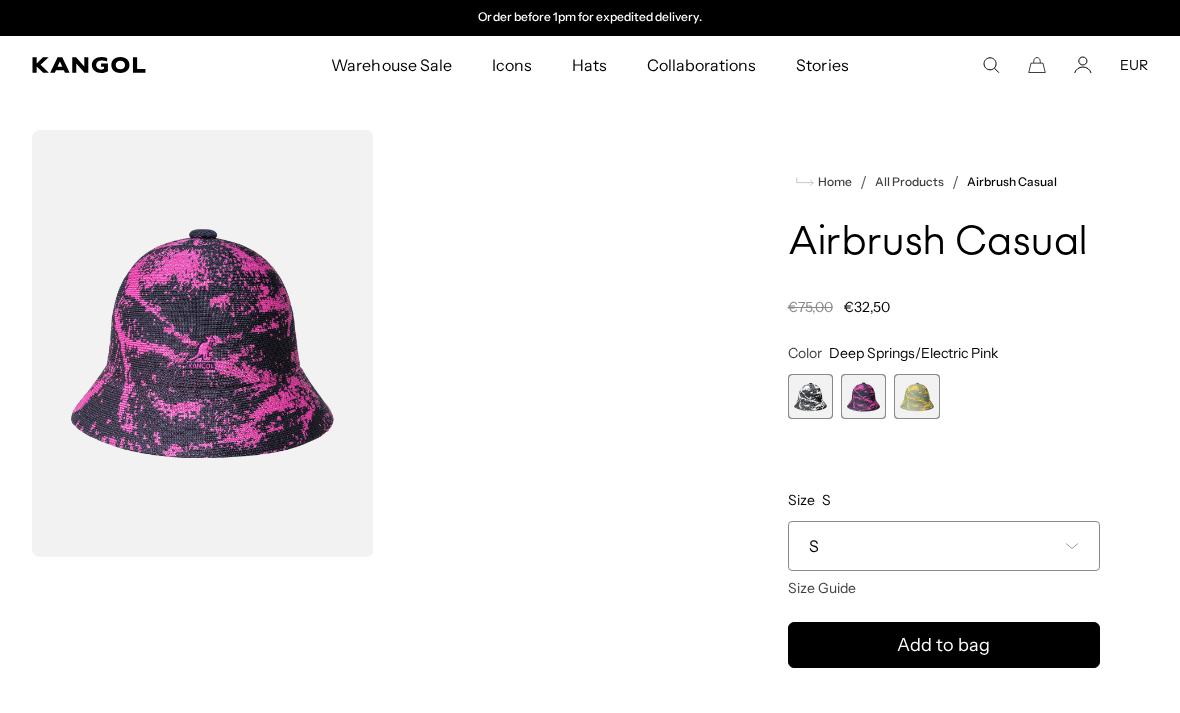 click at bounding box center (810, 396) 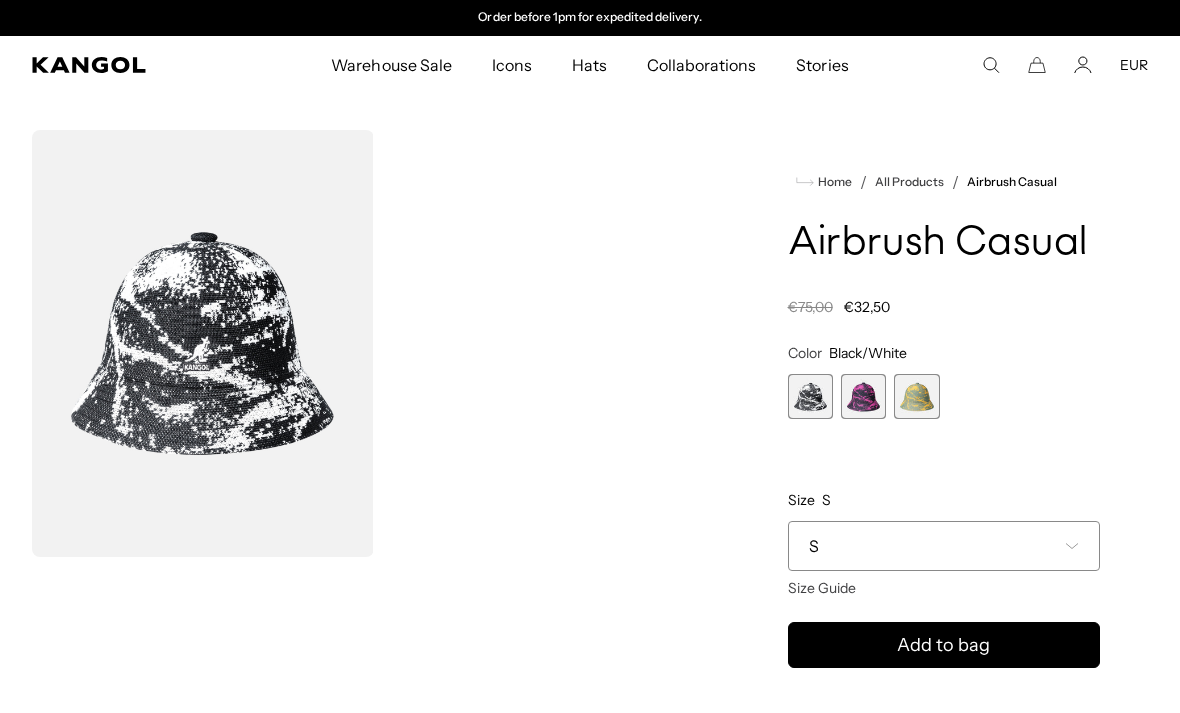 click on "S" at bounding box center [944, 546] 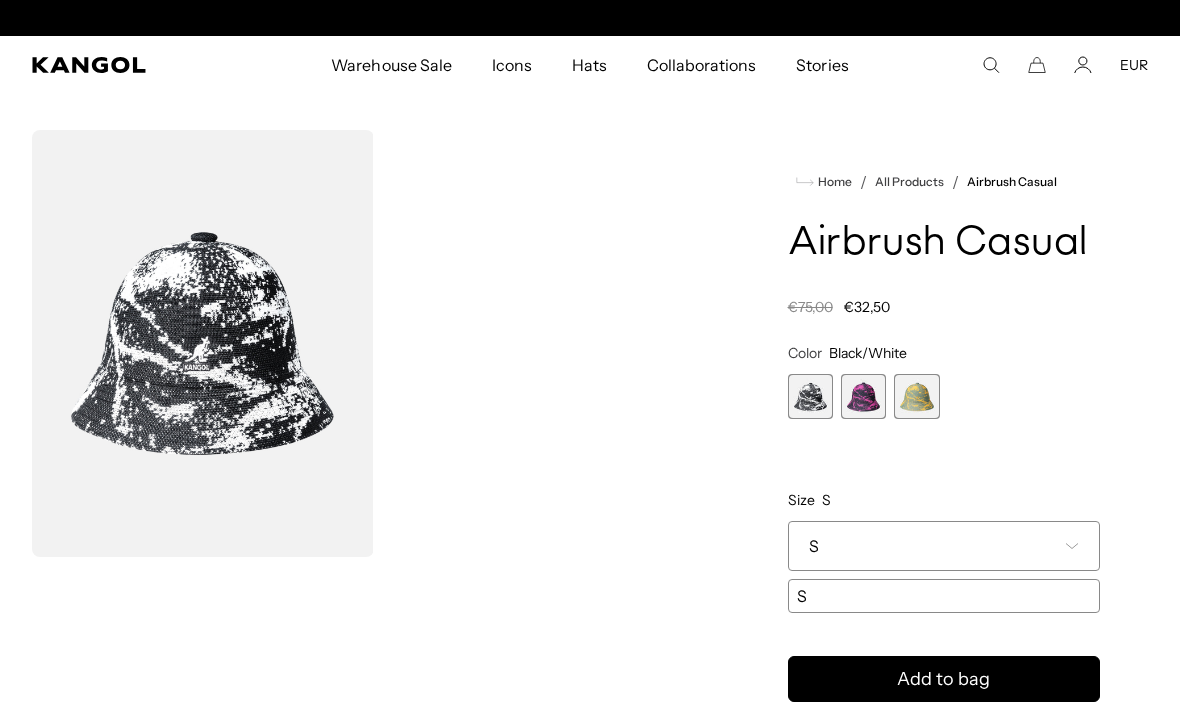 click on "S" at bounding box center [944, 546] 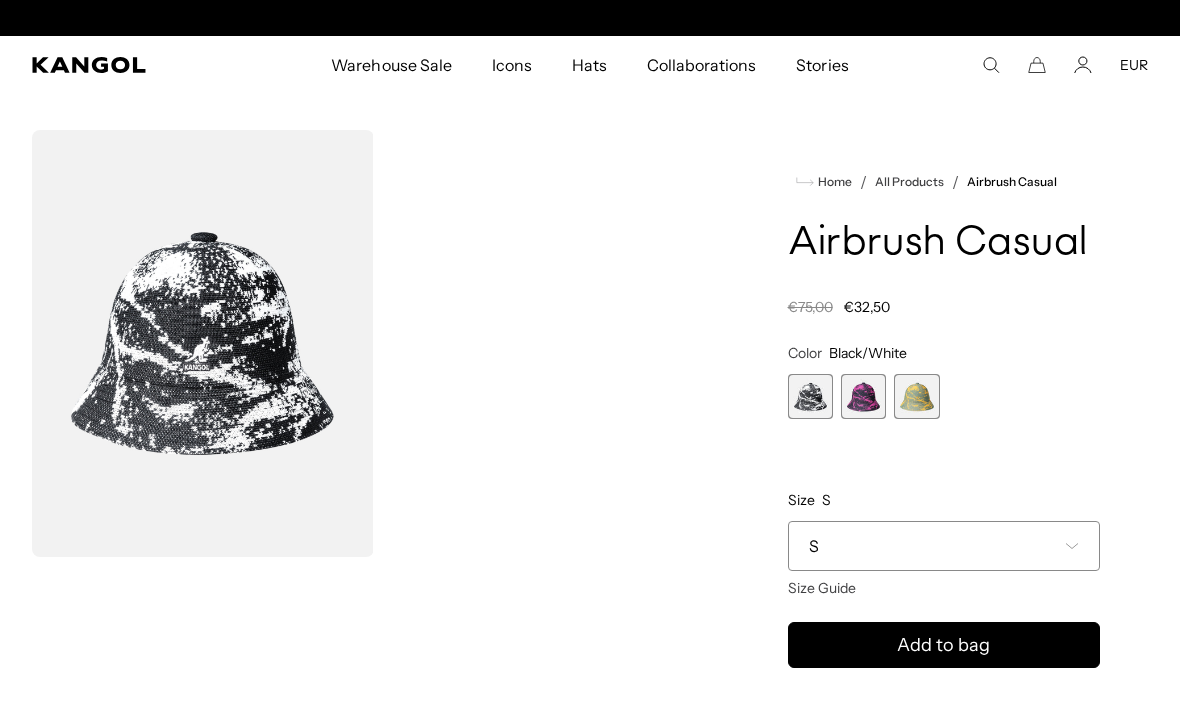 scroll, scrollTop: 0, scrollLeft: 0, axis: both 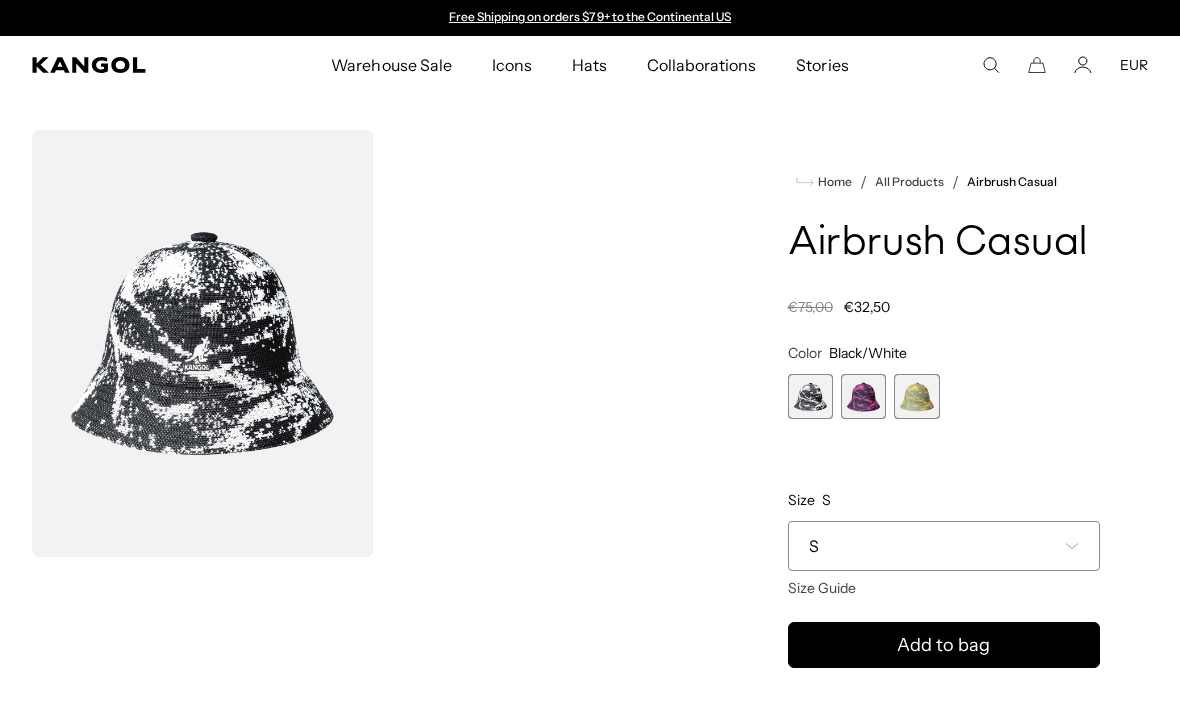 click on "S" at bounding box center [944, 546] 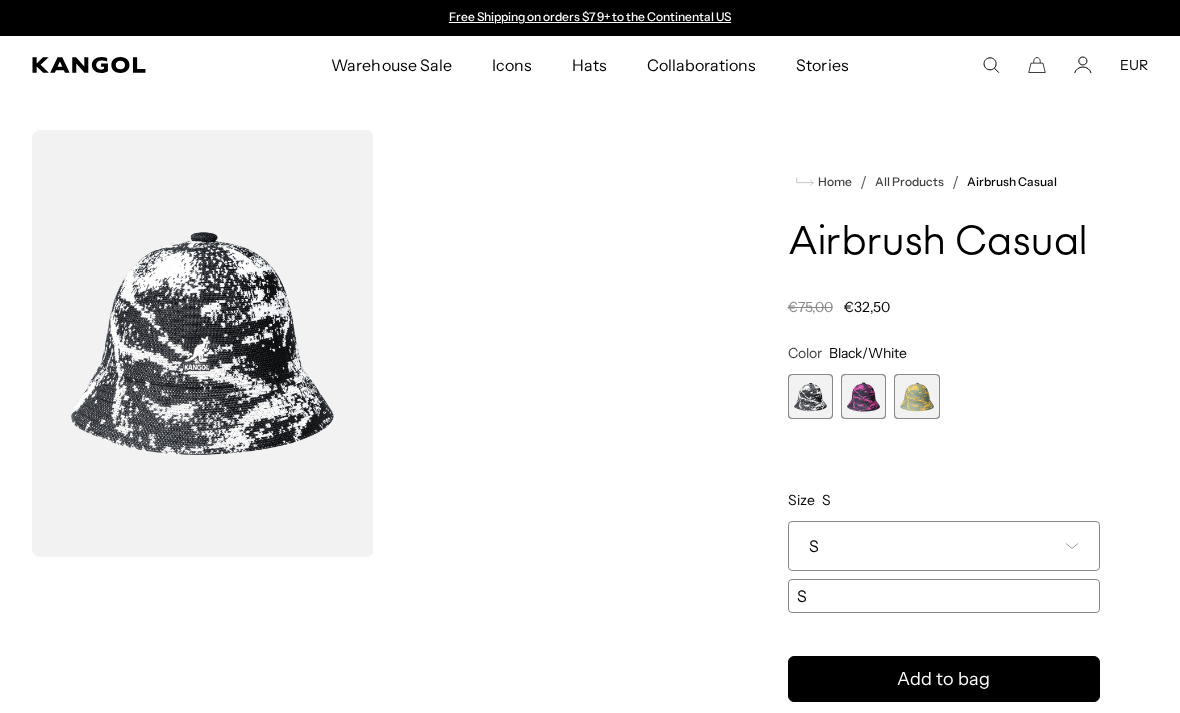 click on "S" at bounding box center (944, 546) 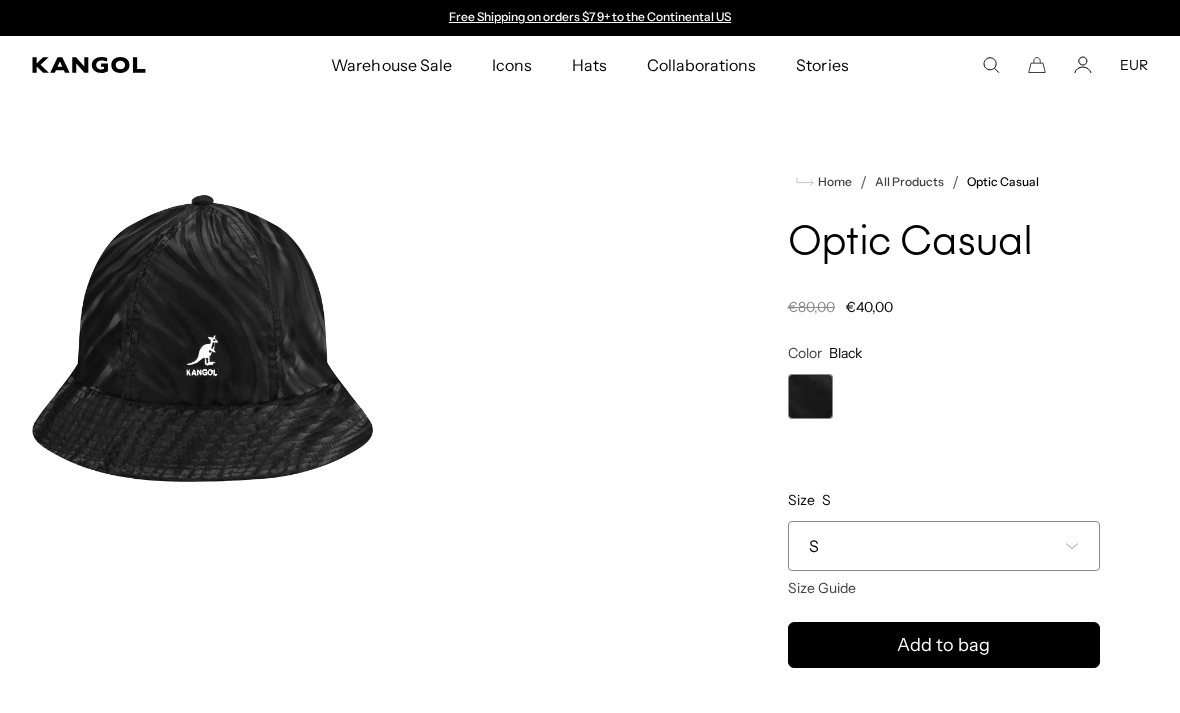 scroll, scrollTop: 0, scrollLeft: 0, axis: both 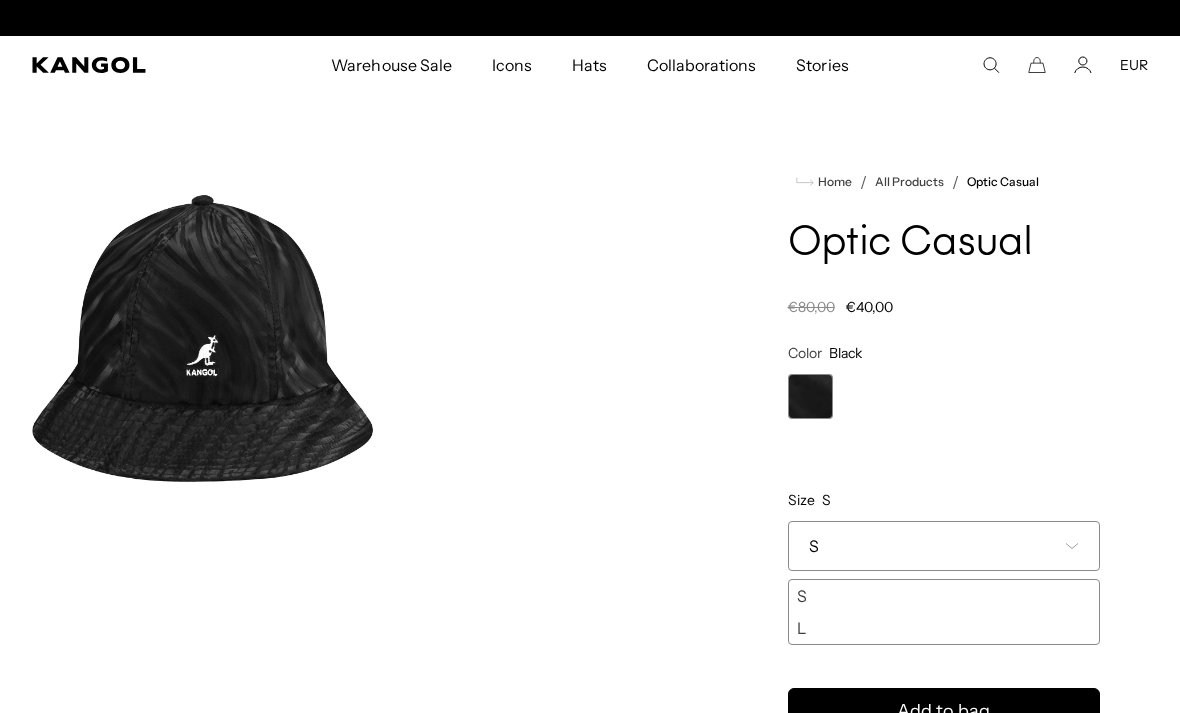 click on "L" at bounding box center (944, 628) 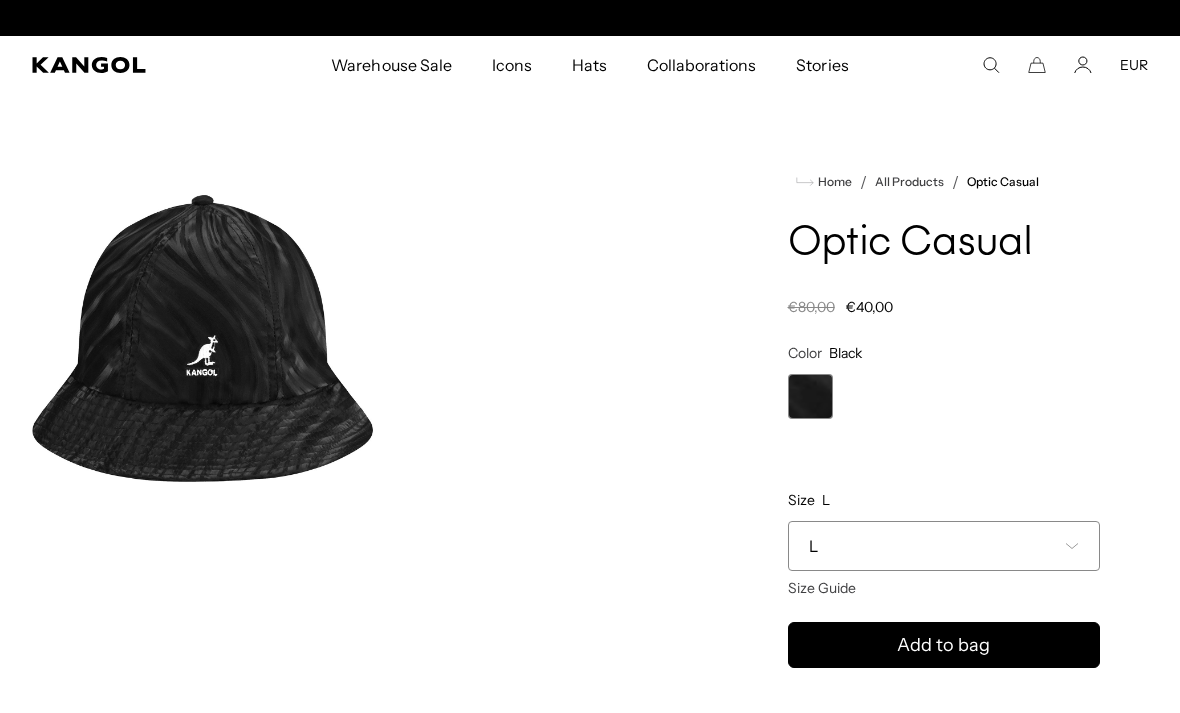 scroll, scrollTop: 0, scrollLeft: 412, axis: horizontal 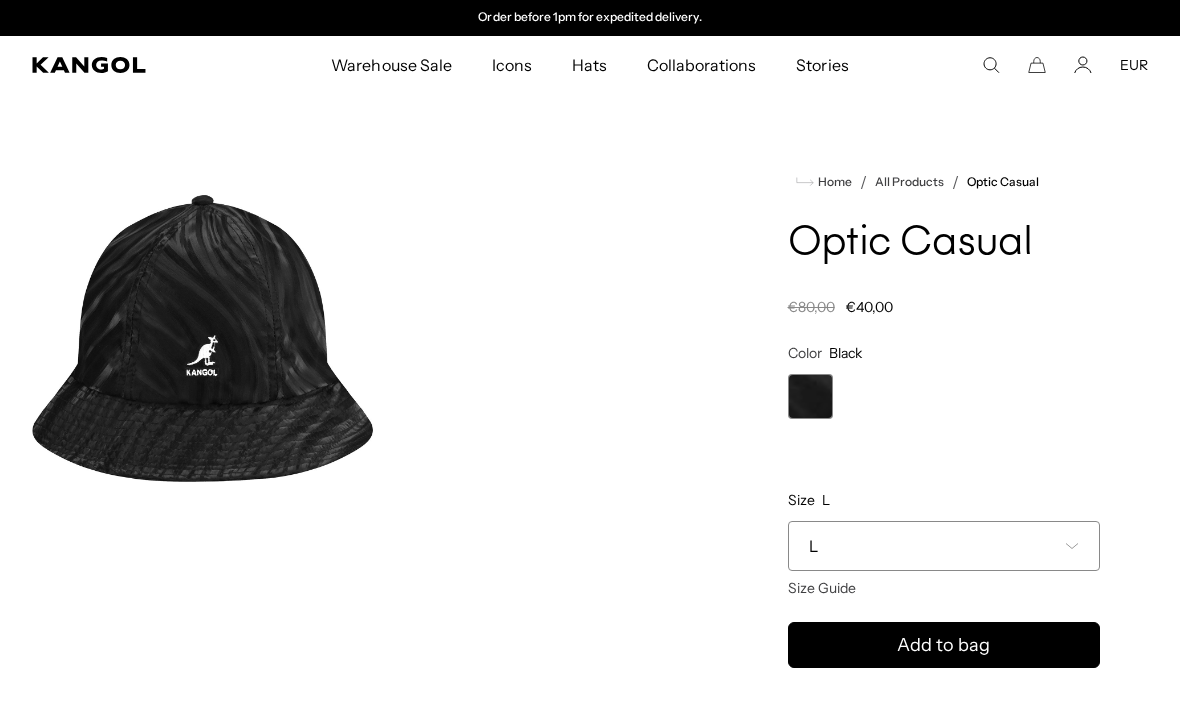click at bounding box center (203, 343) 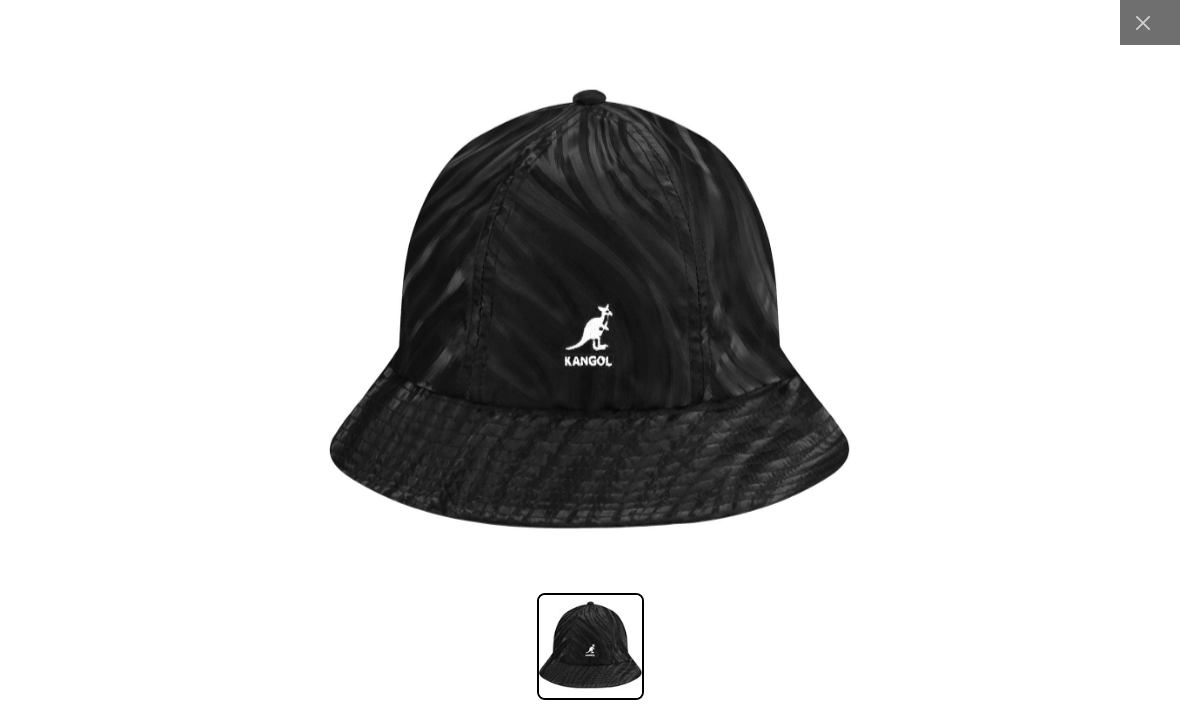 scroll, scrollTop: 0, scrollLeft: 0, axis: both 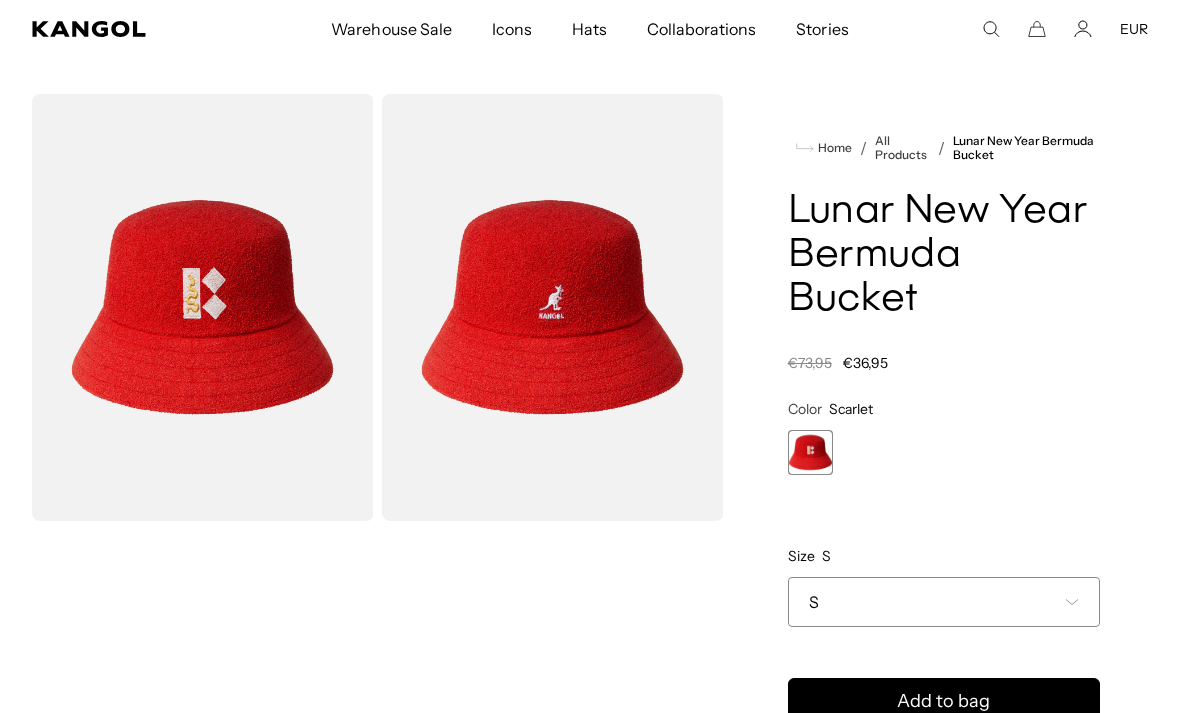 click on "S" at bounding box center (944, 602) 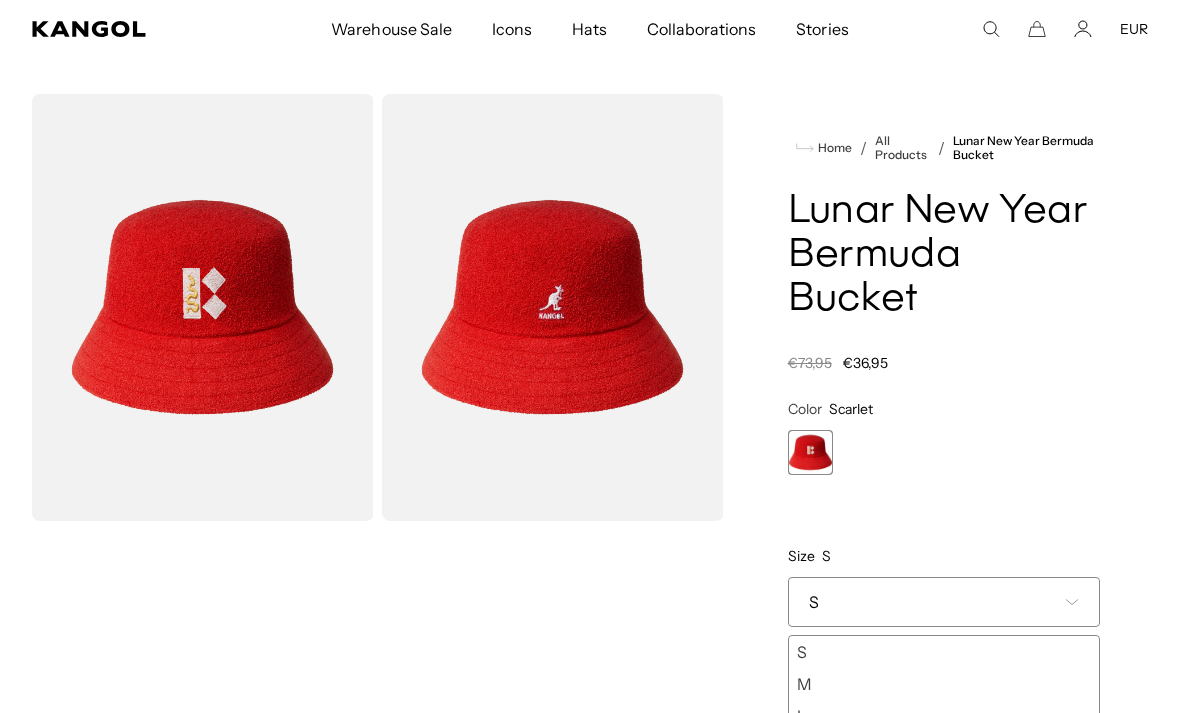 scroll, scrollTop: 0, scrollLeft: 0, axis: both 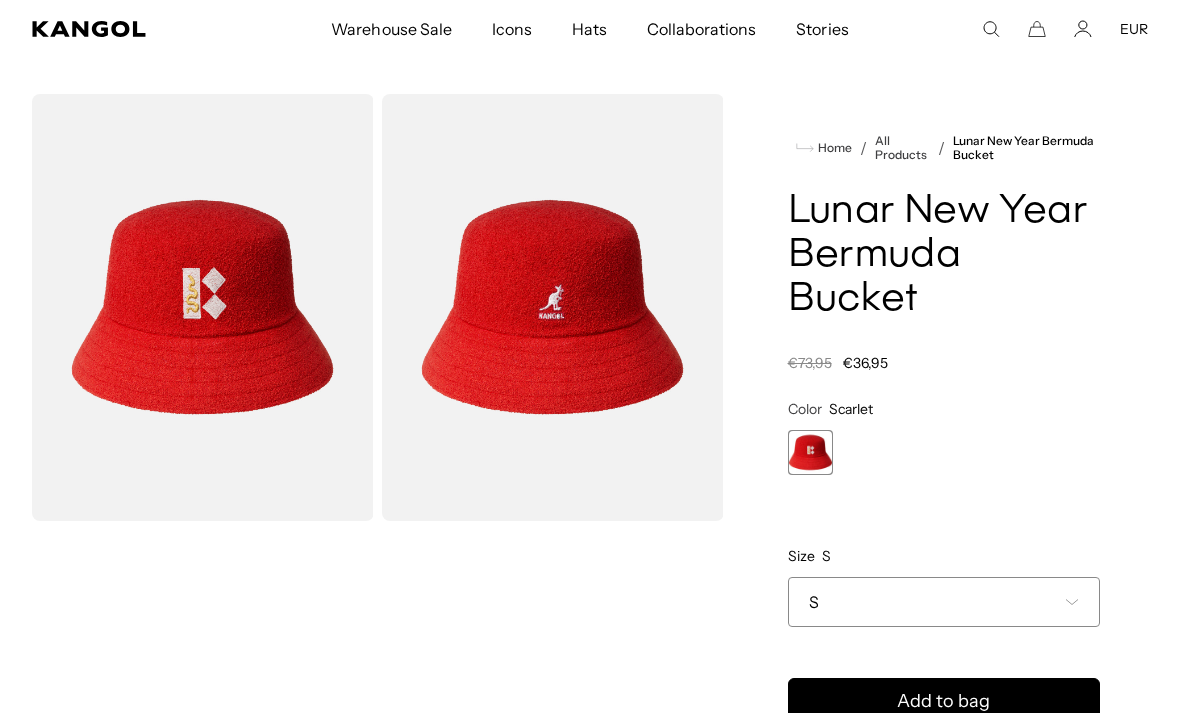 click on "S" at bounding box center [944, 602] 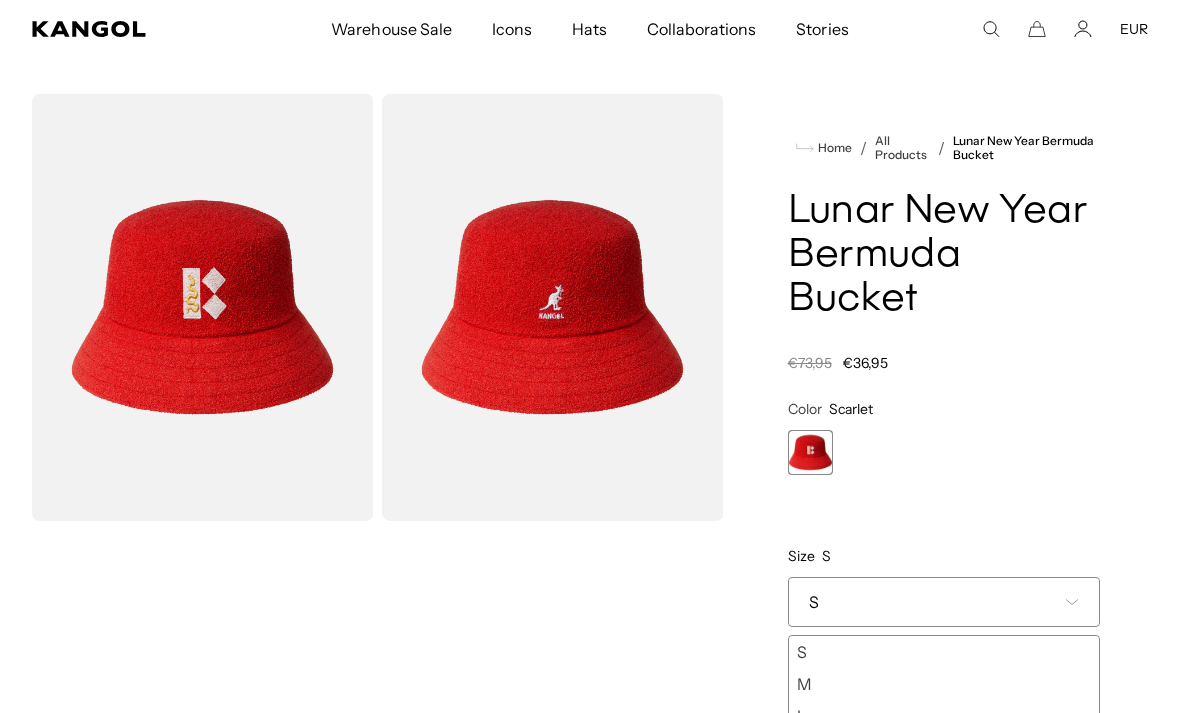 click on "Scarlet
Variant sold out or unavailable" at bounding box center (944, 452) 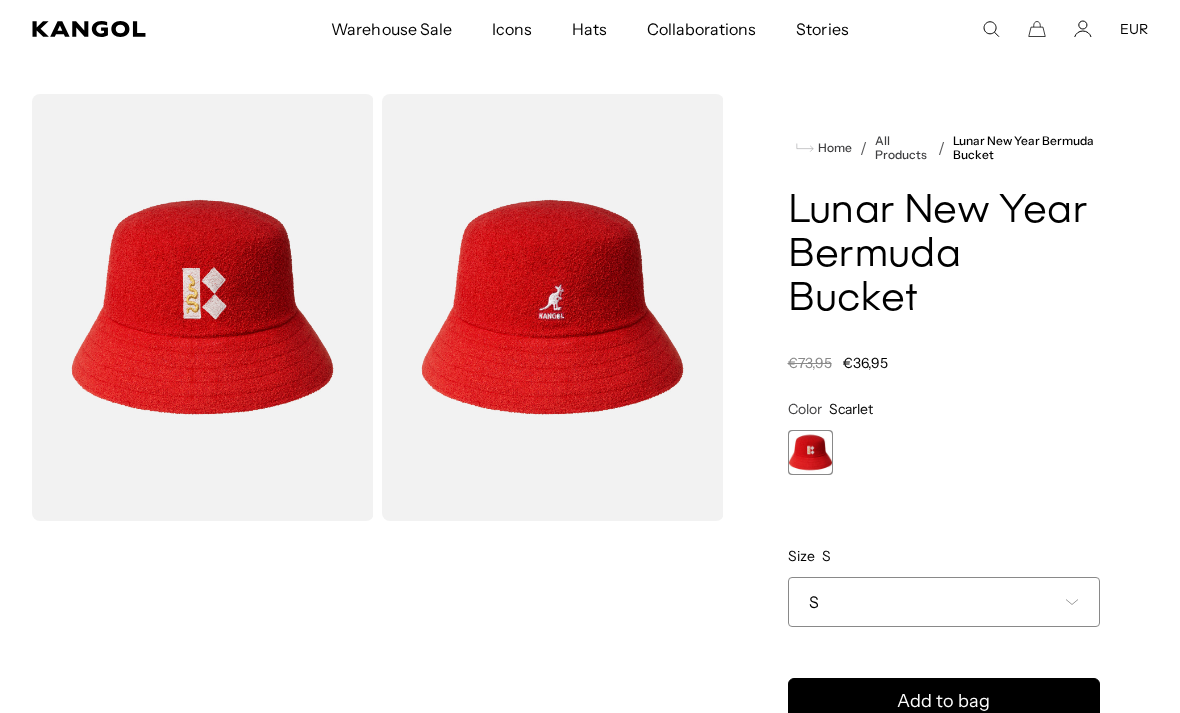 scroll, scrollTop: 0, scrollLeft: 0, axis: both 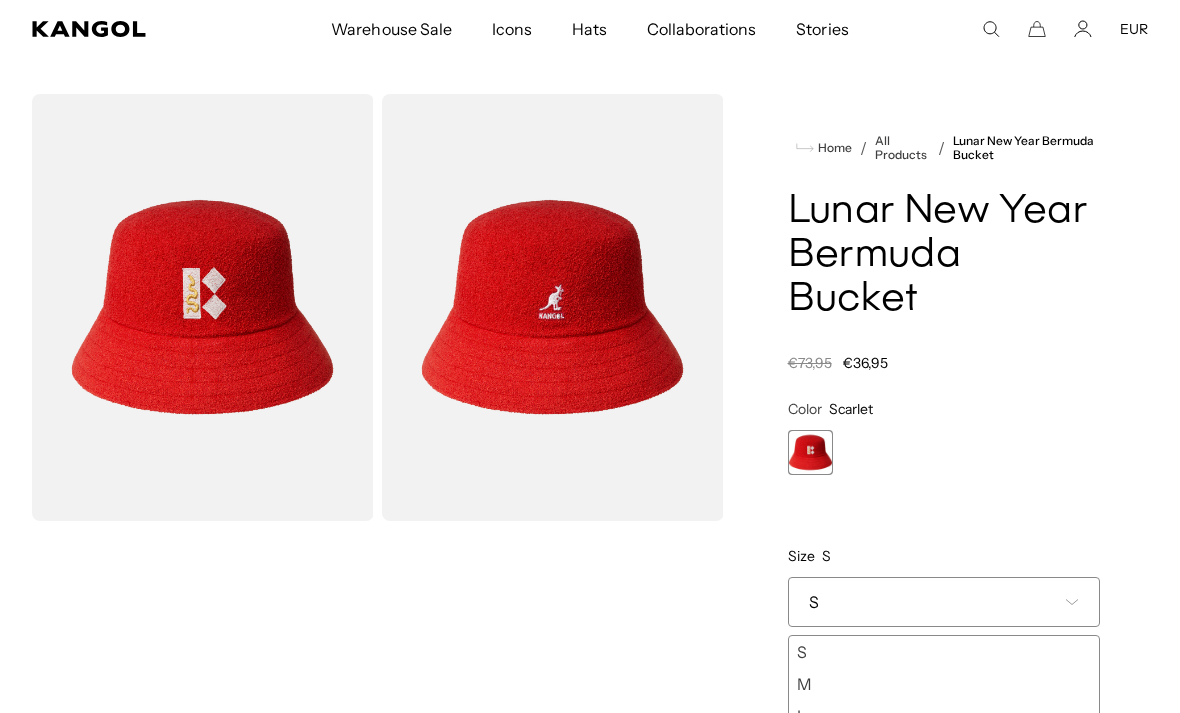 click on "XL" at bounding box center [944, 748] 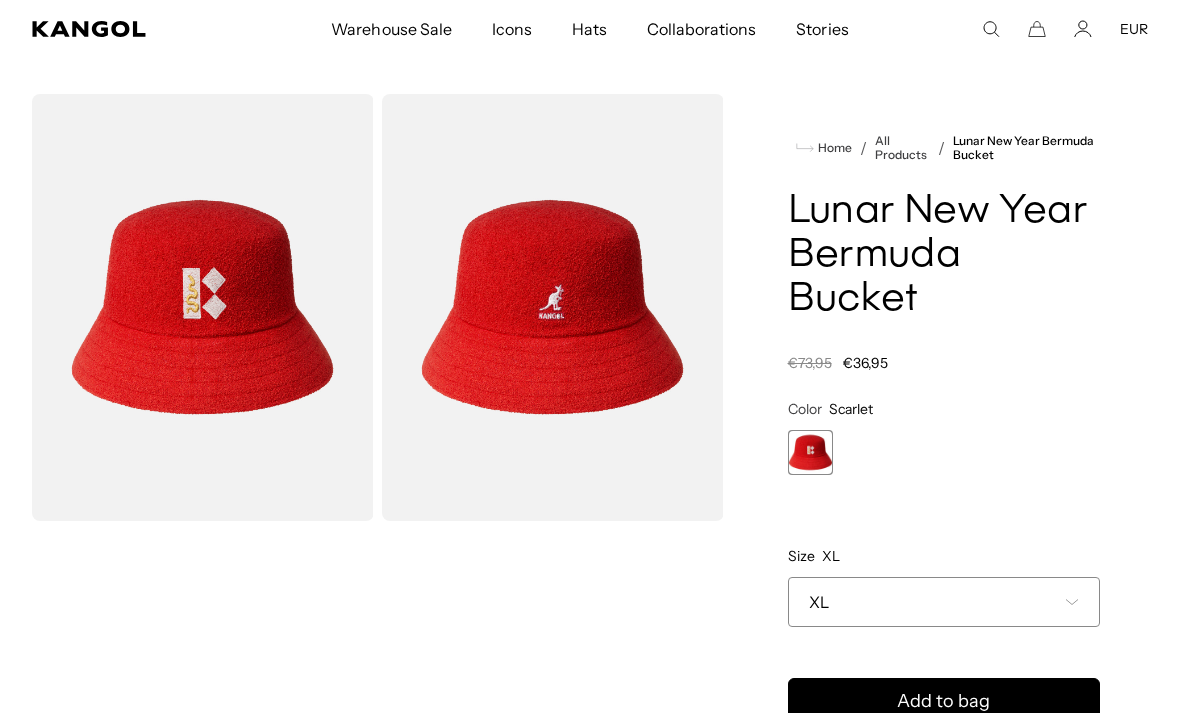 scroll, scrollTop: 0, scrollLeft: 0, axis: both 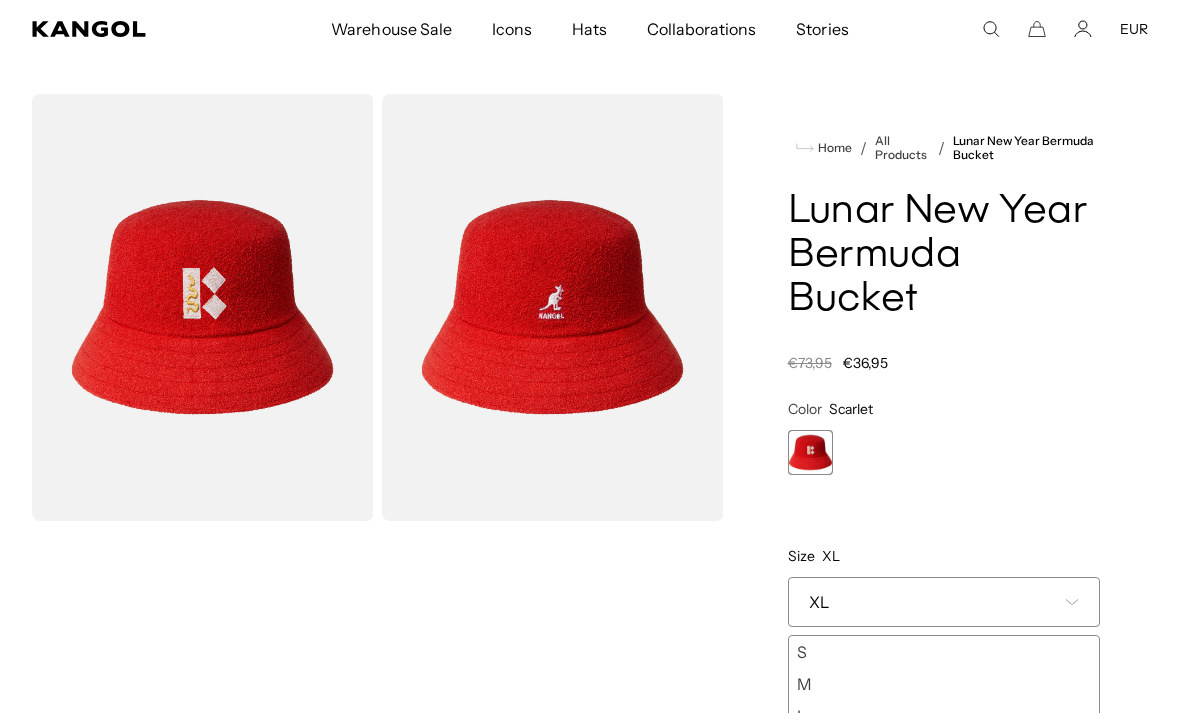 click on "L" at bounding box center (944, 716) 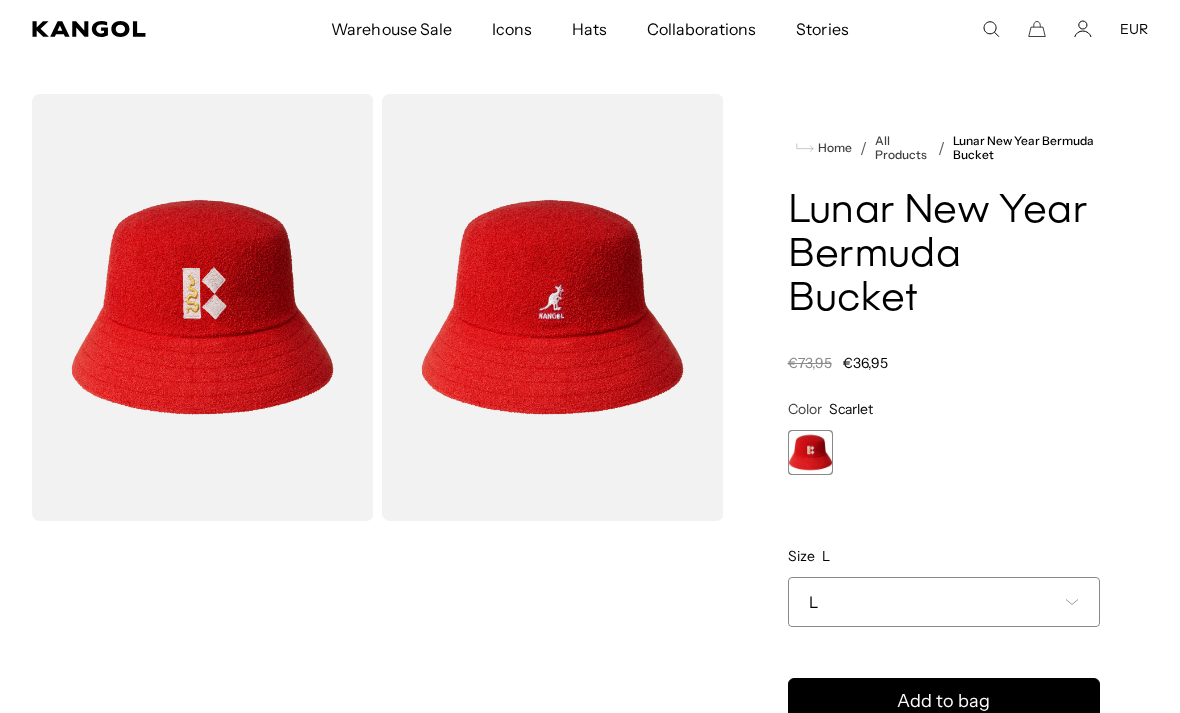 click 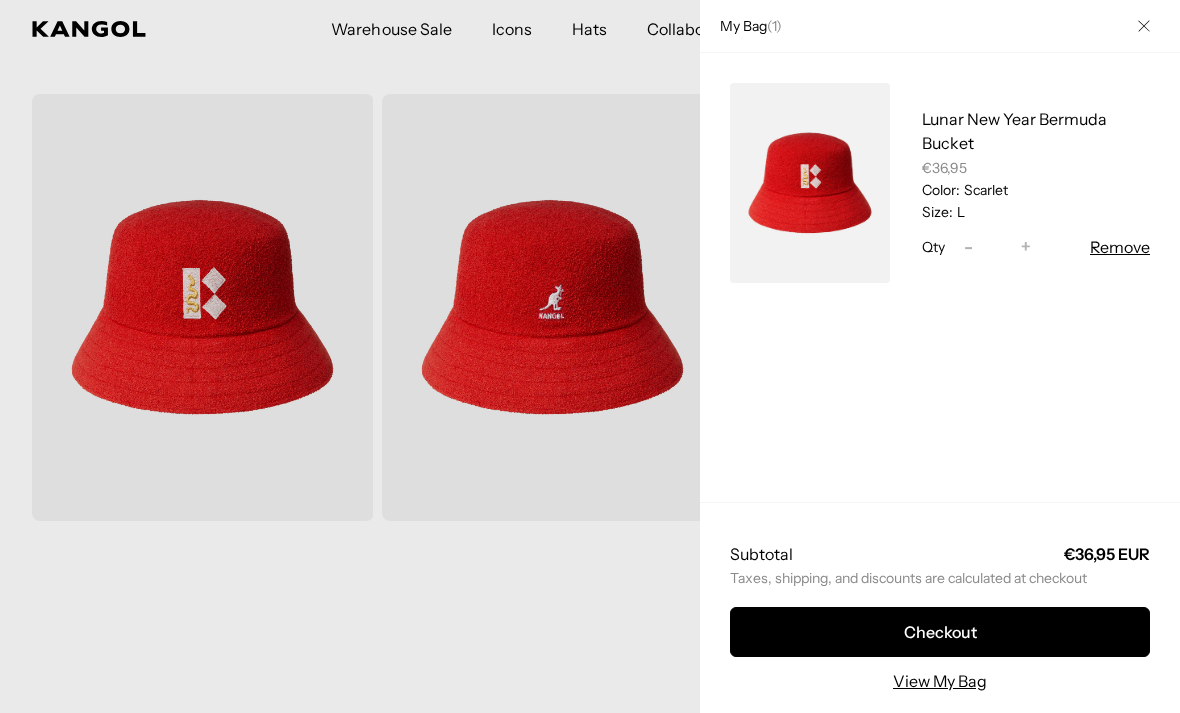 scroll, scrollTop: 0, scrollLeft: 0, axis: both 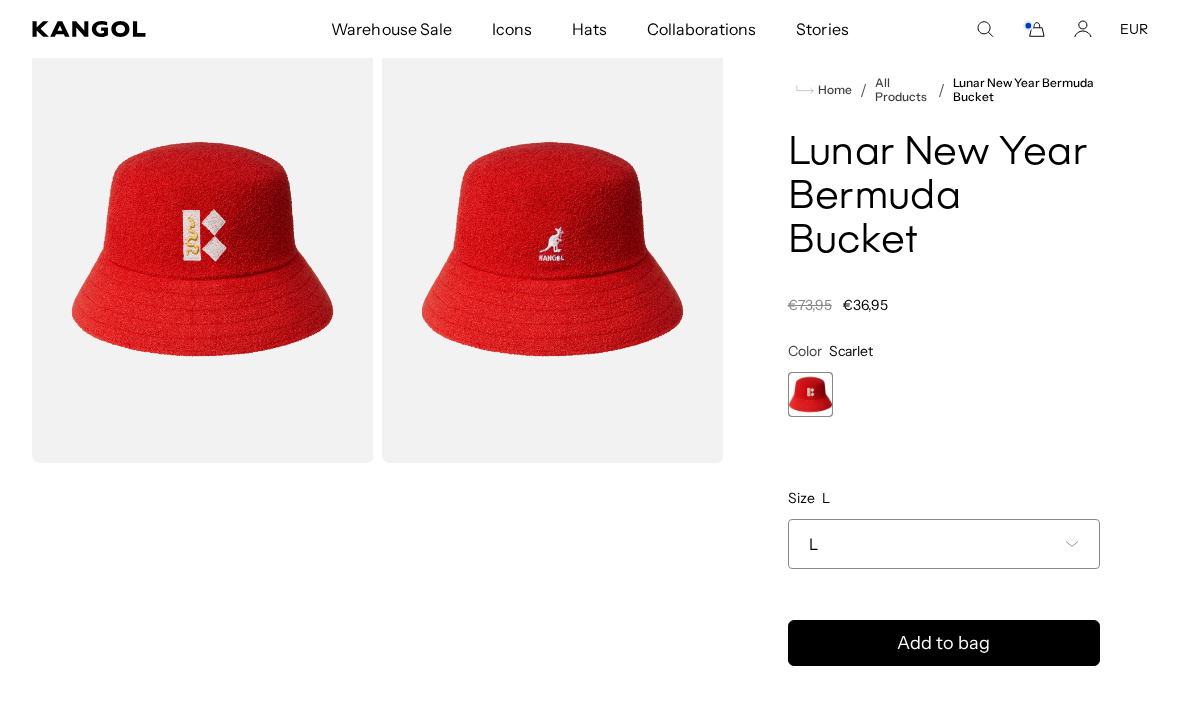 click at bounding box center (553, 249) 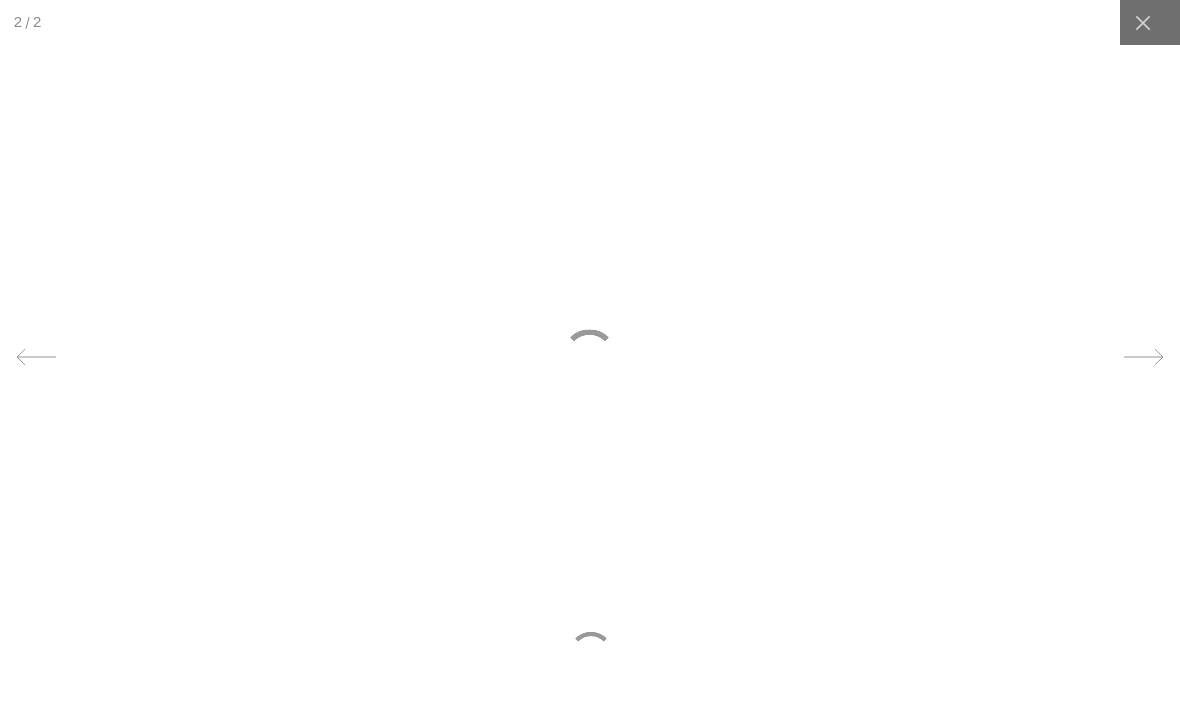 scroll, scrollTop: 0, scrollLeft: 412, axis: horizontal 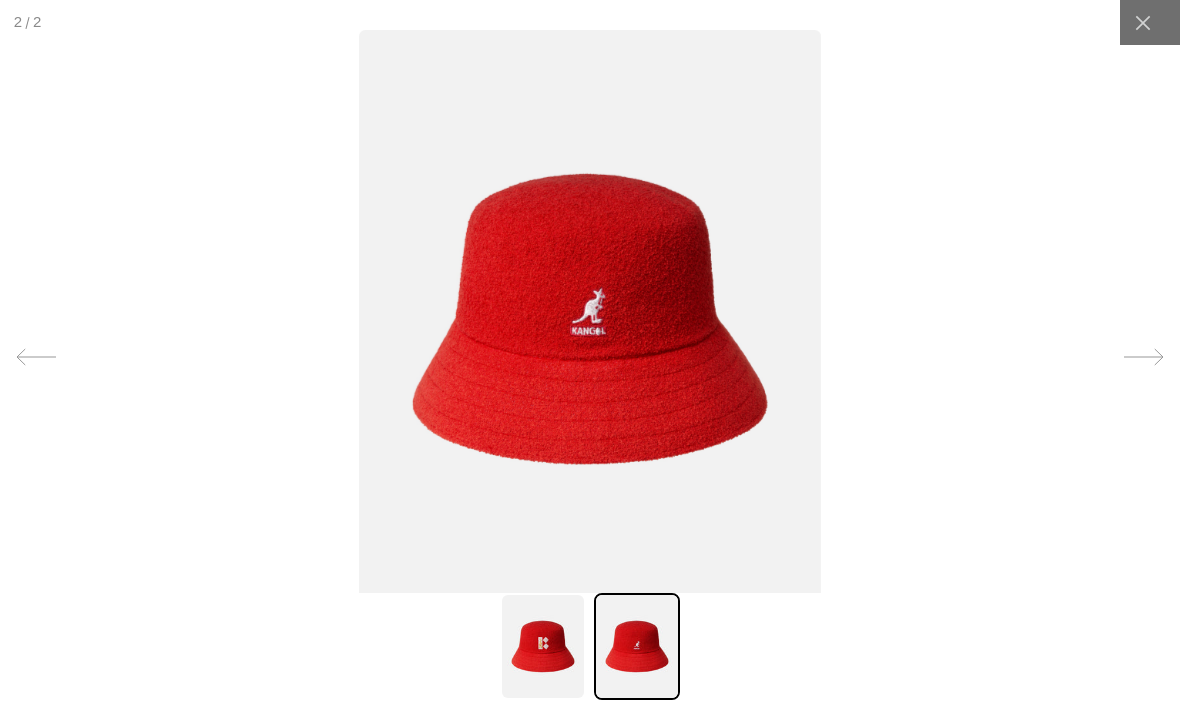 click at bounding box center [1142, 22] 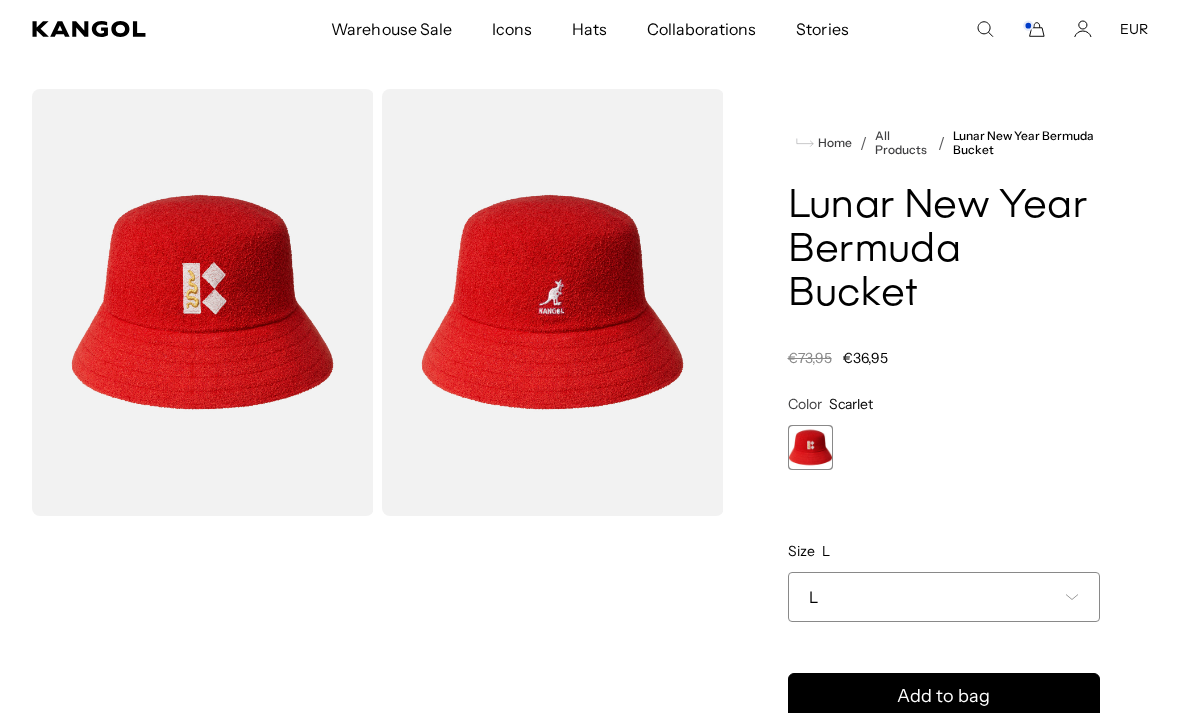 scroll, scrollTop: 0, scrollLeft: 0, axis: both 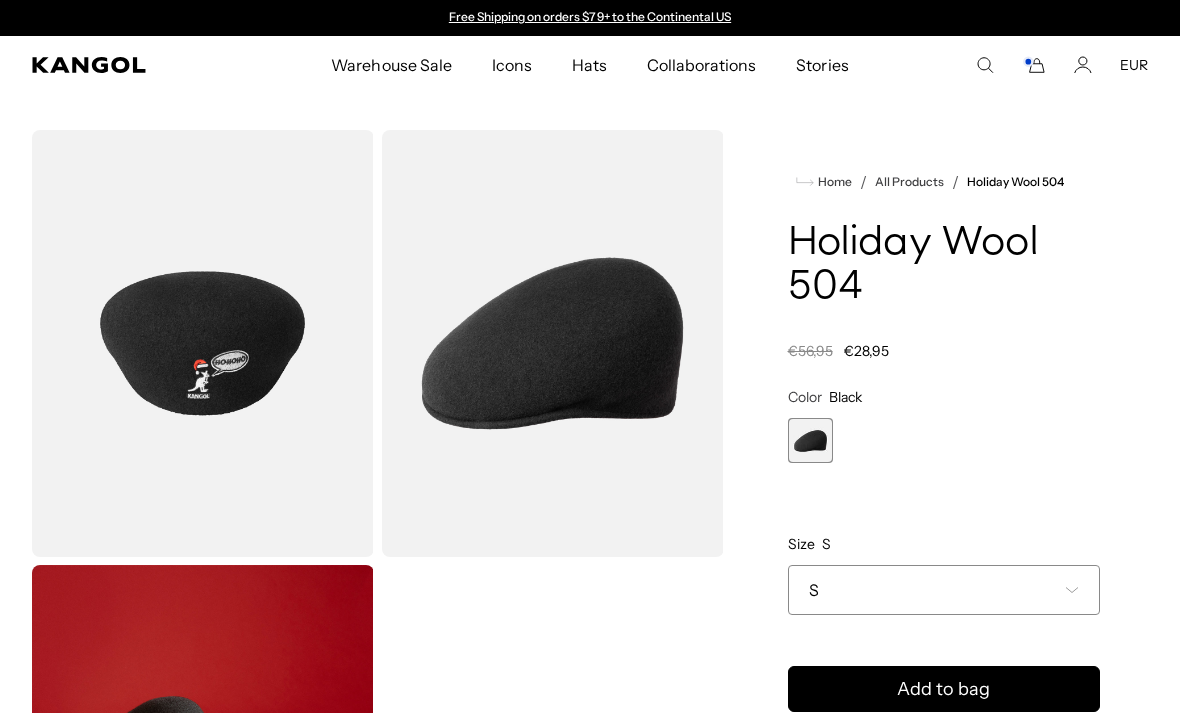 click at bounding box center (203, 343) 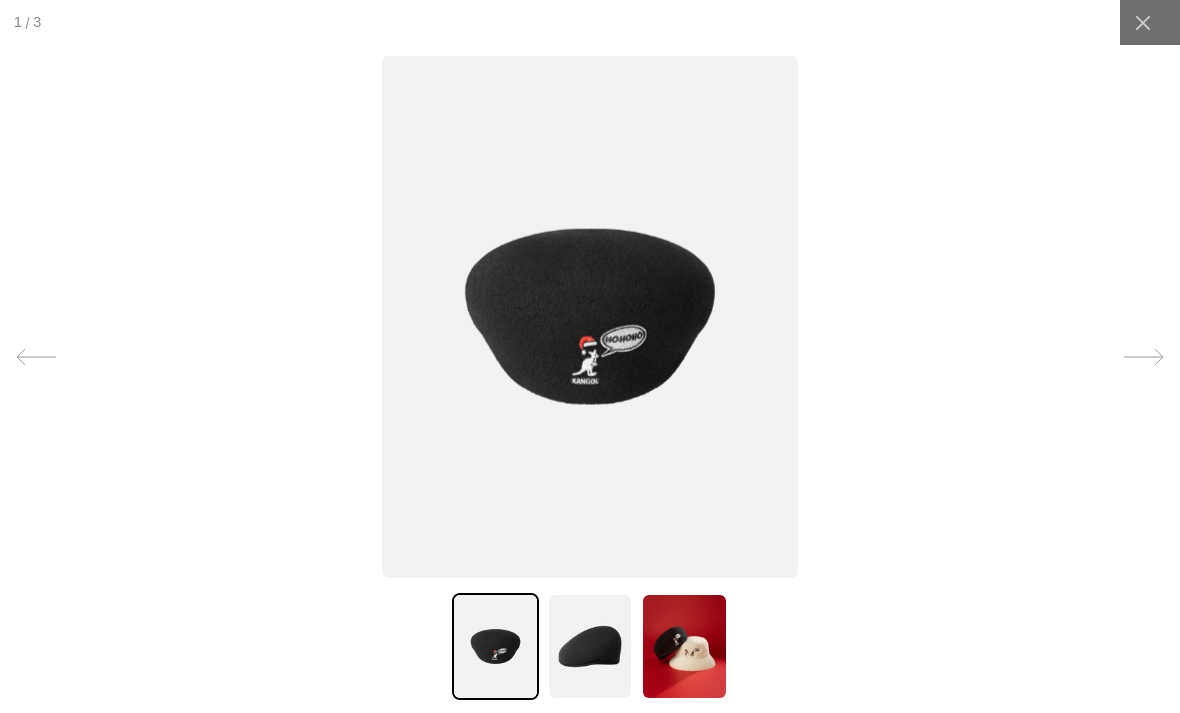 scroll, scrollTop: 0, scrollLeft: 412, axis: horizontal 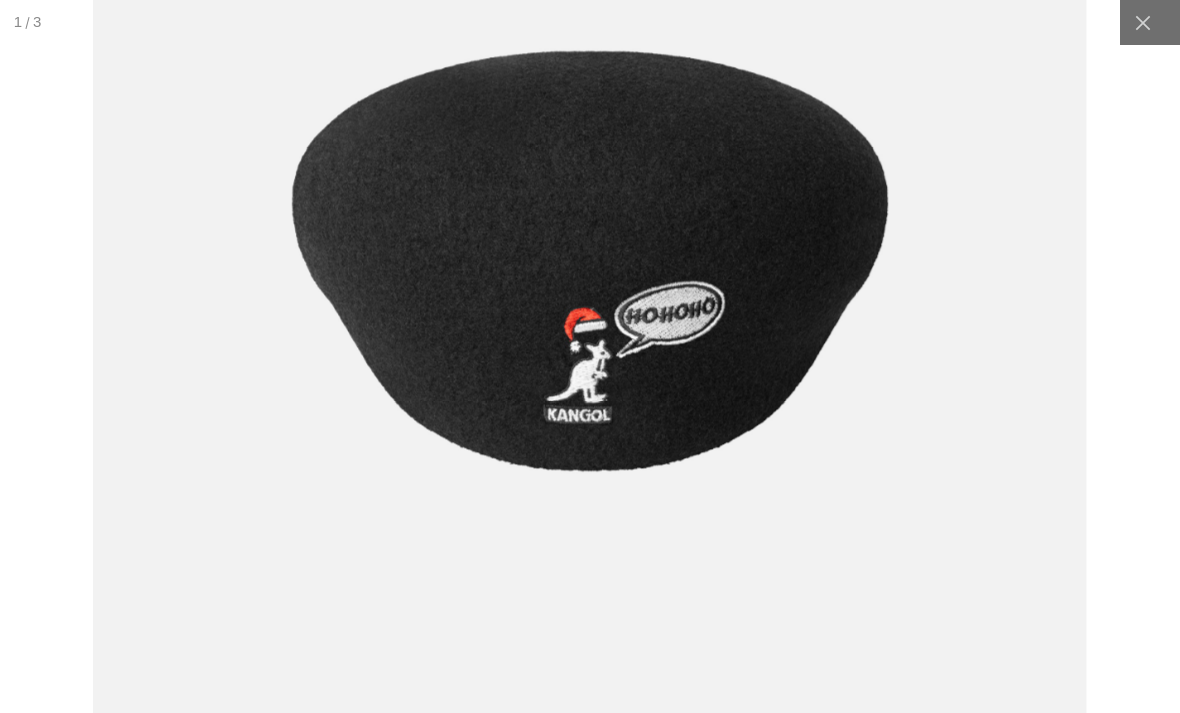 click at bounding box center (589, 260) 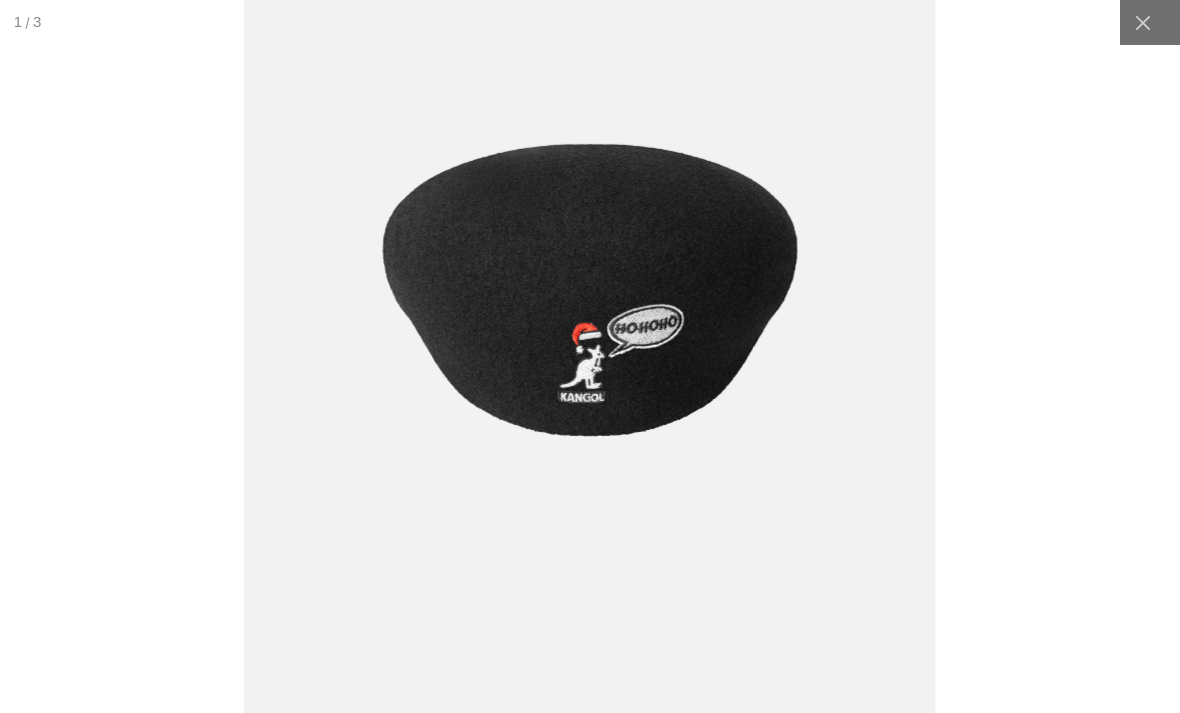 click 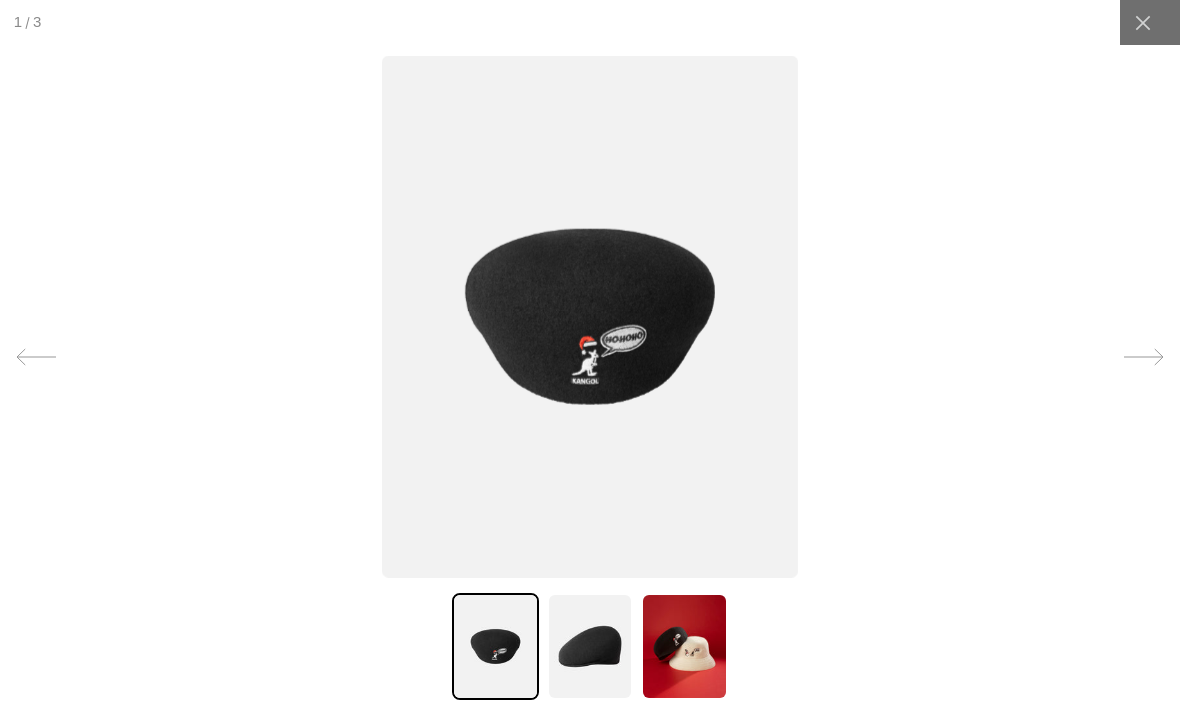 scroll, scrollTop: 0, scrollLeft: 0, axis: both 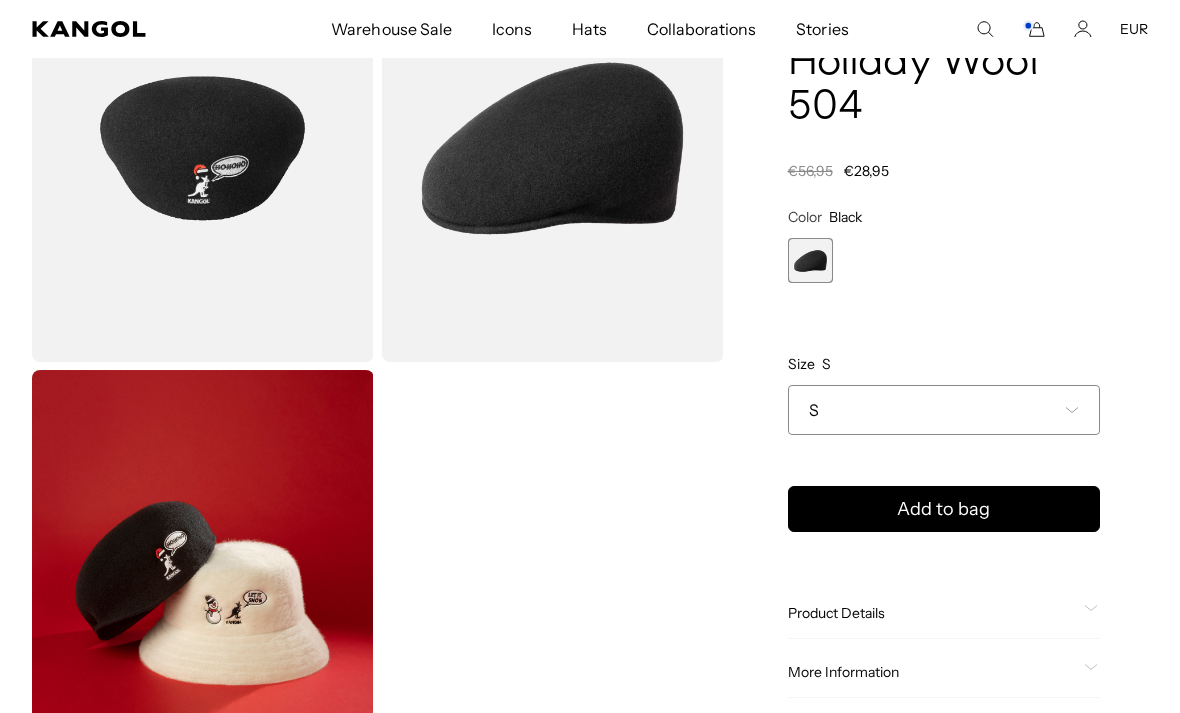 click on "S" at bounding box center [944, 410] 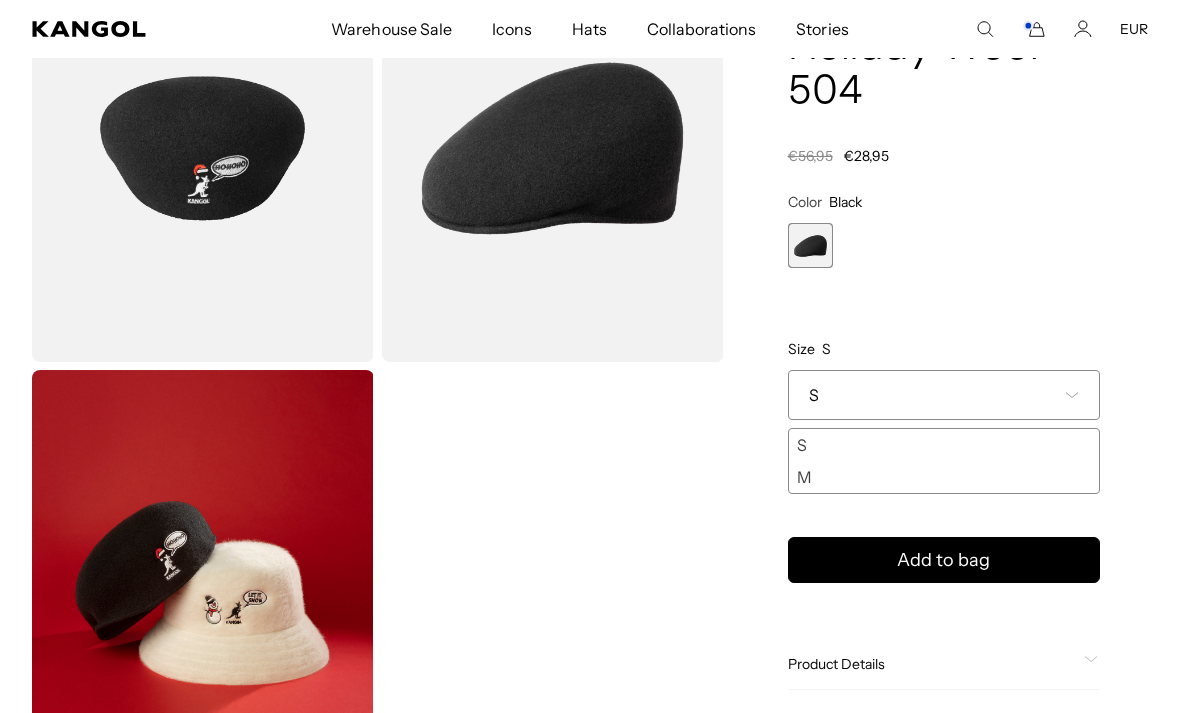 click on "**********" at bounding box center [944, 343] 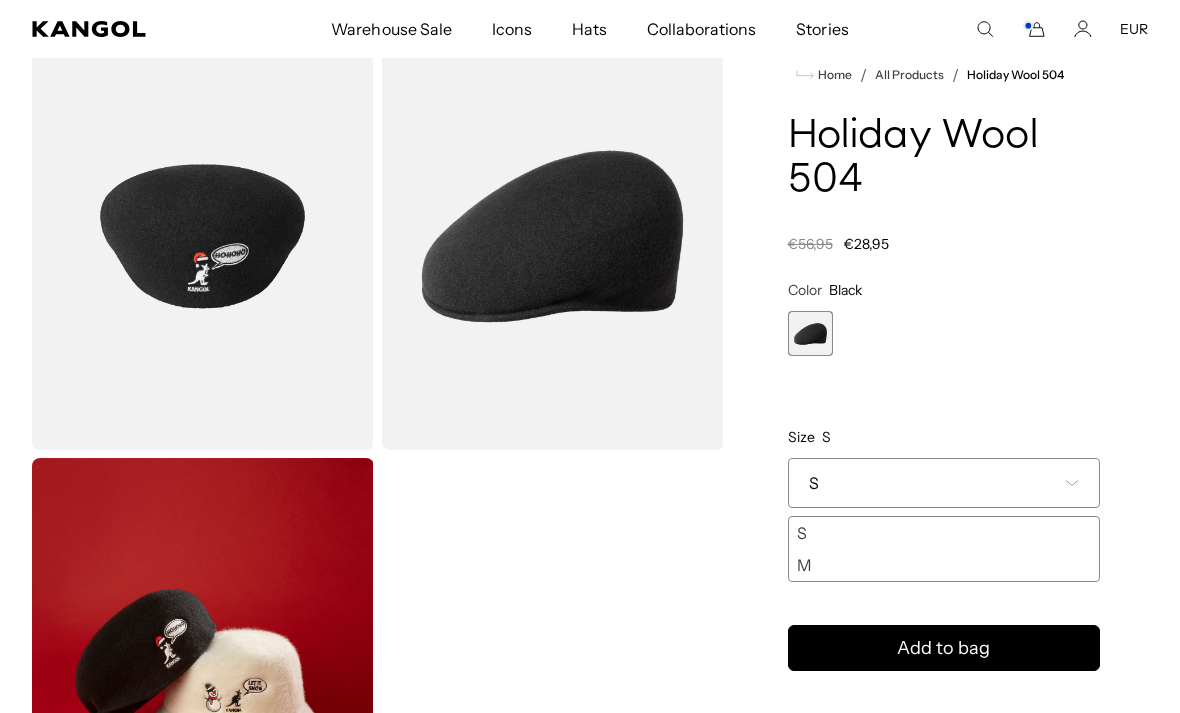 scroll, scrollTop: 0, scrollLeft: 0, axis: both 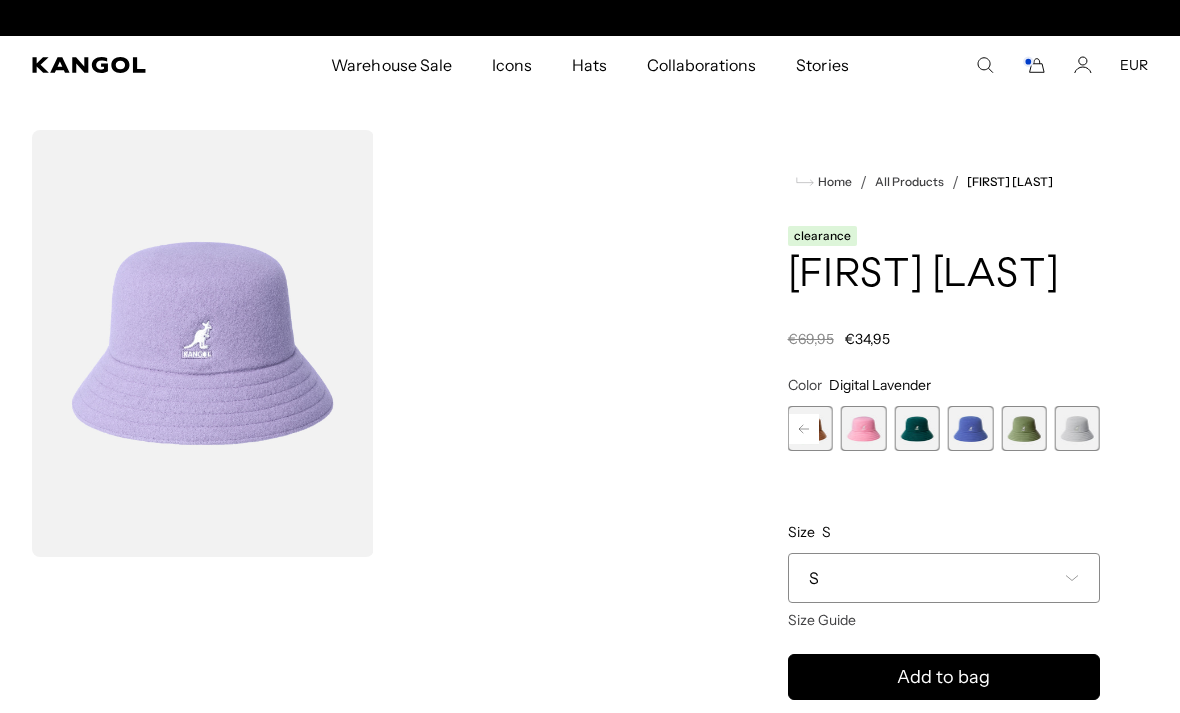 click at bounding box center (1023, 428) 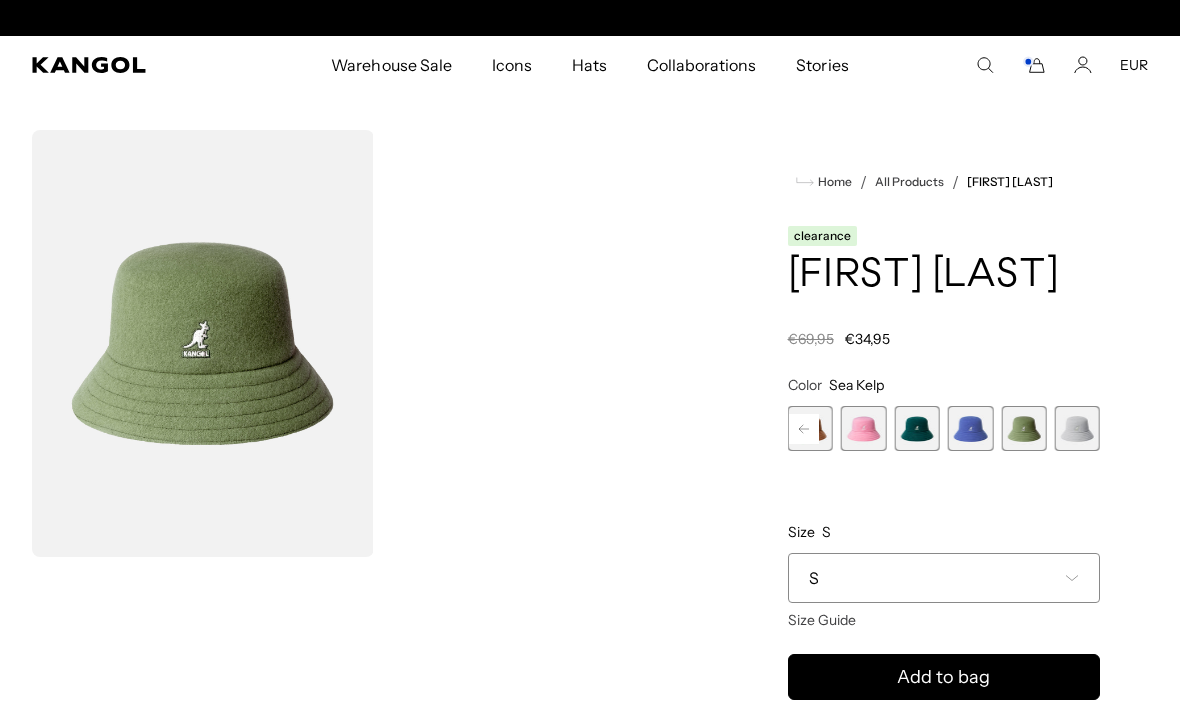 scroll, scrollTop: 0, scrollLeft: 412, axis: horizontal 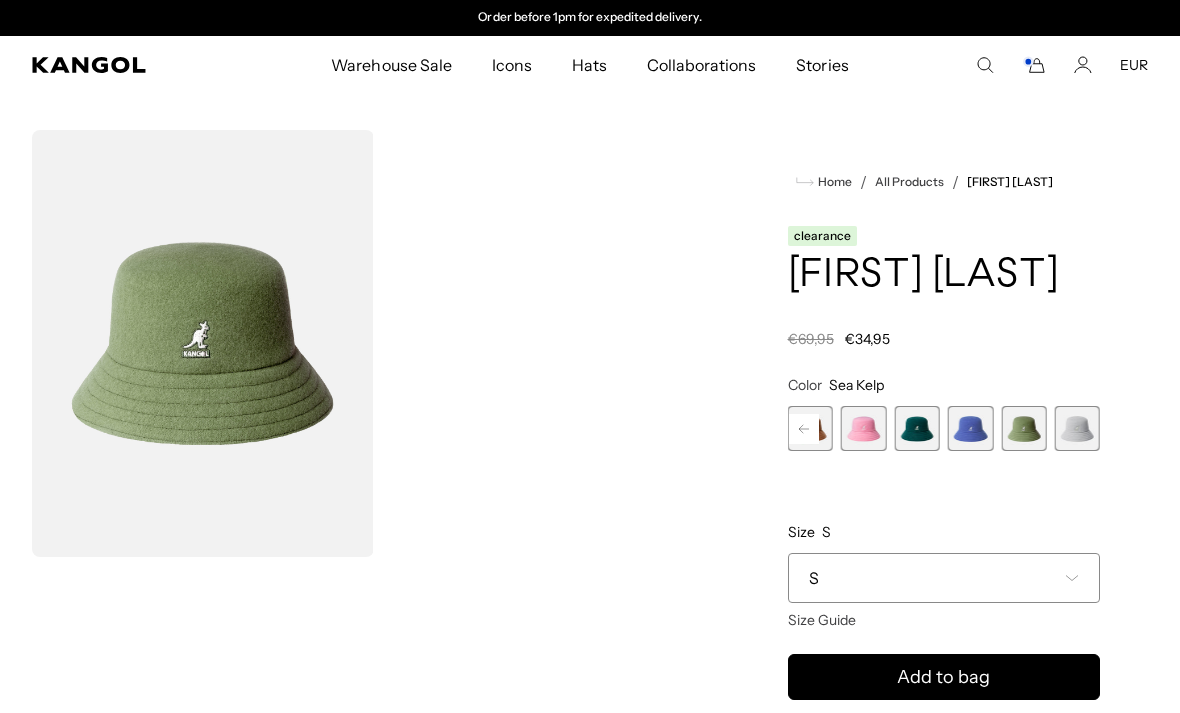 click at bounding box center [1077, 428] 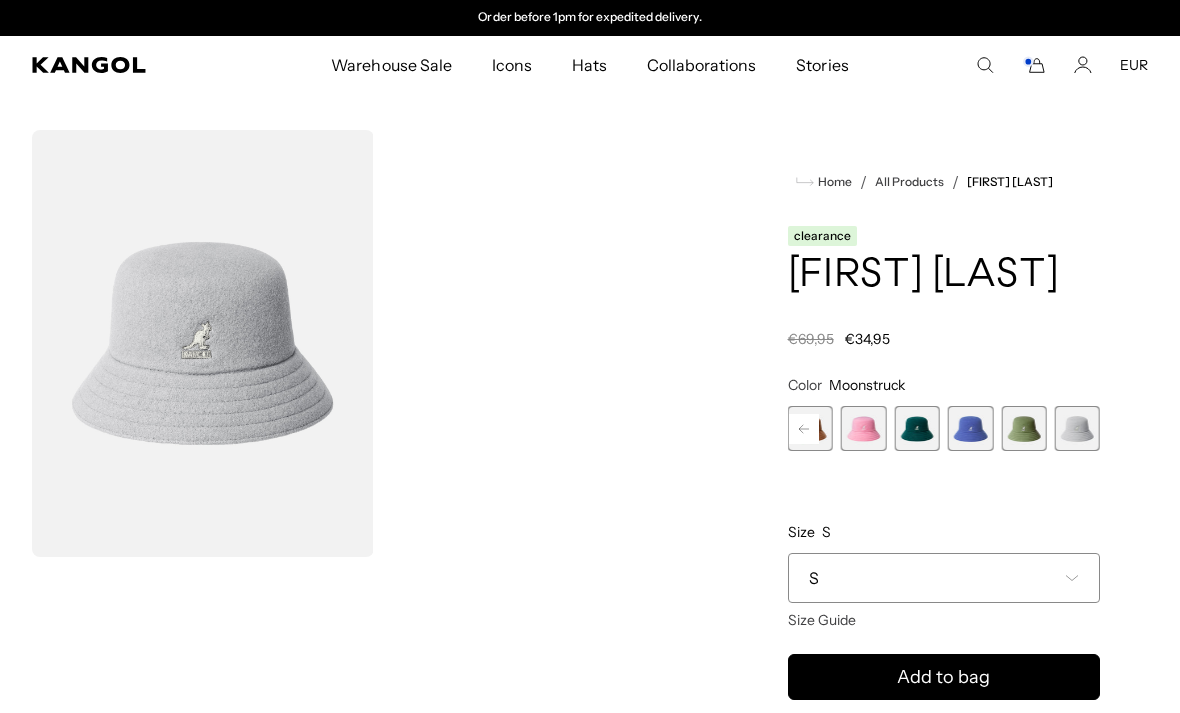 click at bounding box center (203, 343) 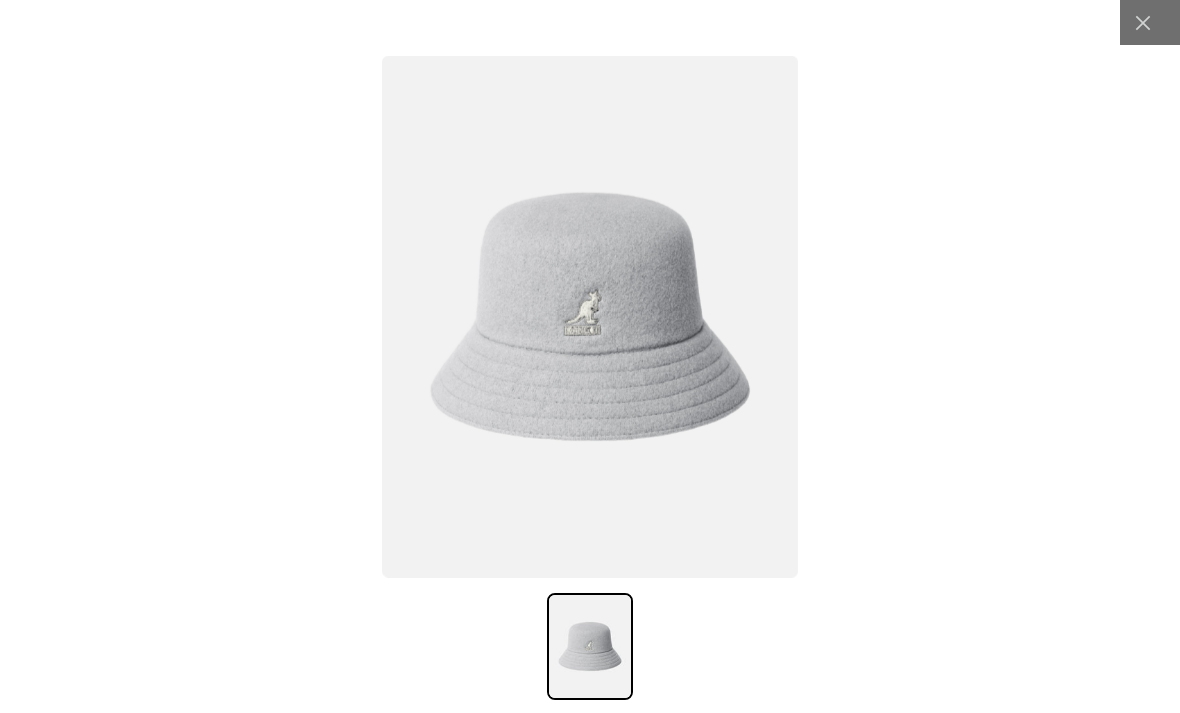 scroll, scrollTop: 0, scrollLeft: 412, axis: horizontal 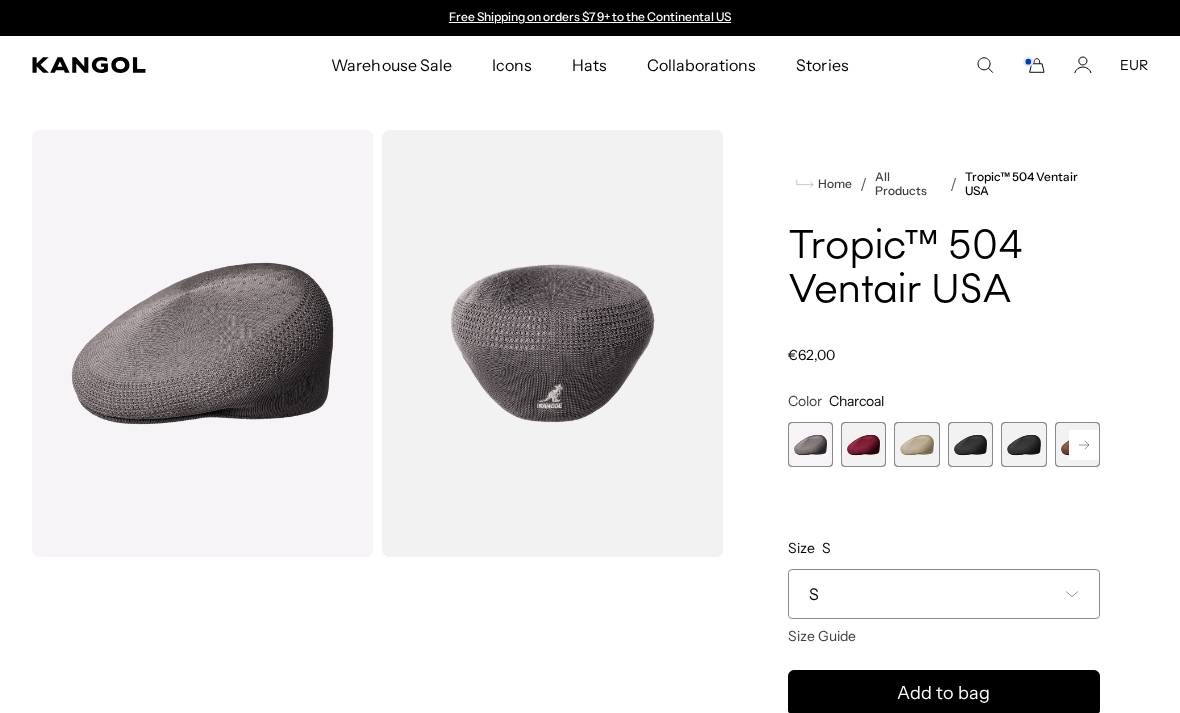 click at bounding box center (970, 444) 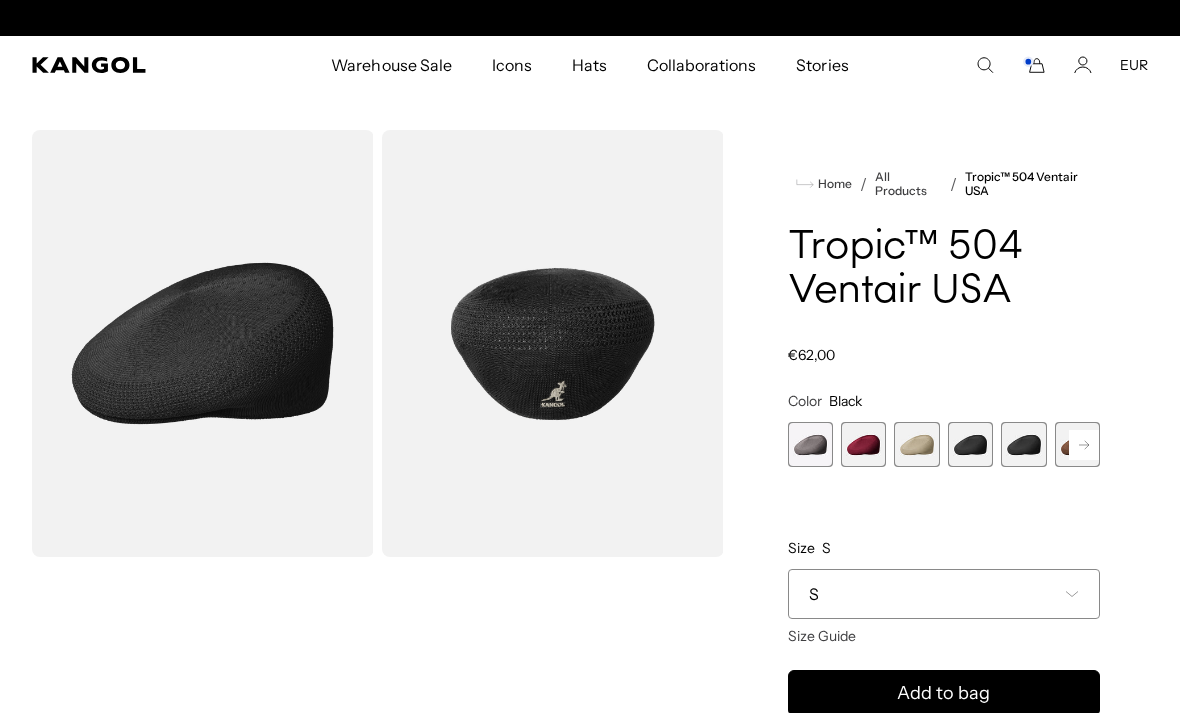 scroll, scrollTop: 0, scrollLeft: 412, axis: horizontal 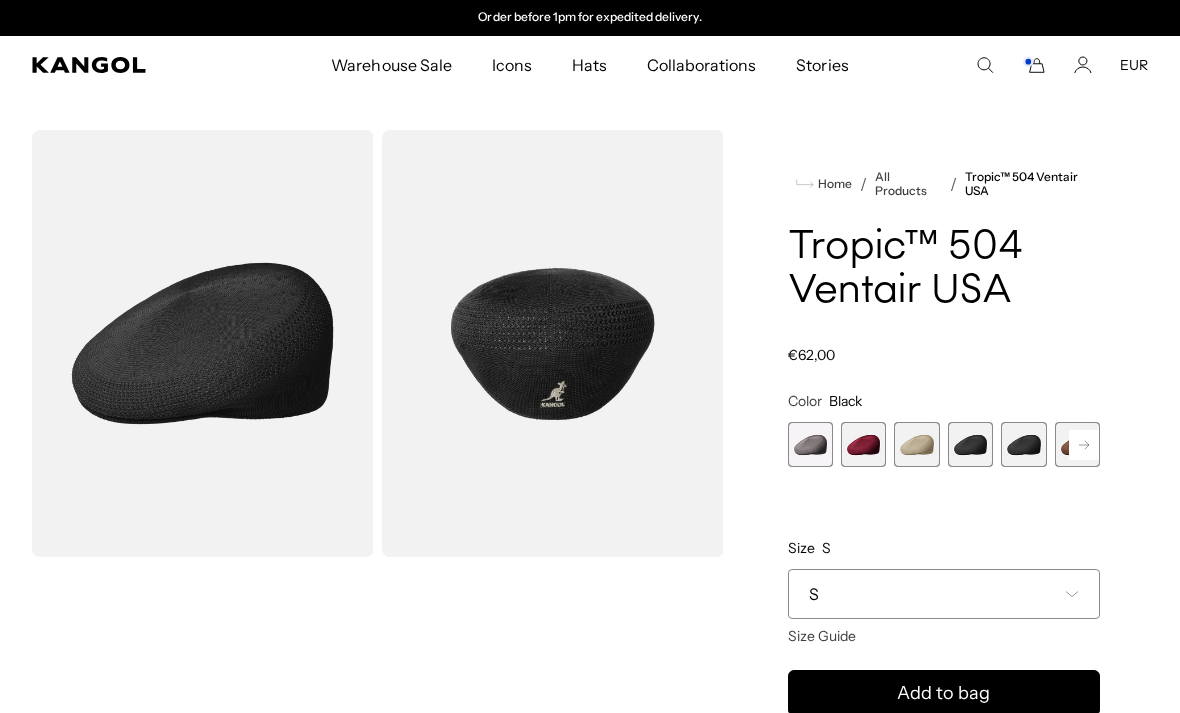 click at bounding box center (863, 444) 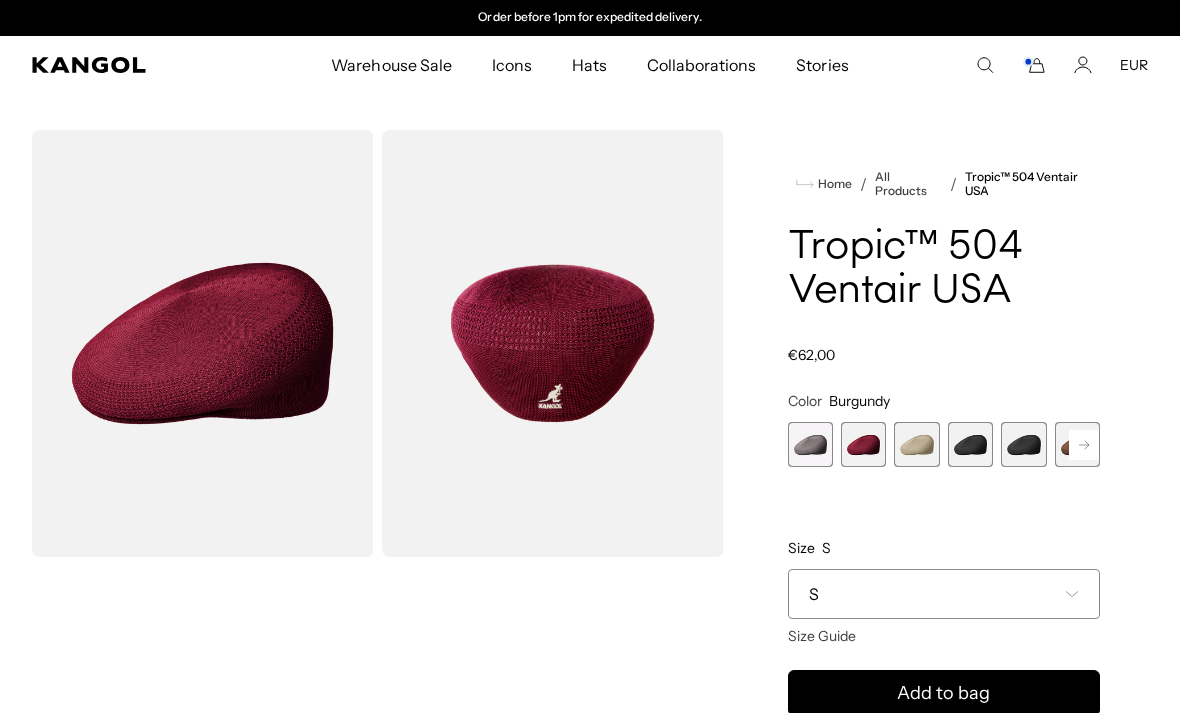 click at bounding box center (916, 444) 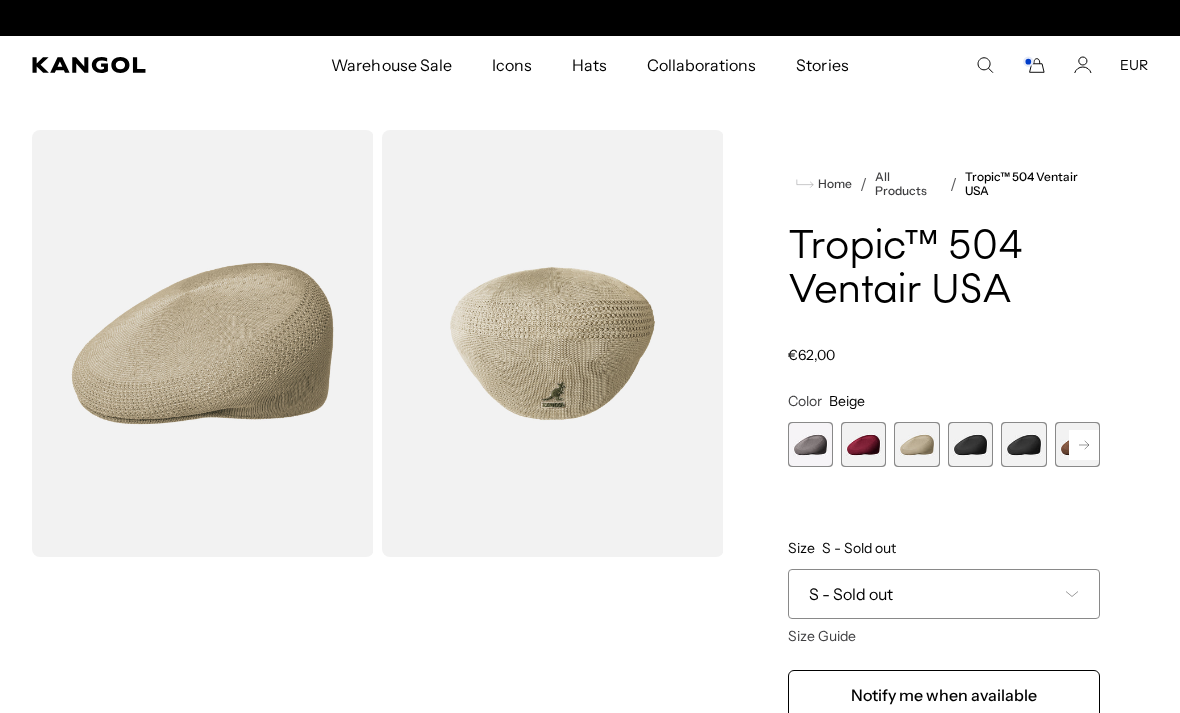 scroll, scrollTop: 0, scrollLeft: 0, axis: both 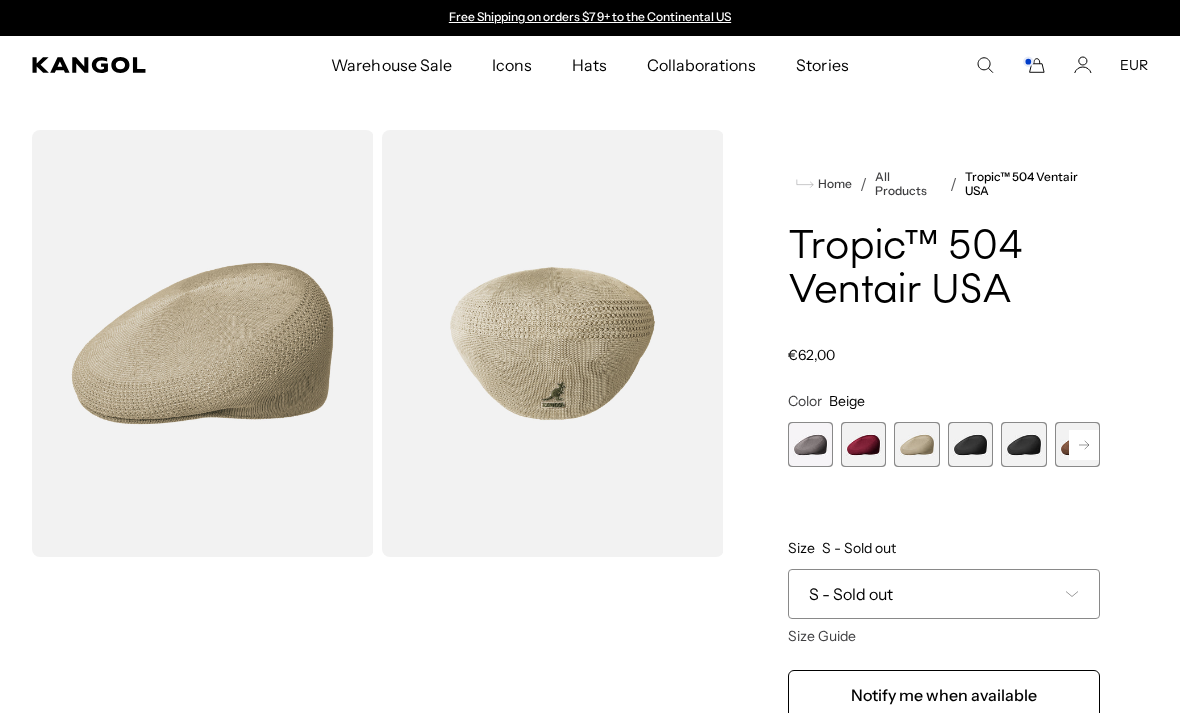 click at bounding box center (970, 444) 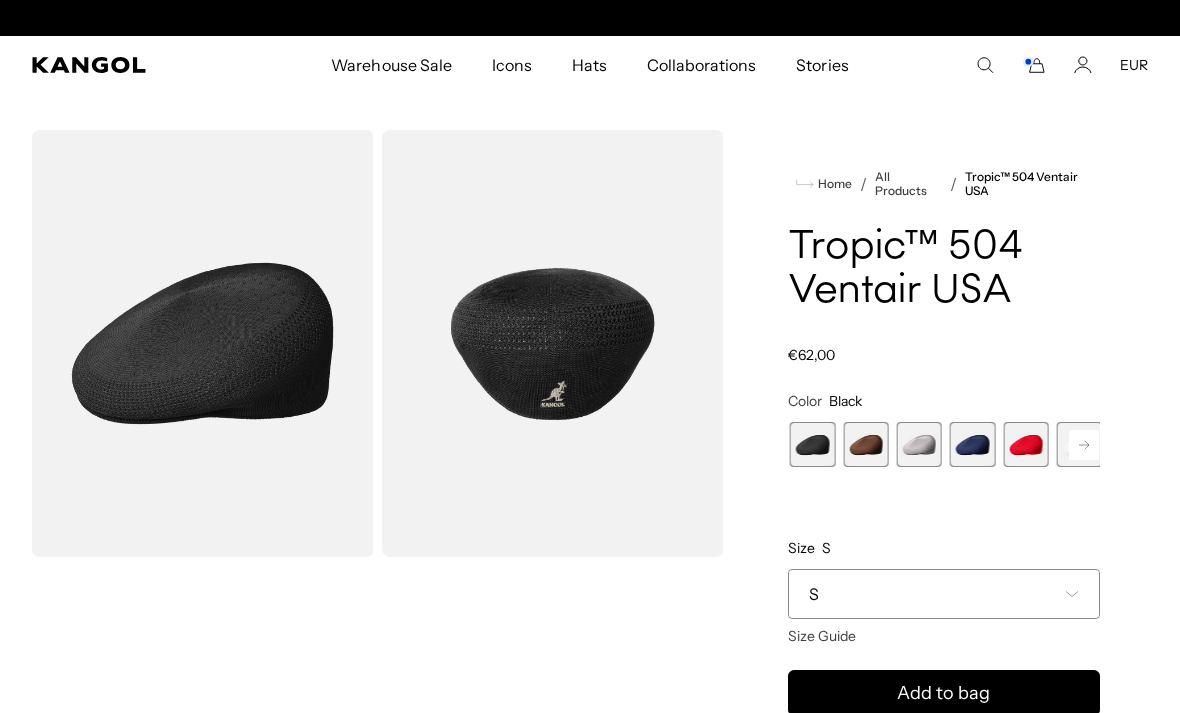 scroll, scrollTop: 0, scrollLeft: 412, axis: horizontal 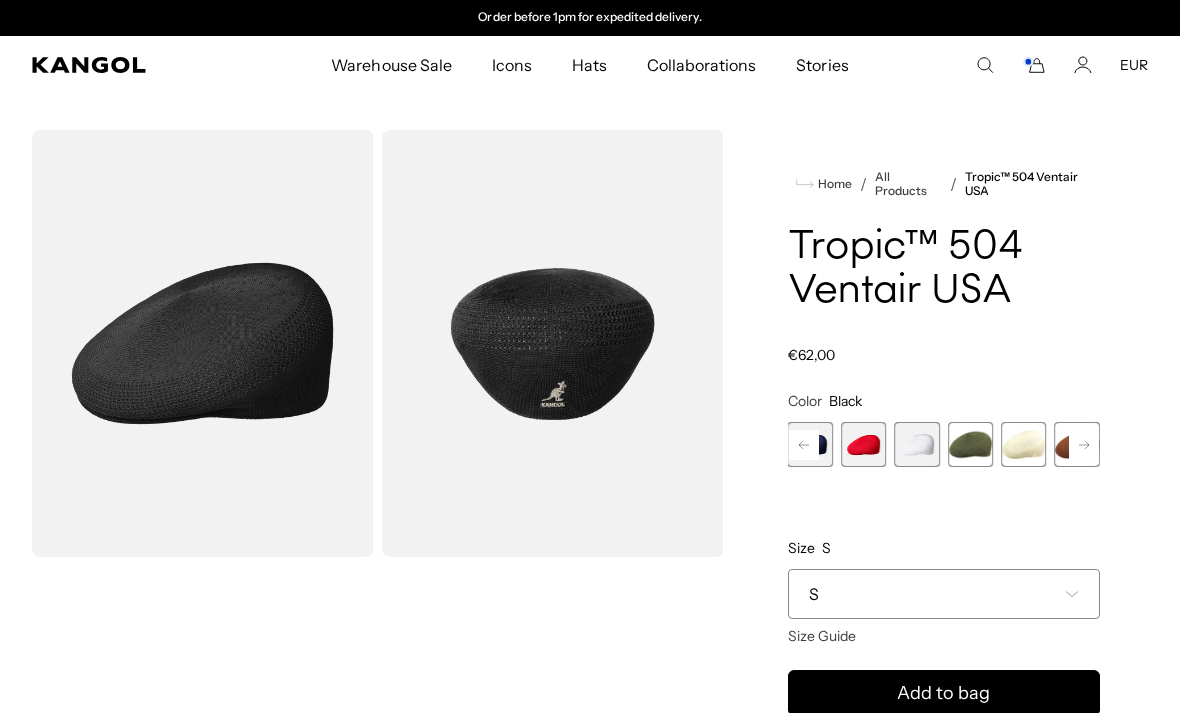 click at bounding box center (863, 444) 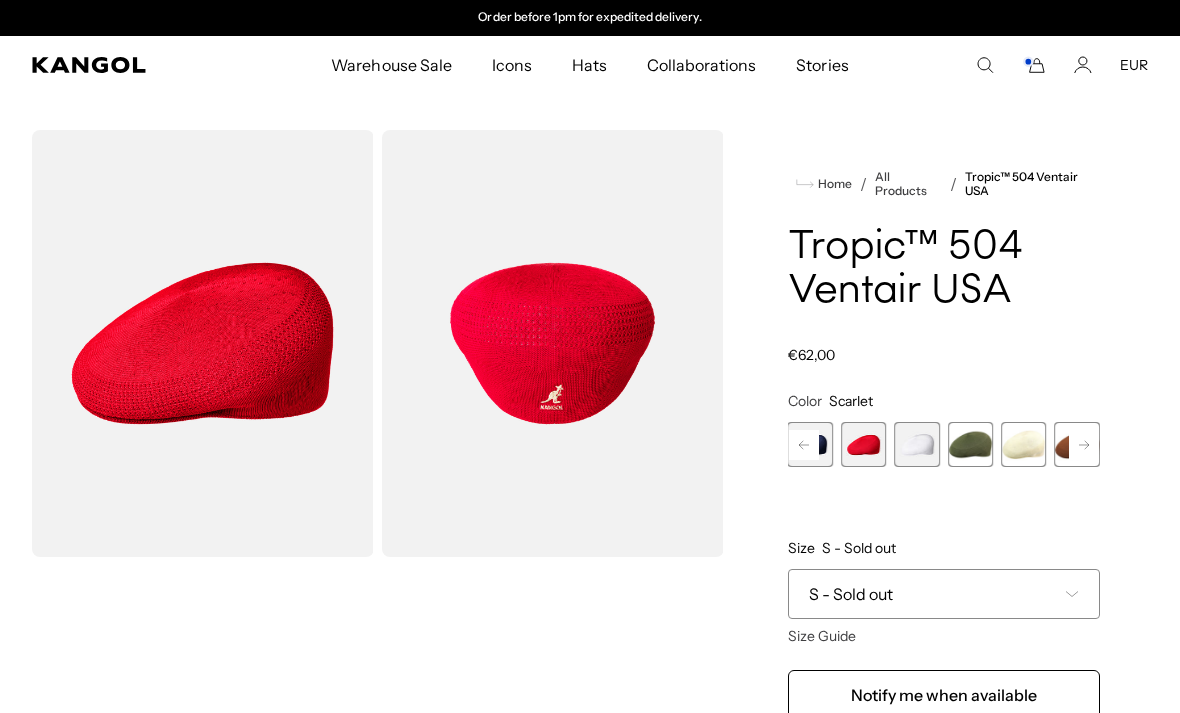 click at bounding box center [916, 444] 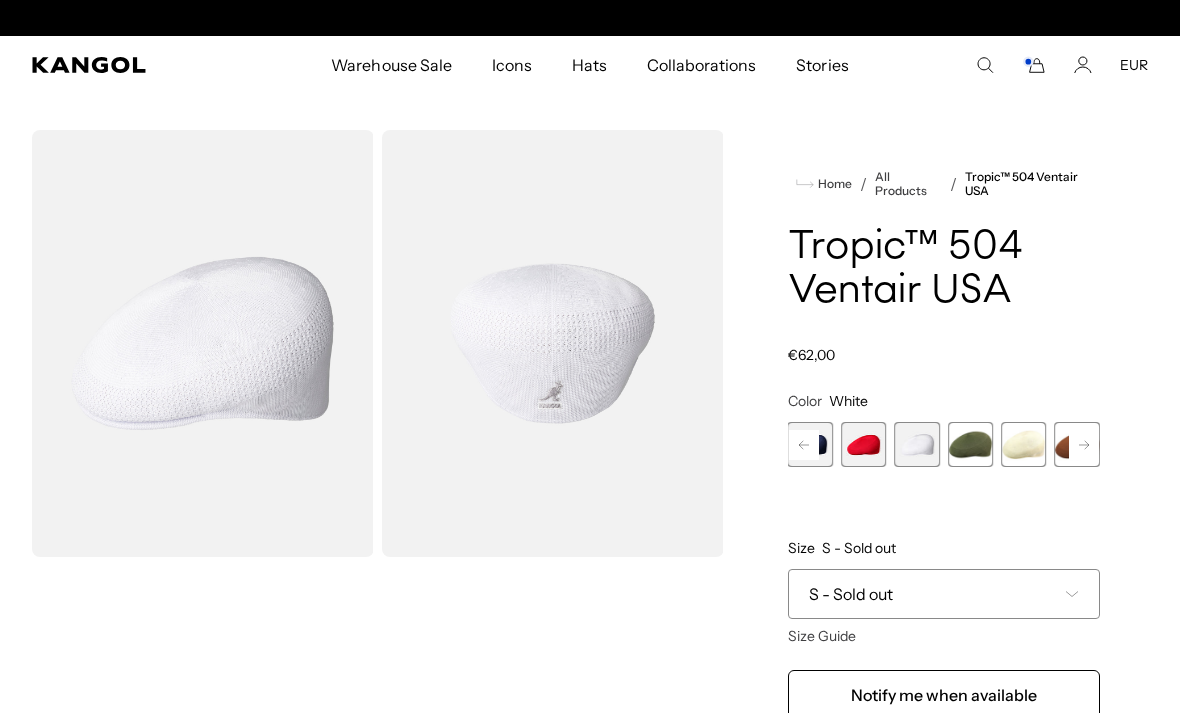 scroll, scrollTop: 0, scrollLeft: 0, axis: both 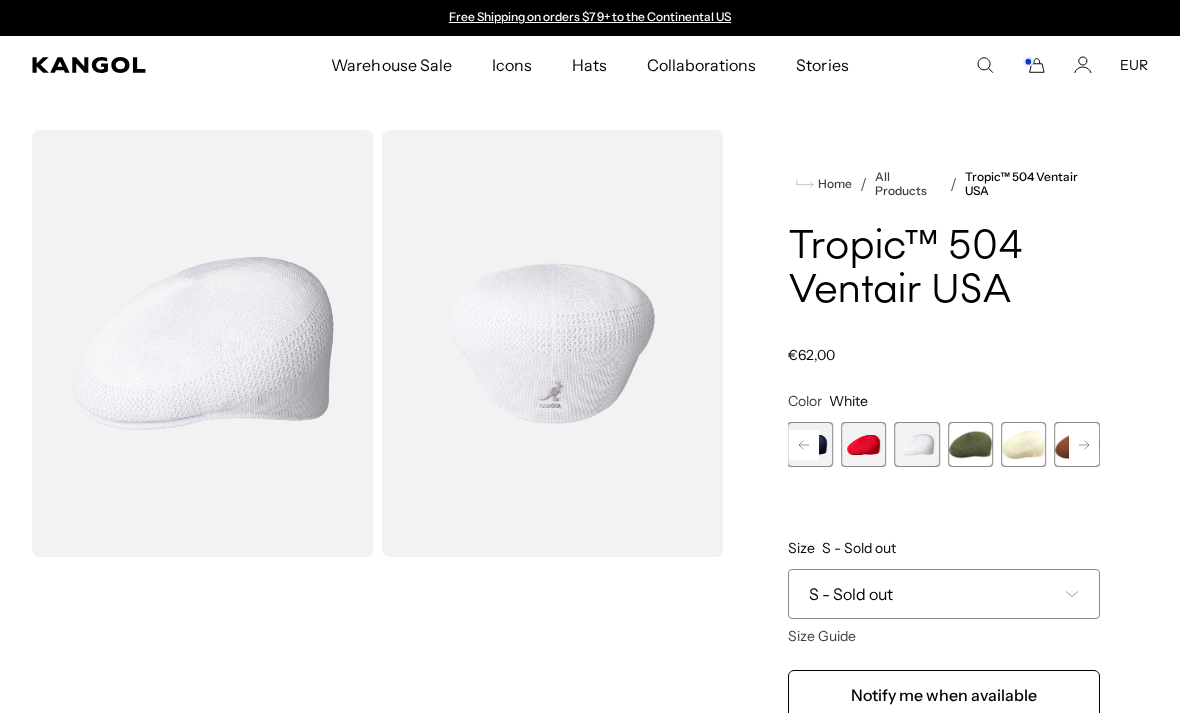 click at bounding box center (970, 444) 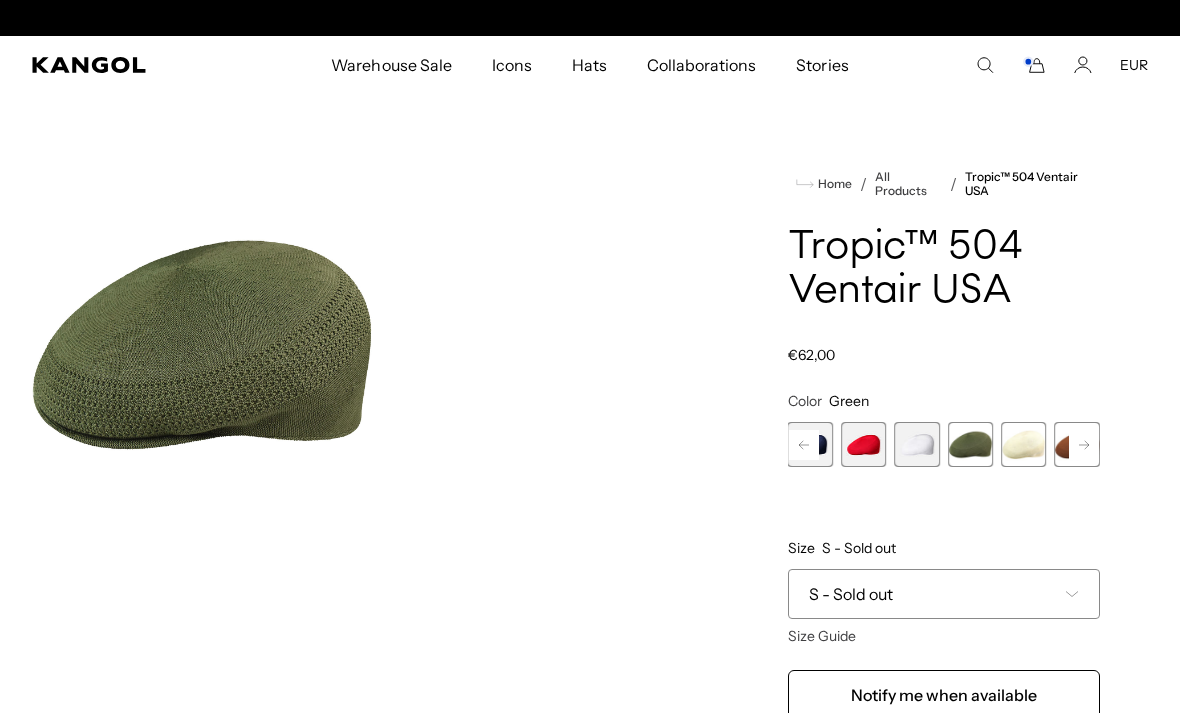 scroll, scrollTop: 0, scrollLeft: 412, axis: horizontal 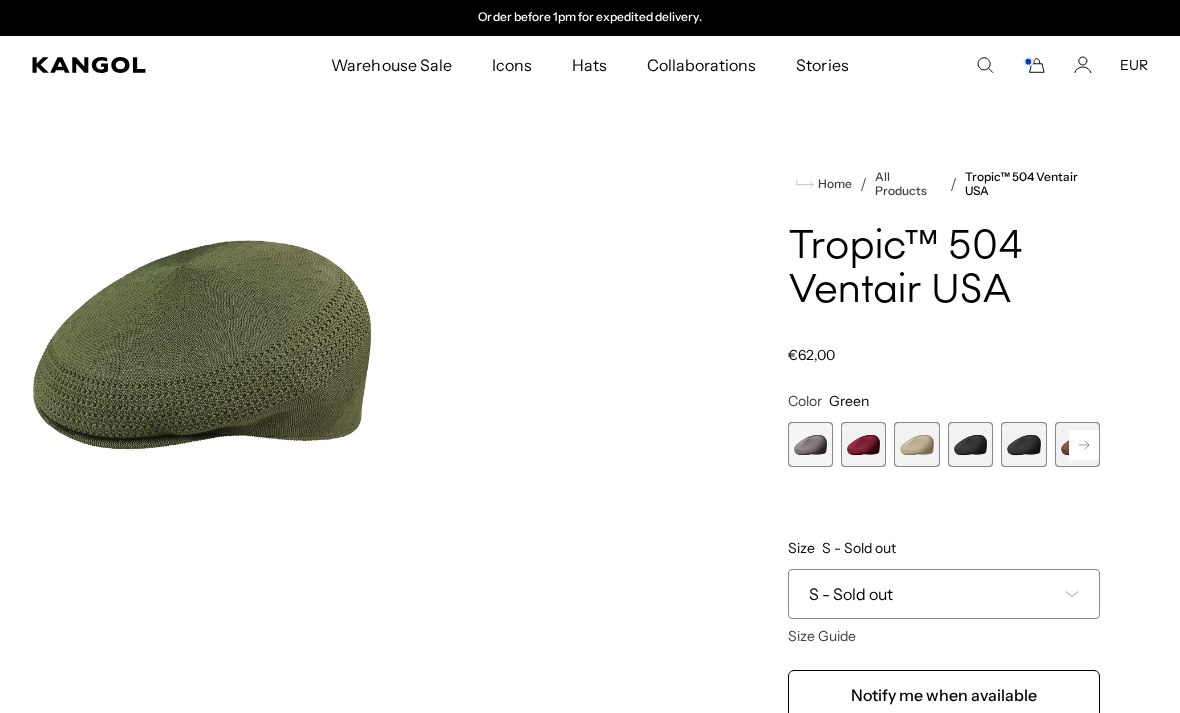 click at bounding box center (916, 444) 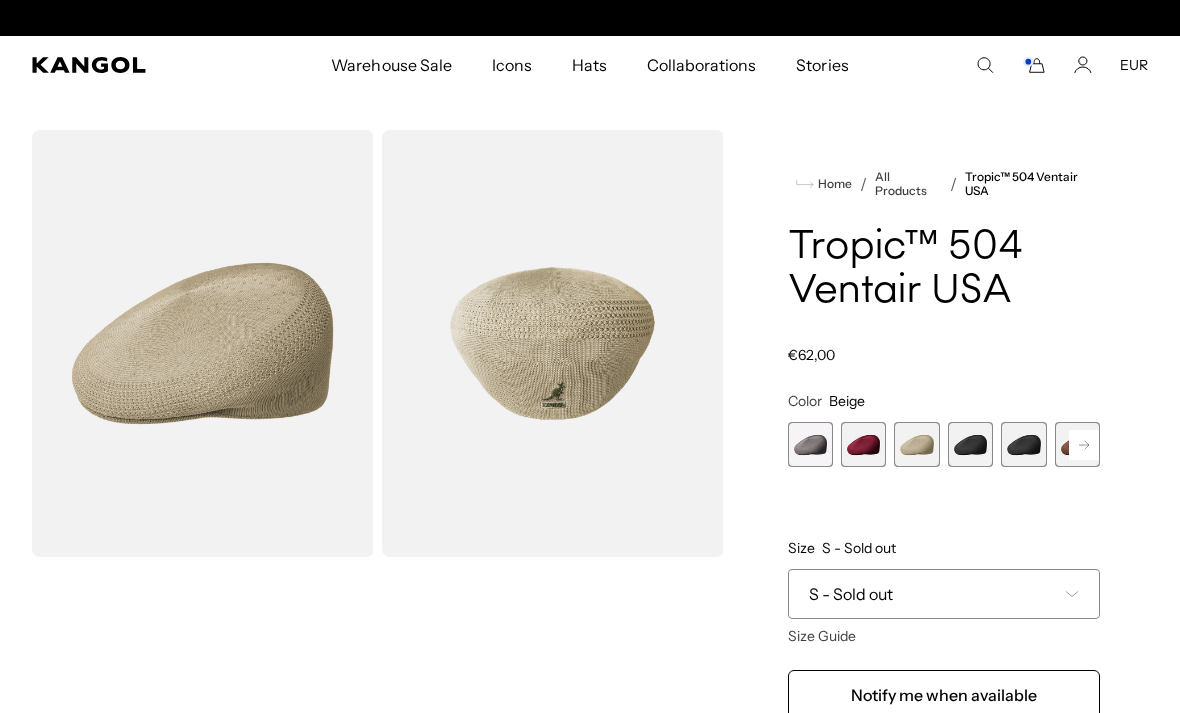 scroll, scrollTop: 0, scrollLeft: 0, axis: both 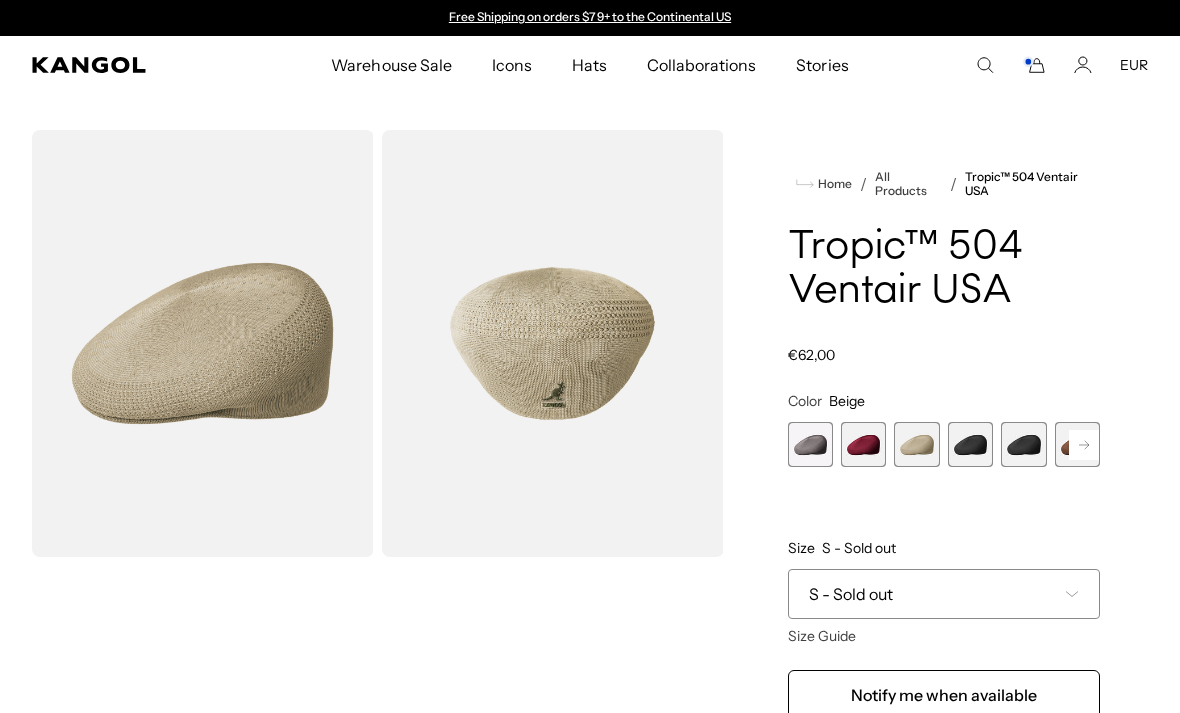 click 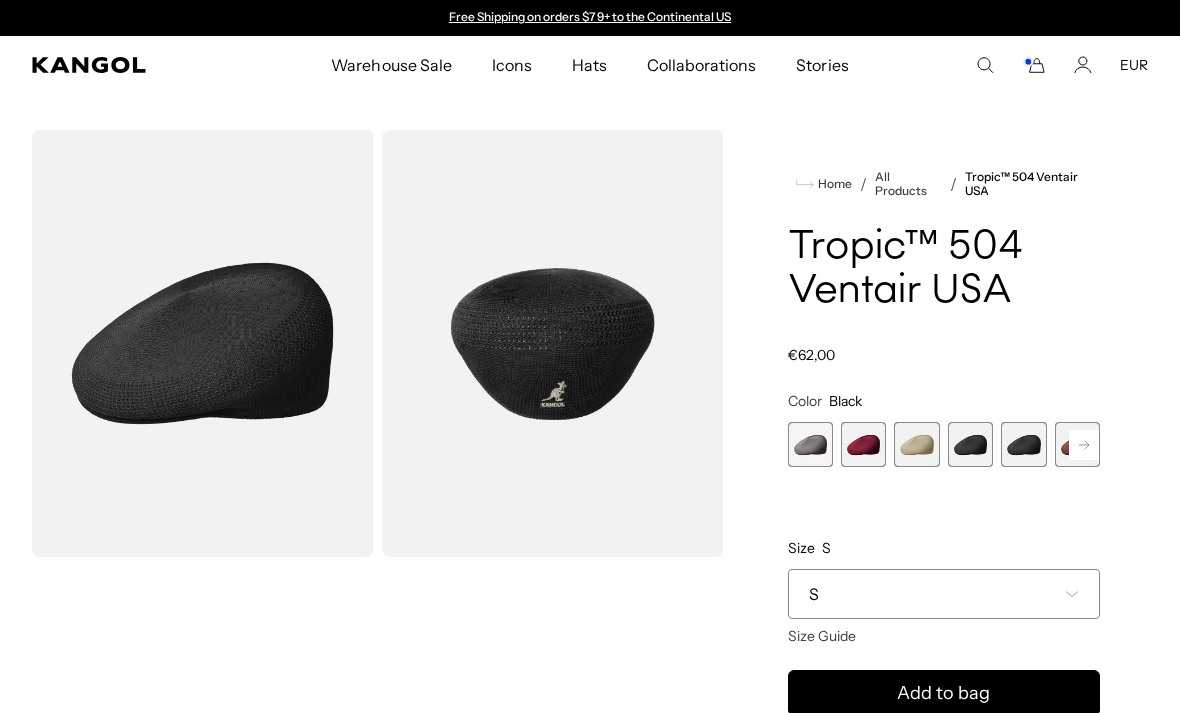 click on "S" 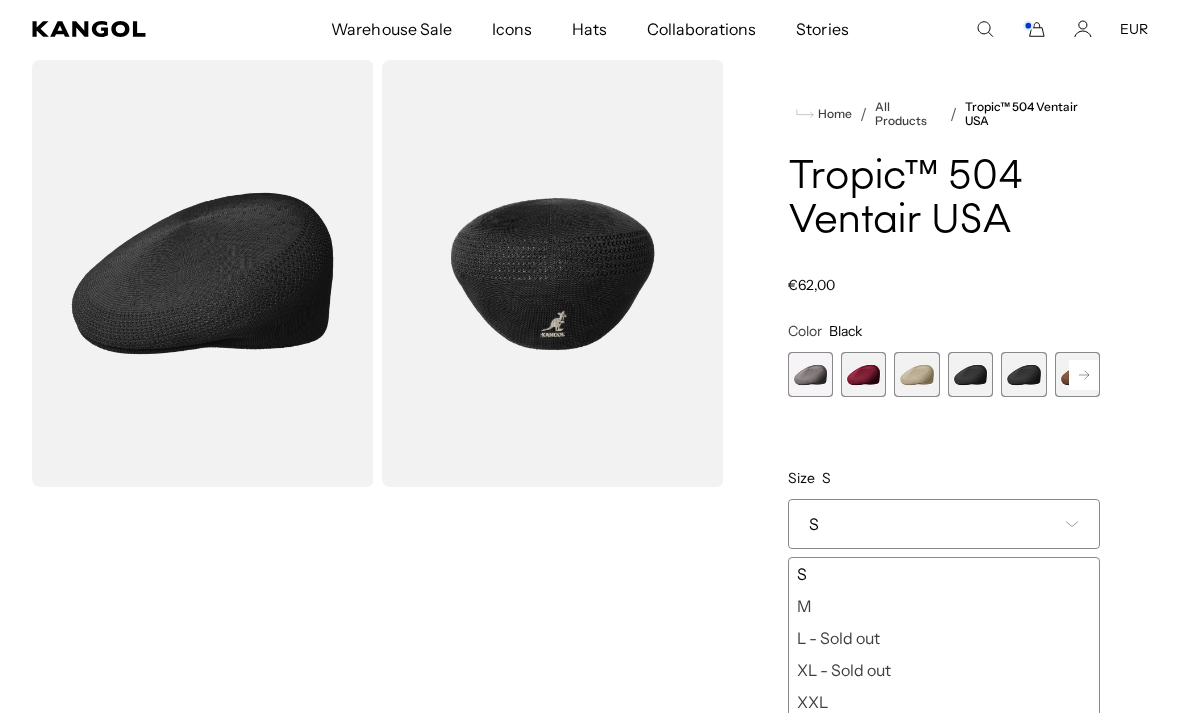 scroll, scrollTop: 81, scrollLeft: 0, axis: vertical 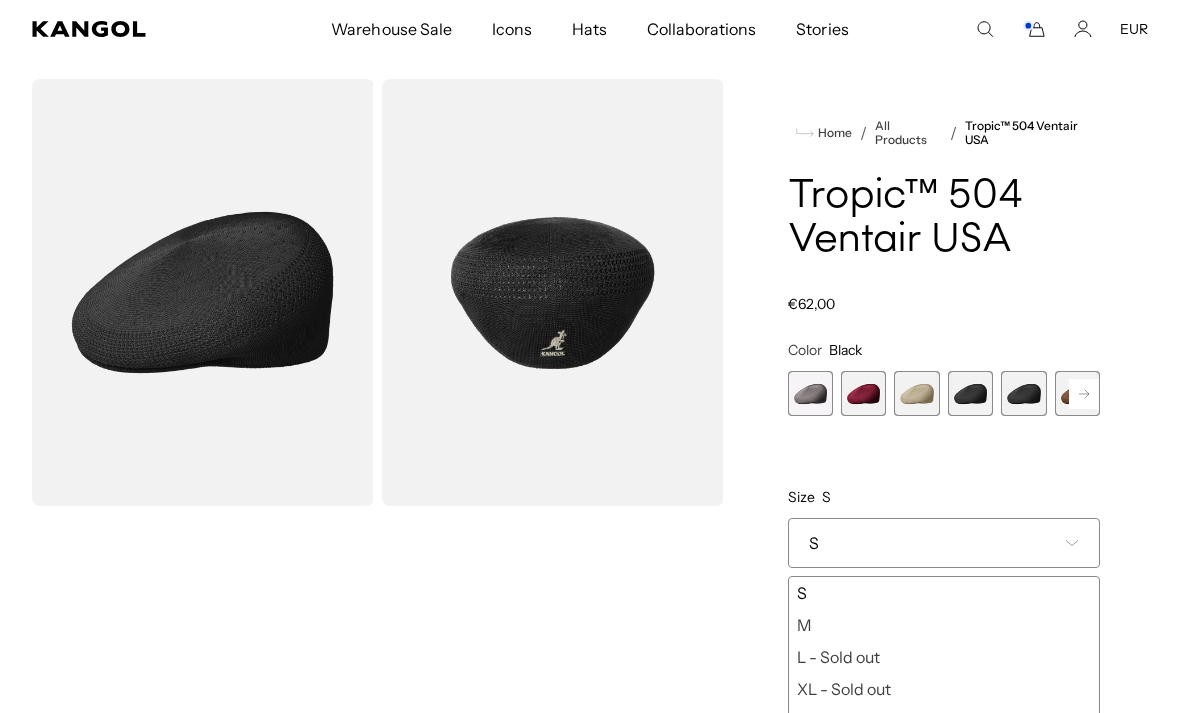 click 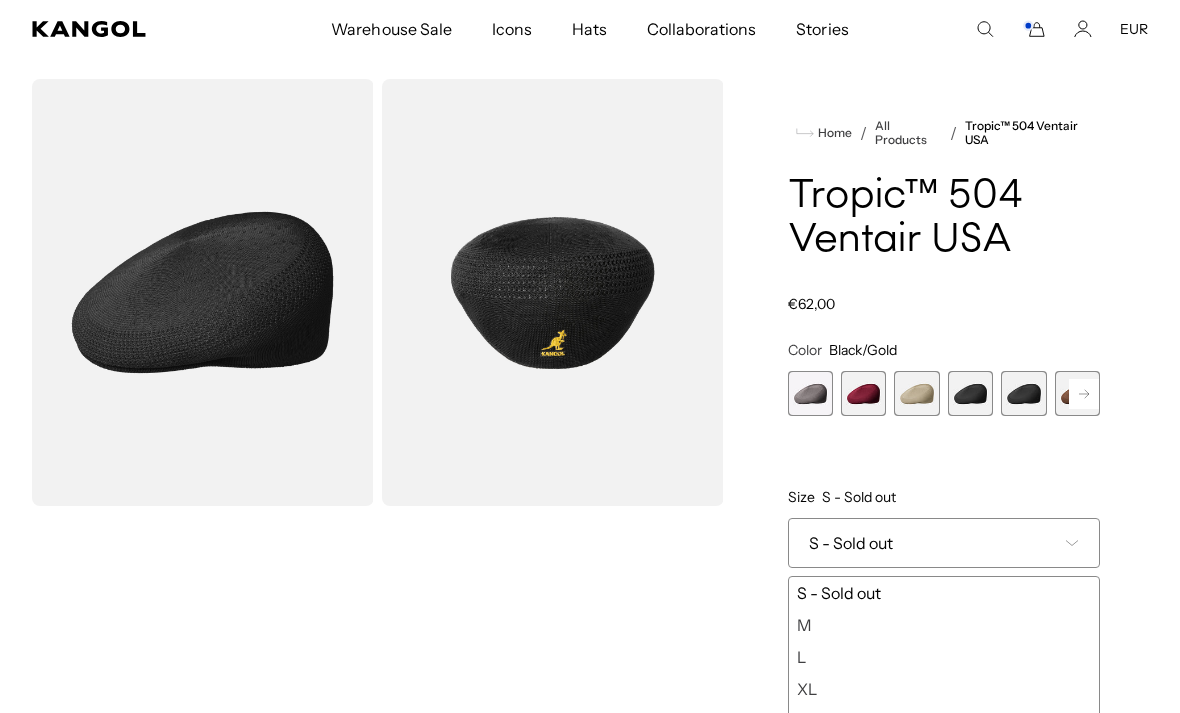 scroll, scrollTop: 0, scrollLeft: 412, axis: horizontal 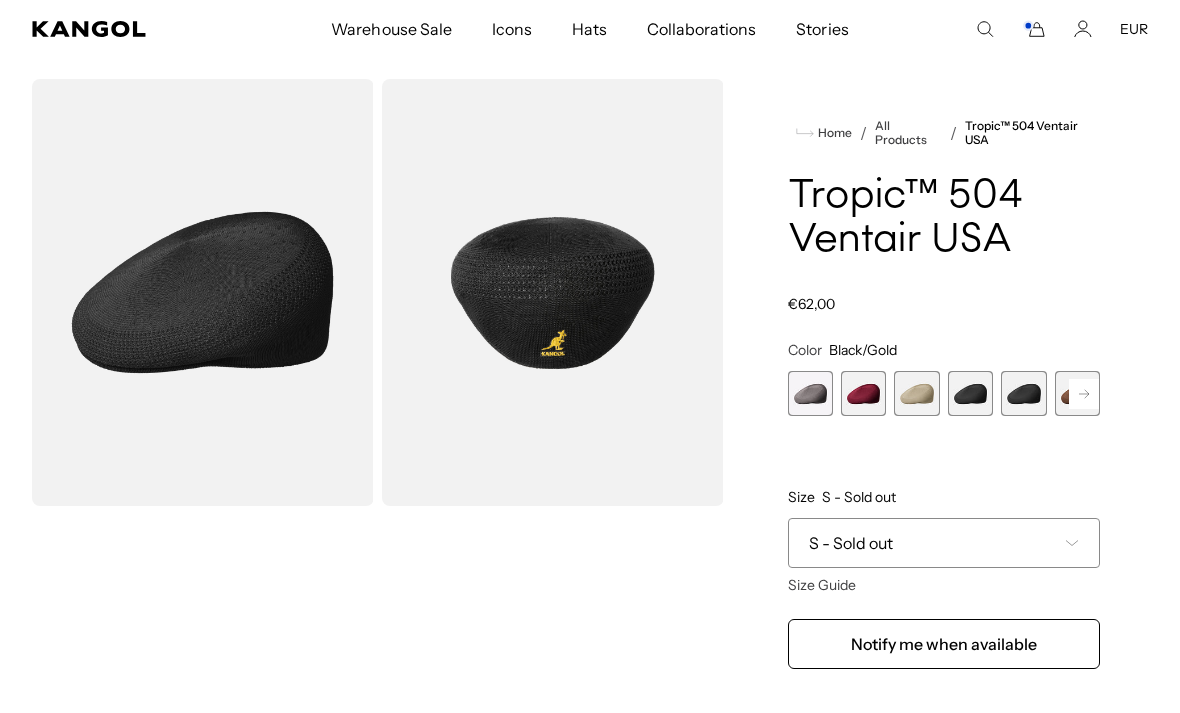click on "S - Sold out" 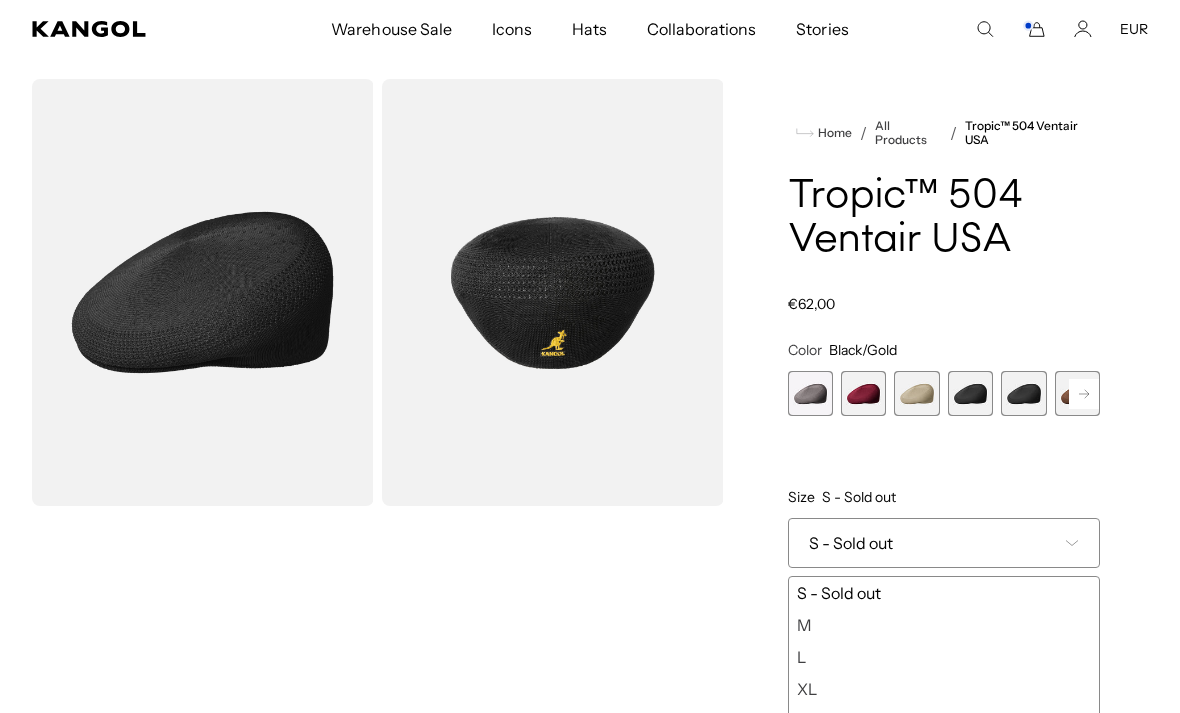 scroll, scrollTop: 0, scrollLeft: 0, axis: both 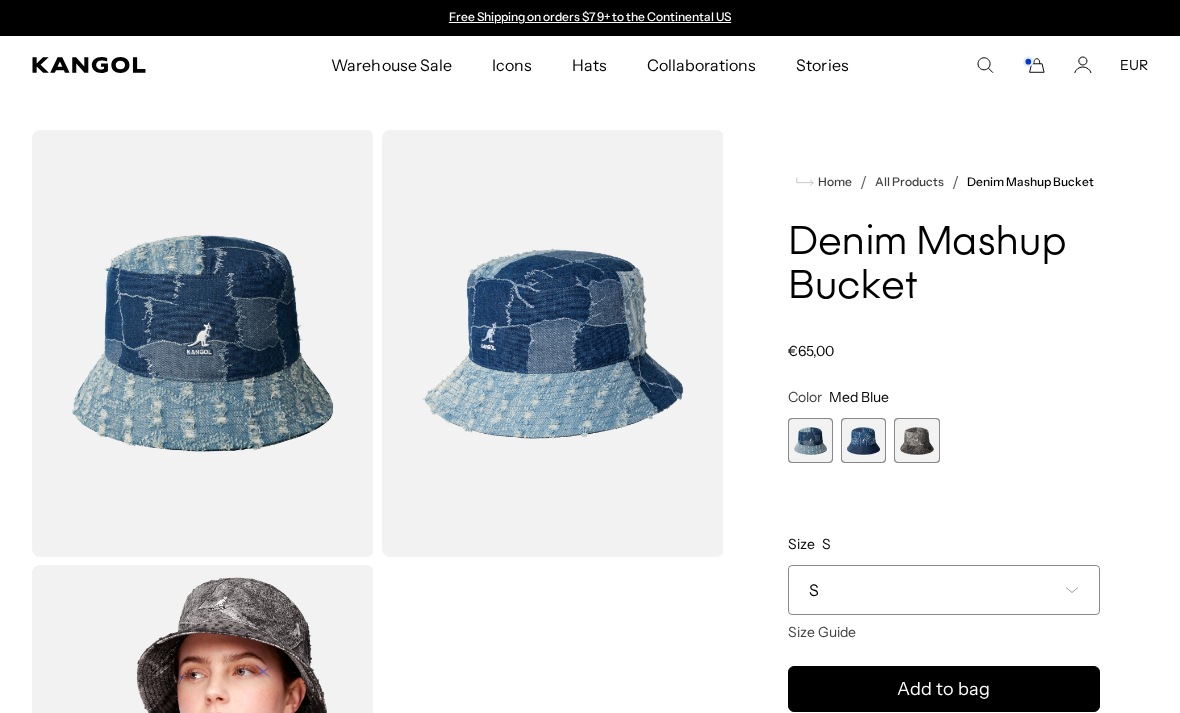 click at bounding box center (916, 440) 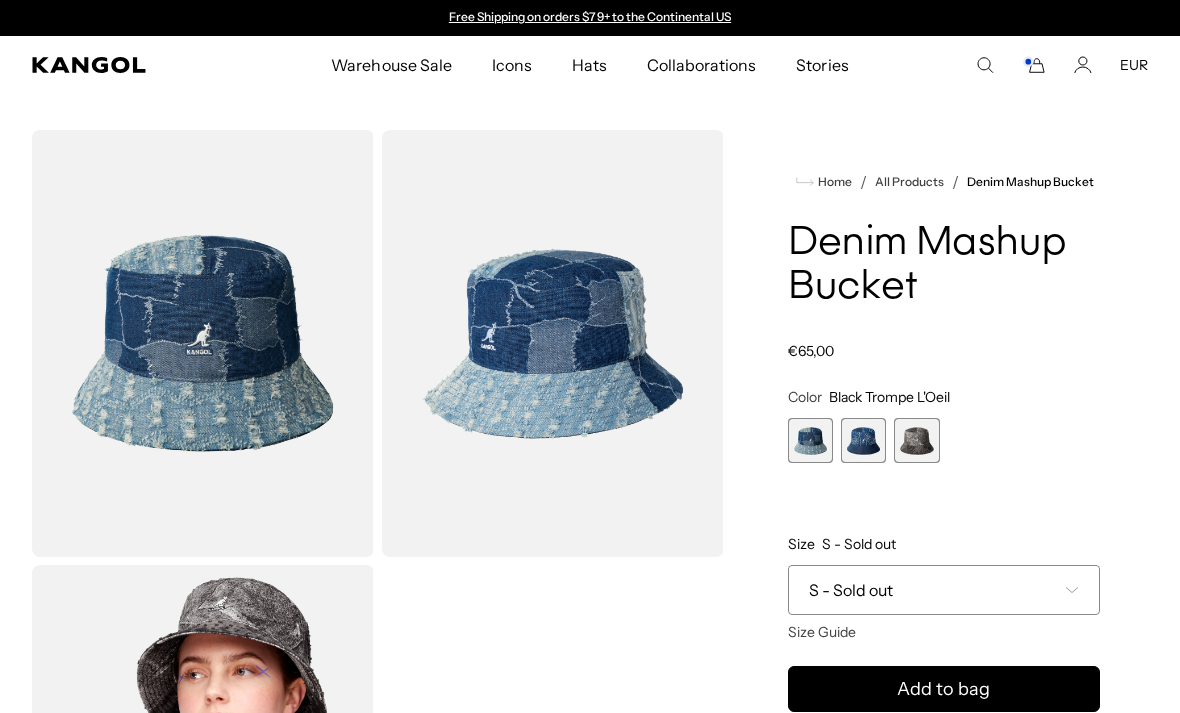 scroll, scrollTop: 0, scrollLeft: 0, axis: both 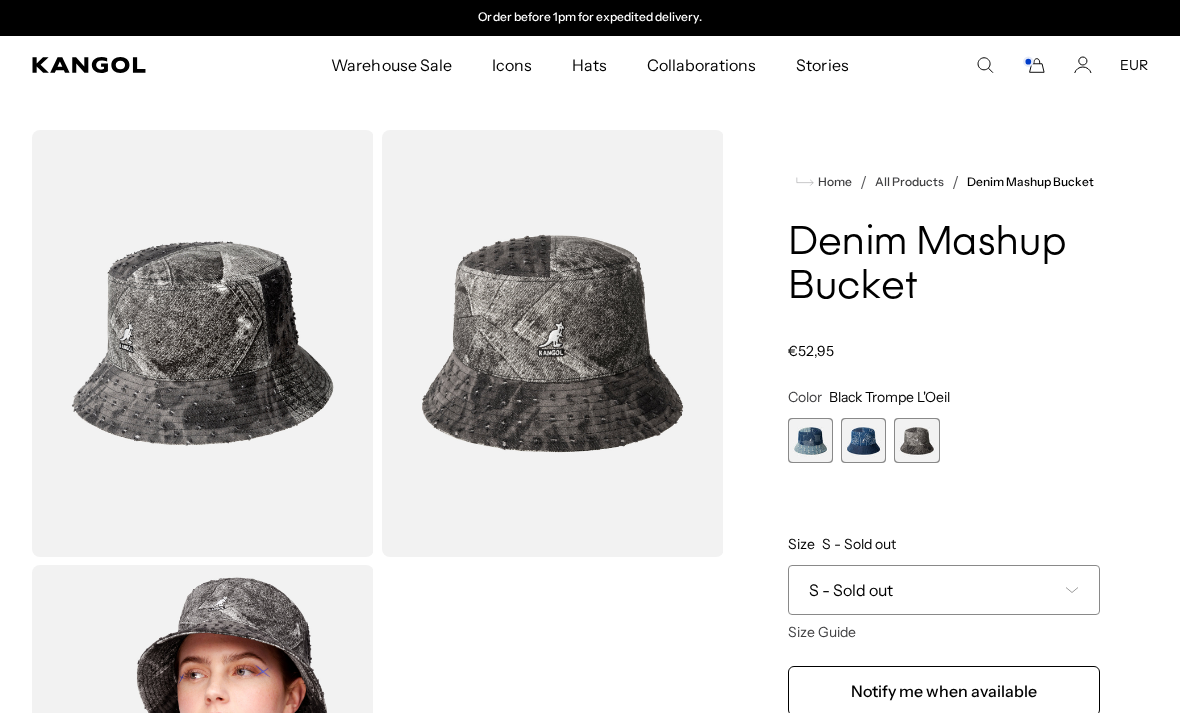 click at bounding box center (203, 343) 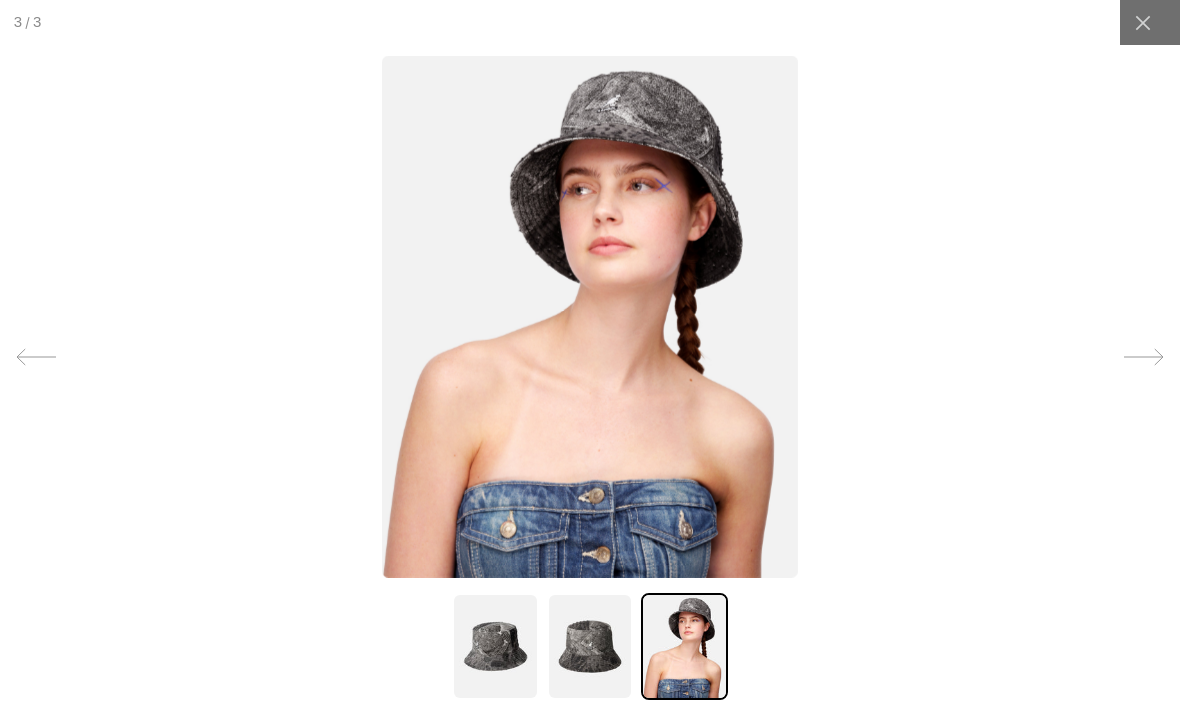 scroll, scrollTop: 0, scrollLeft: 412, axis: horizontal 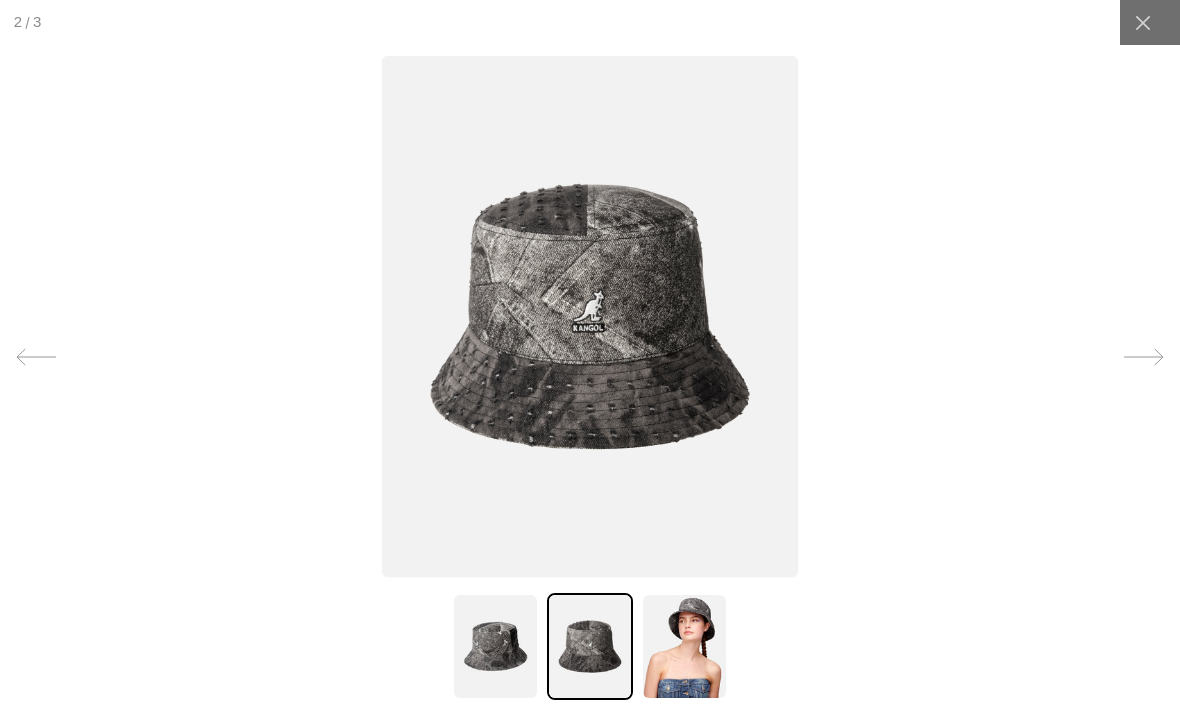click 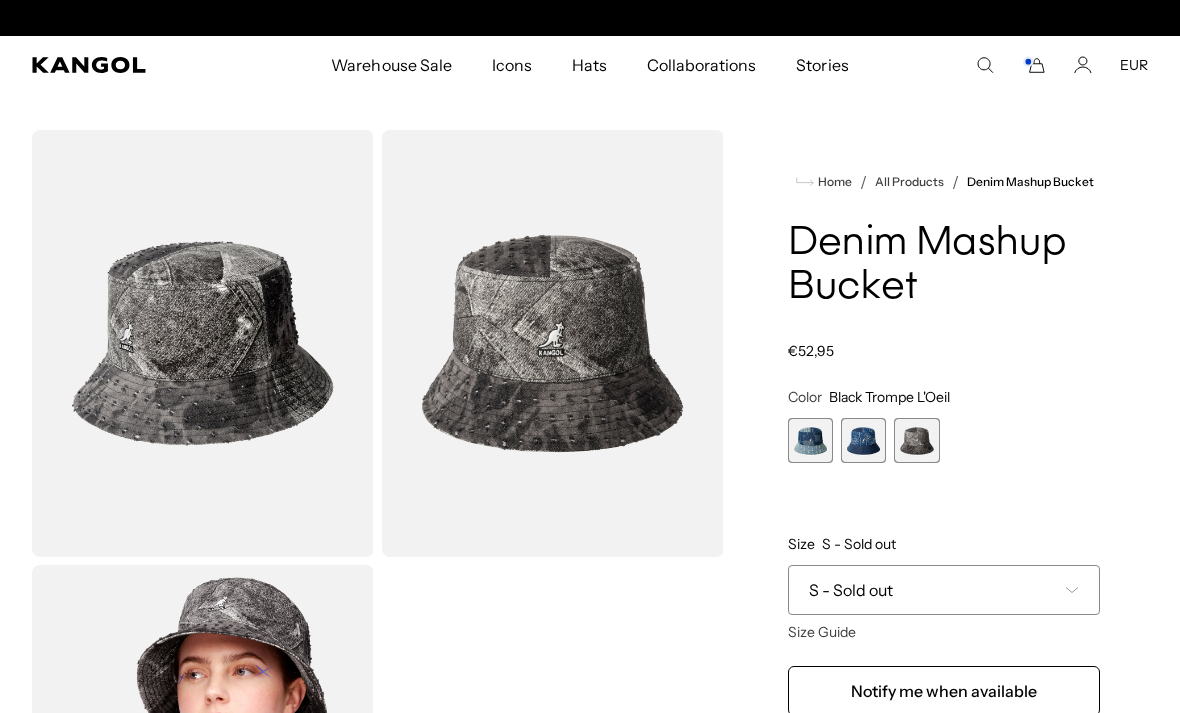 scroll, scrollTop: 0, scrollLeft: 0, axis: both 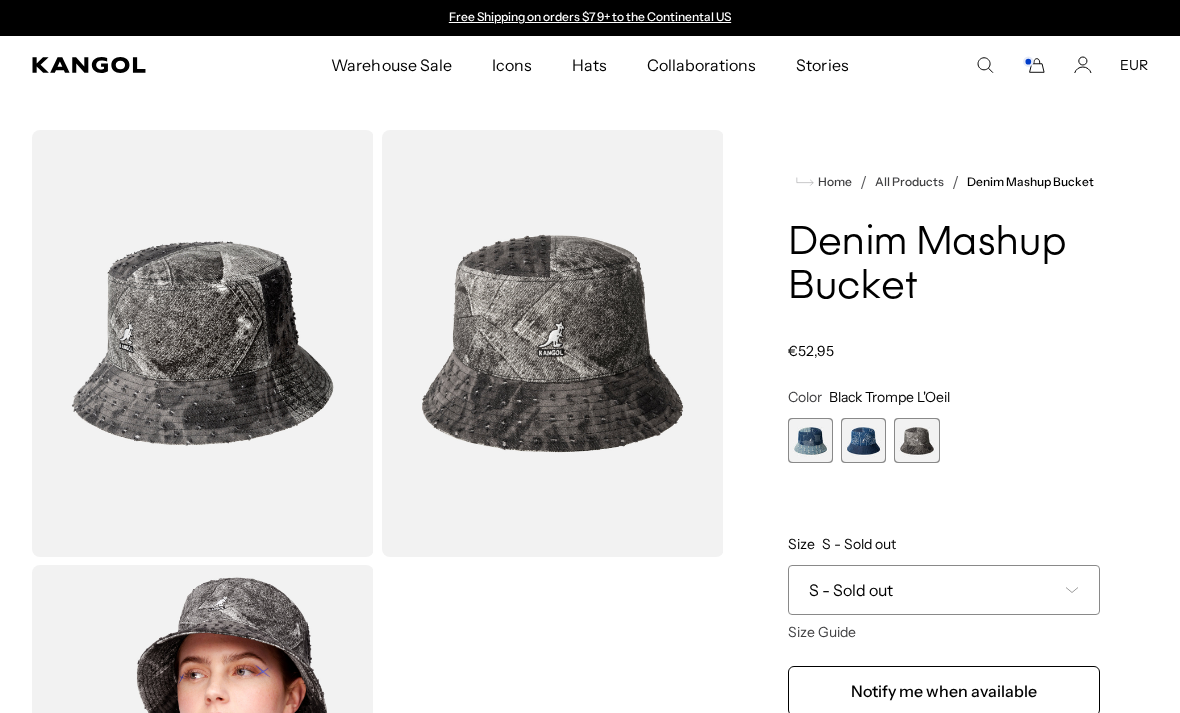 click at bounding box center [863, 440] 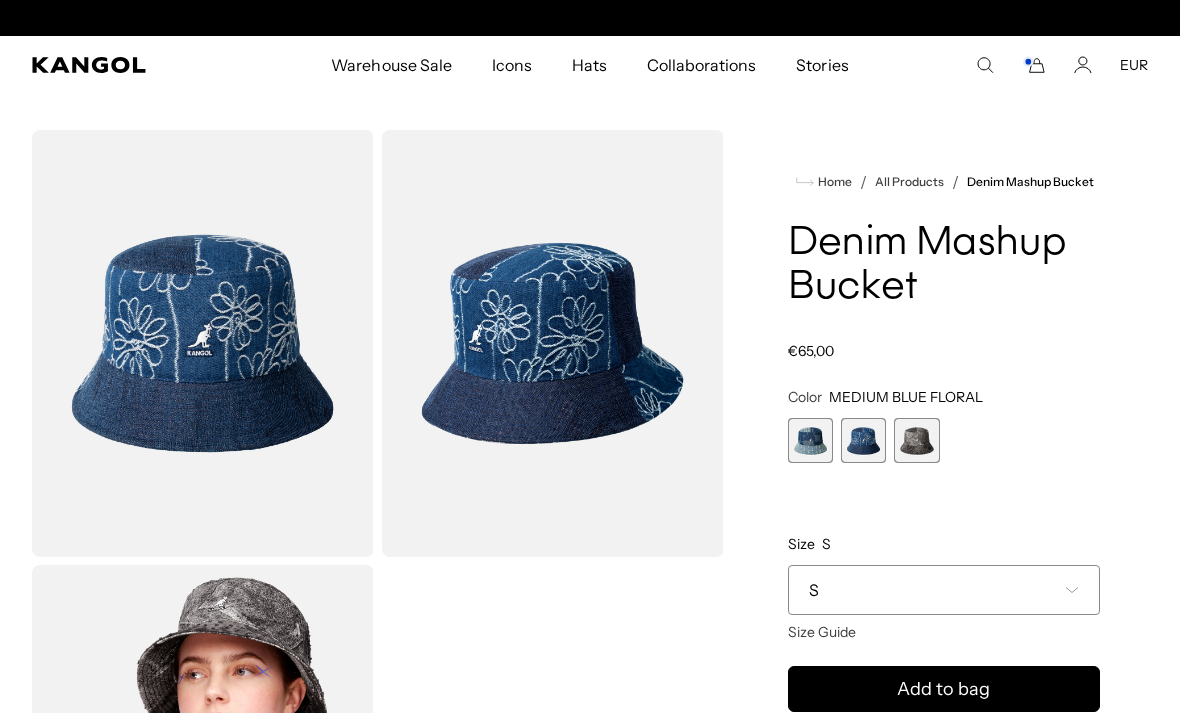 scroll, scrollTop: 0, scrollLeft: 412, axis: horizontal 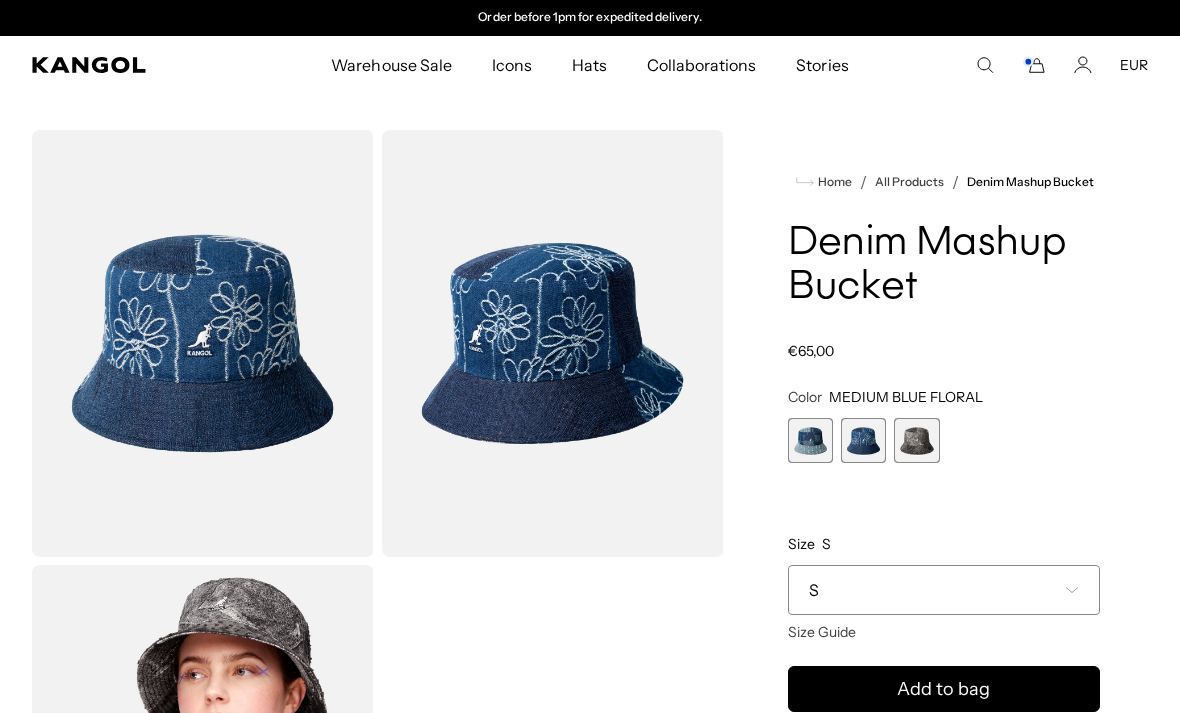 click at bounding box center (810, 440) 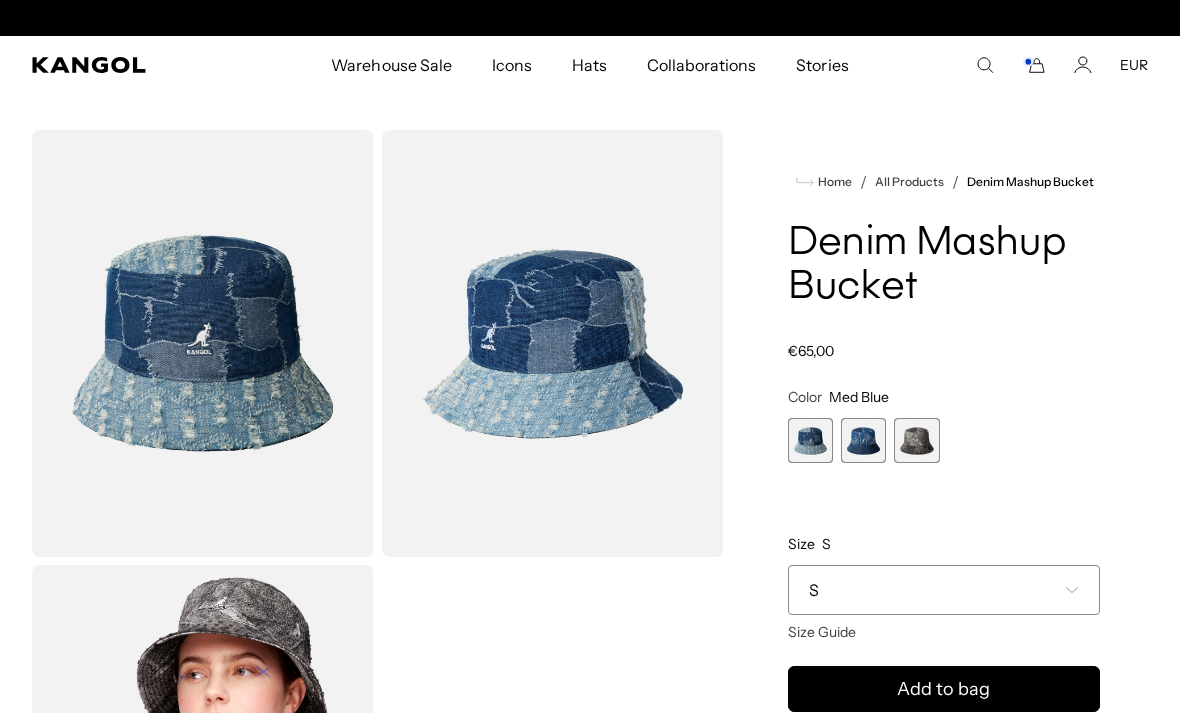 scroll, scrollTop: 0, scrollLeft: 0, axis: both 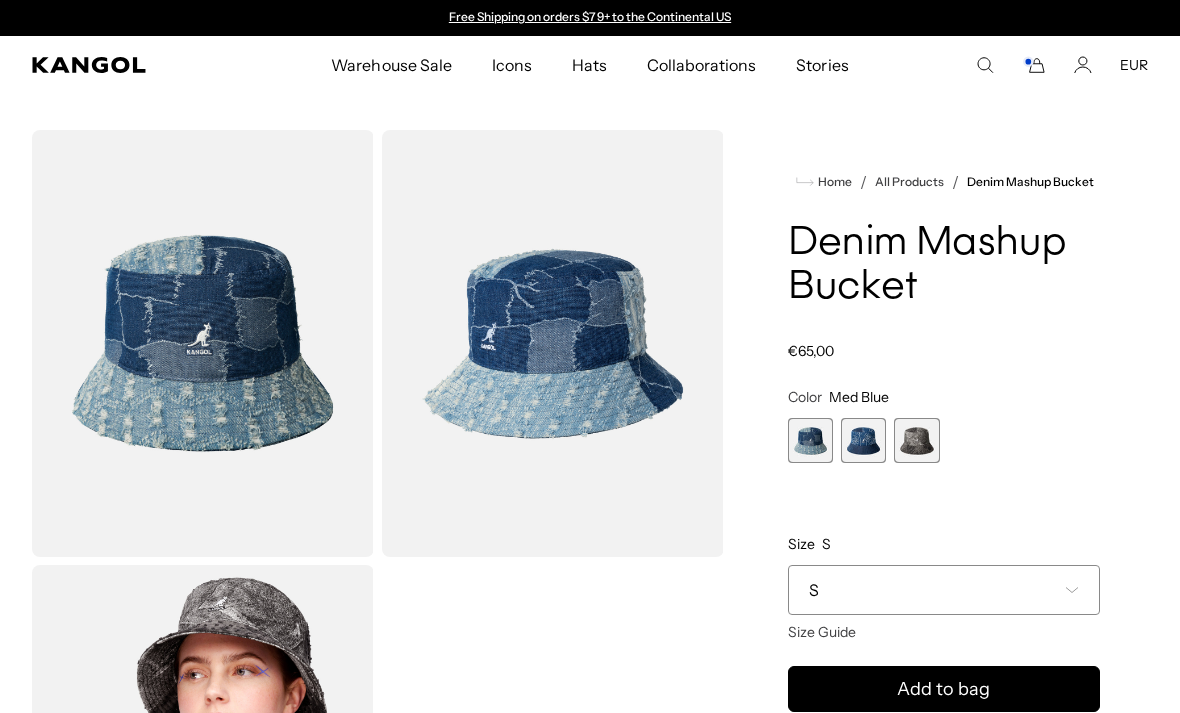 click at bounding box center [863, 440] 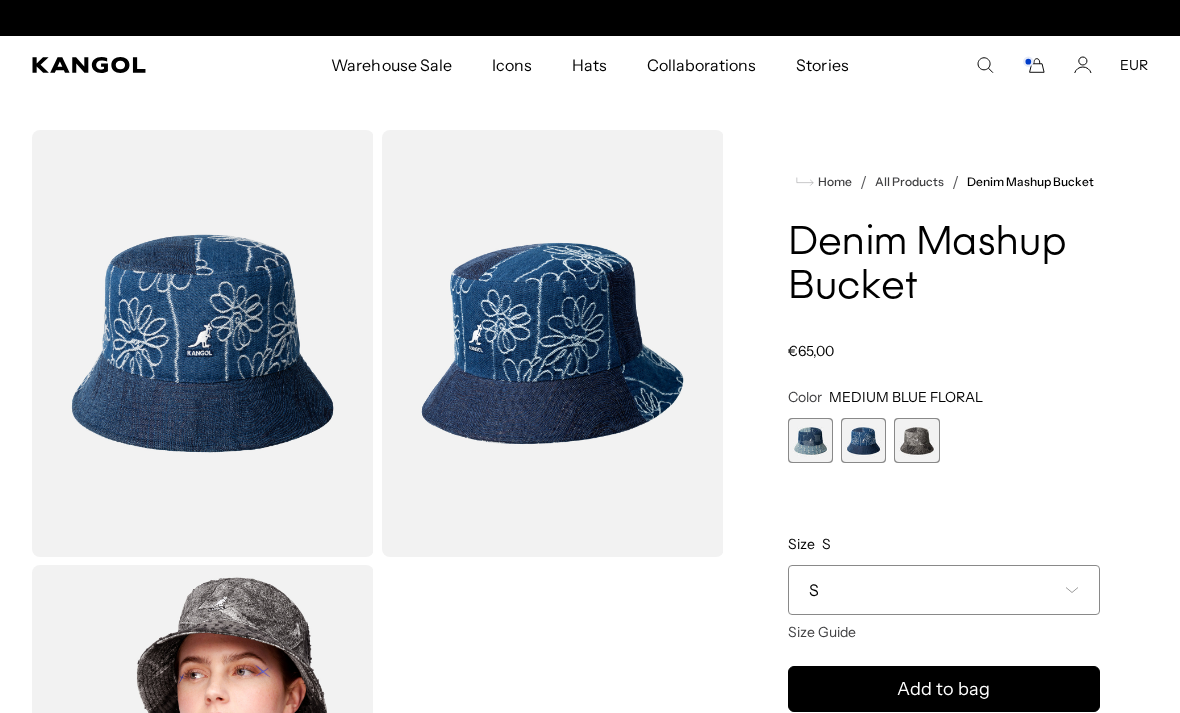 scroll, scrollTop: 0, scrollLeft: 412, axis: horizontal 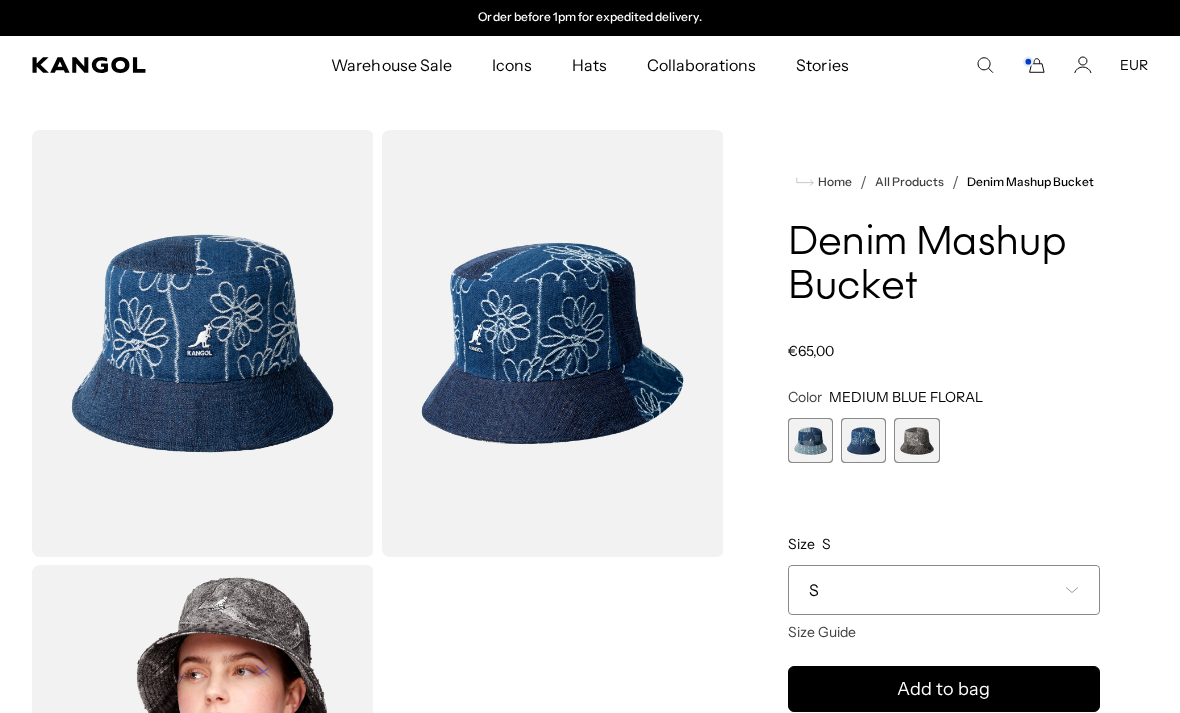 click 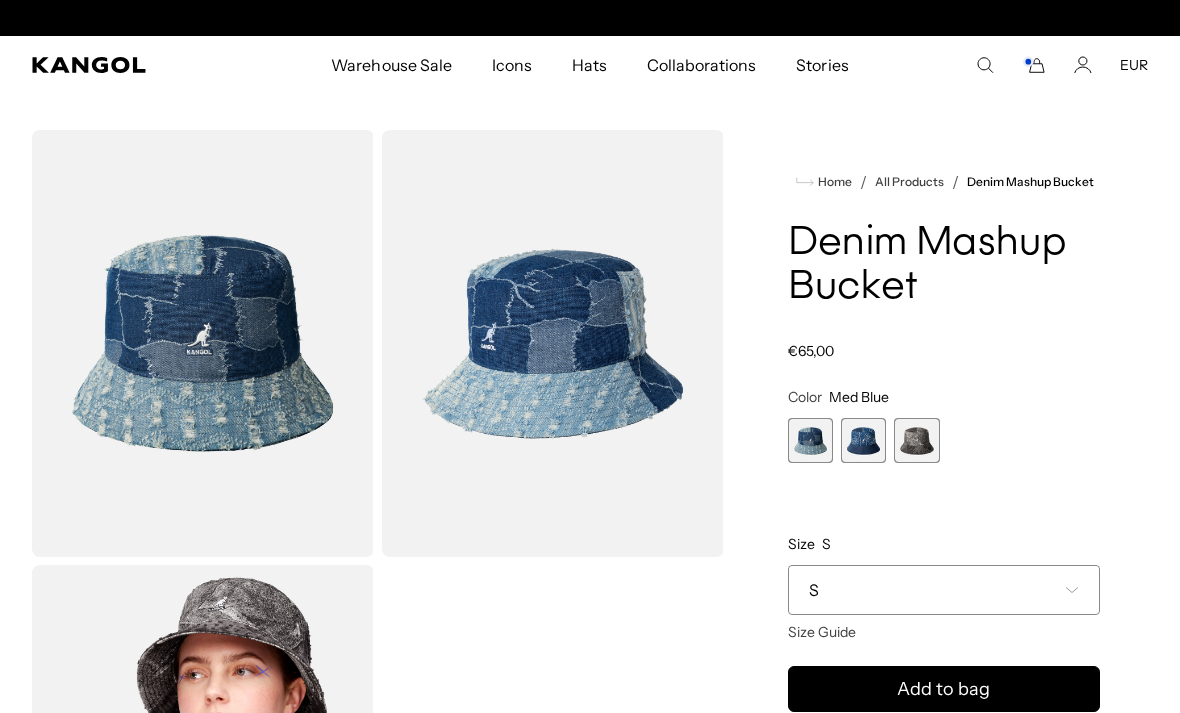 scroll, scrollTop: 0, scrollLeft: 412, axis: horizontal 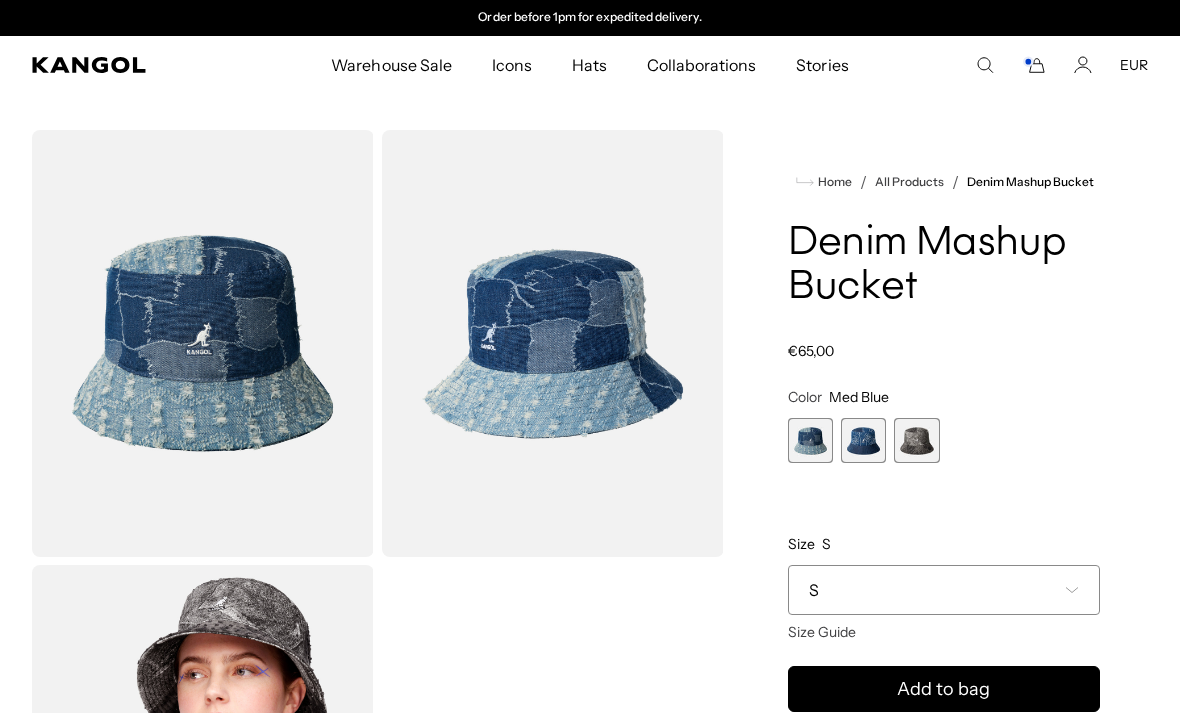 click 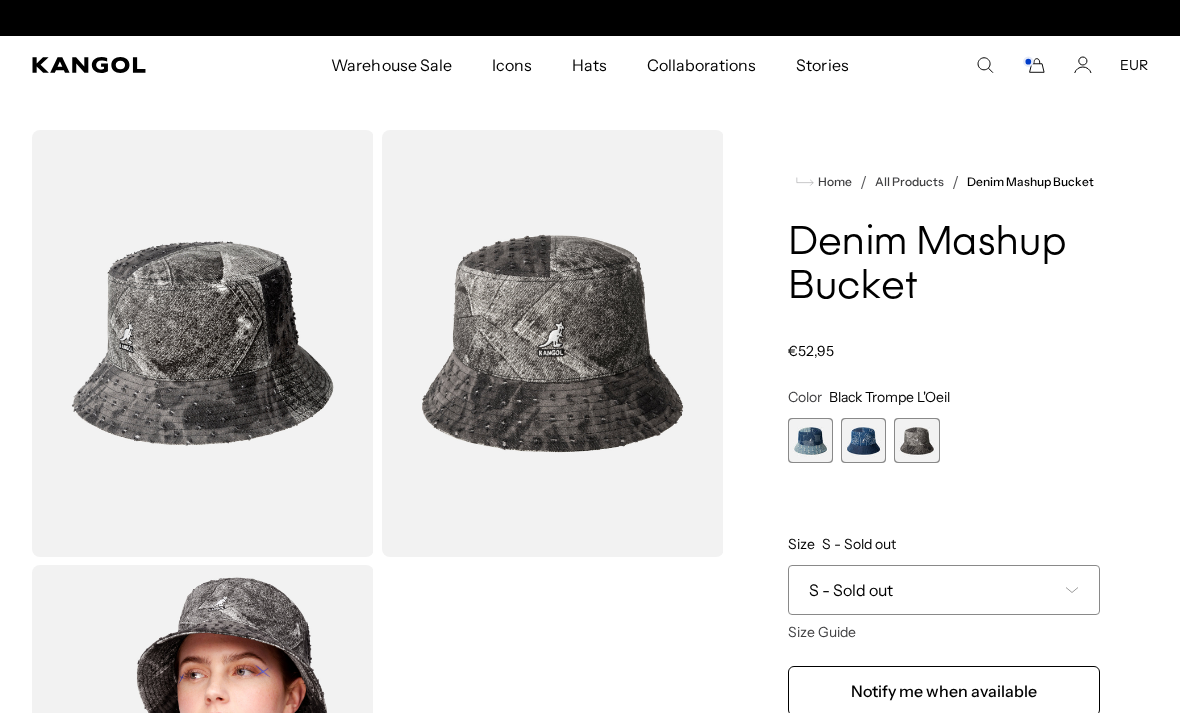 scroll, scrollTop: 0, scrollLeft: 0, axis: both 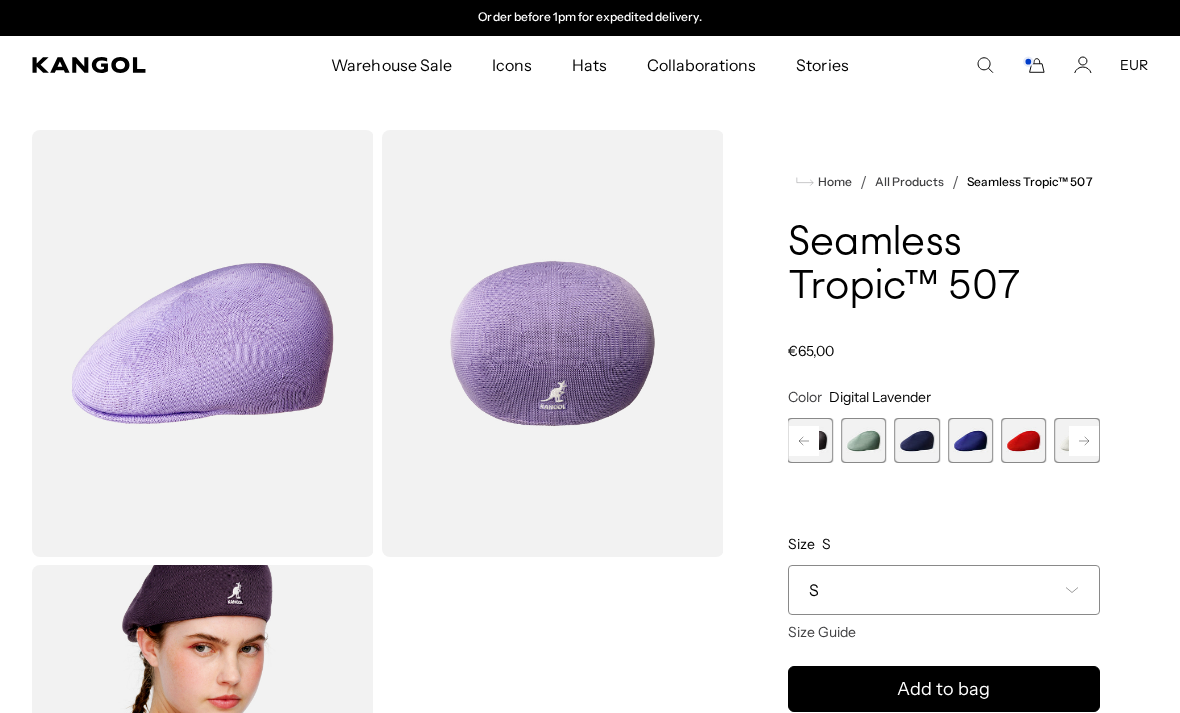 click at bounding box center [916, 440] 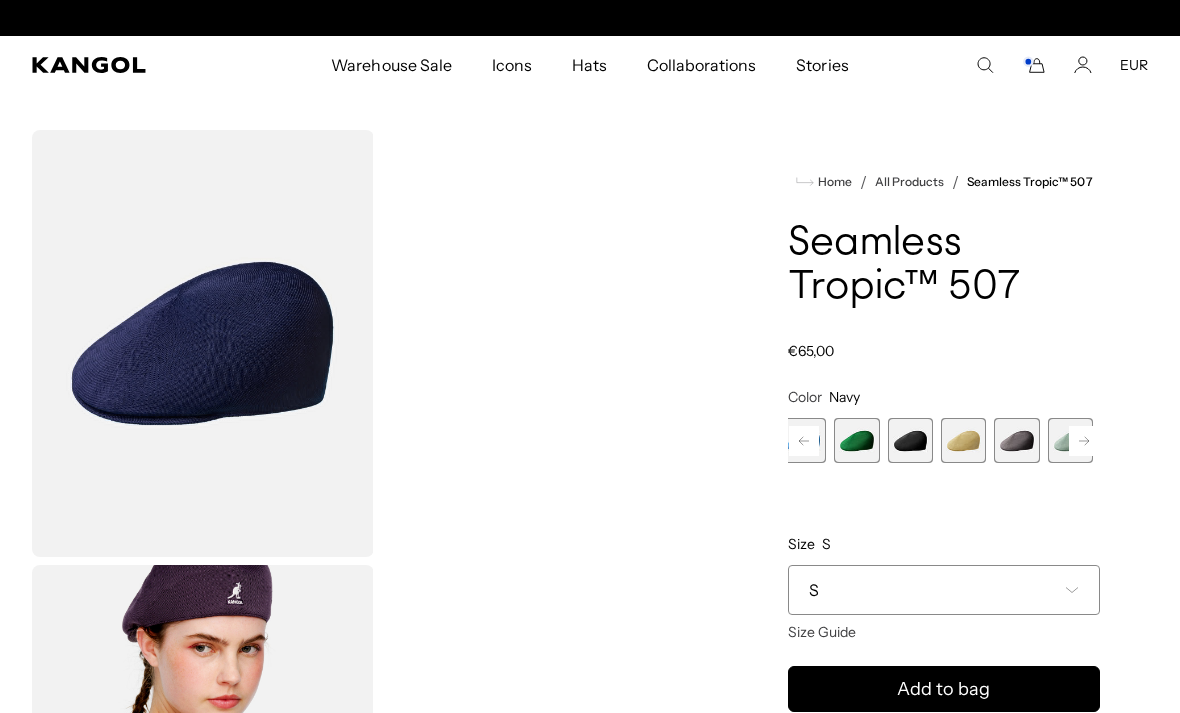 scroll, scrollTop: 0, scrollLeft: 0, axis: both 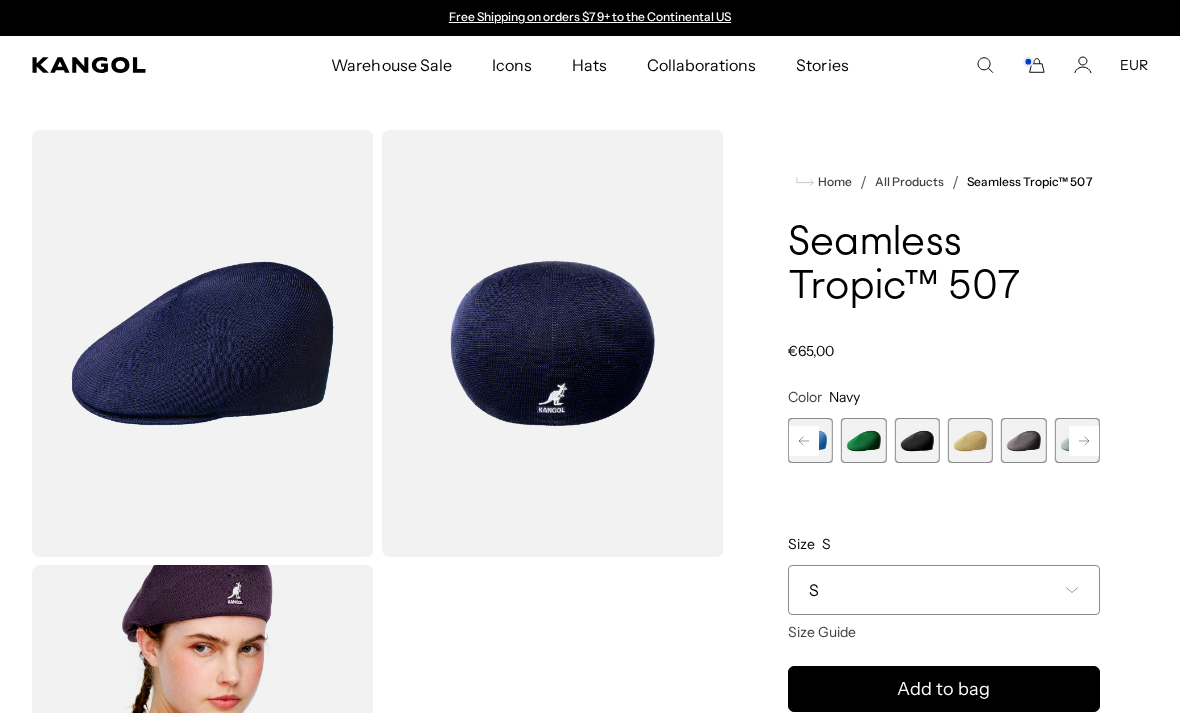 click at bounding box center [916, 440] 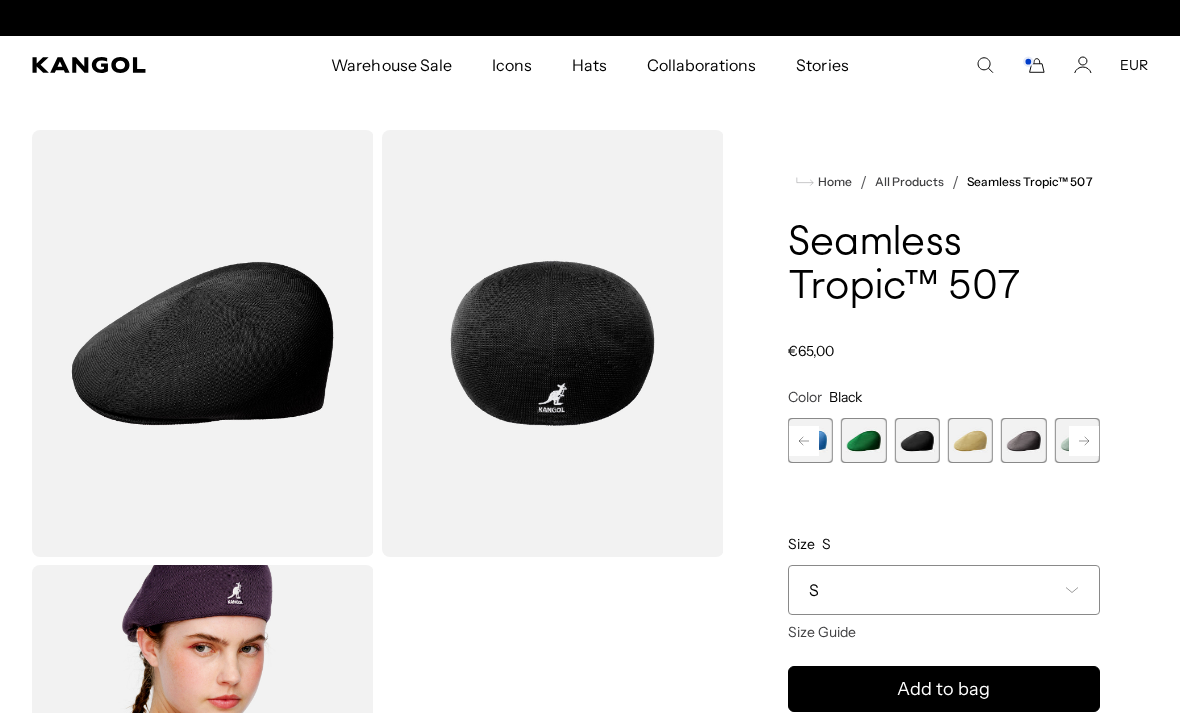 scroll, scrollTop: 0, scrollLeft: 412, axis: horizontal 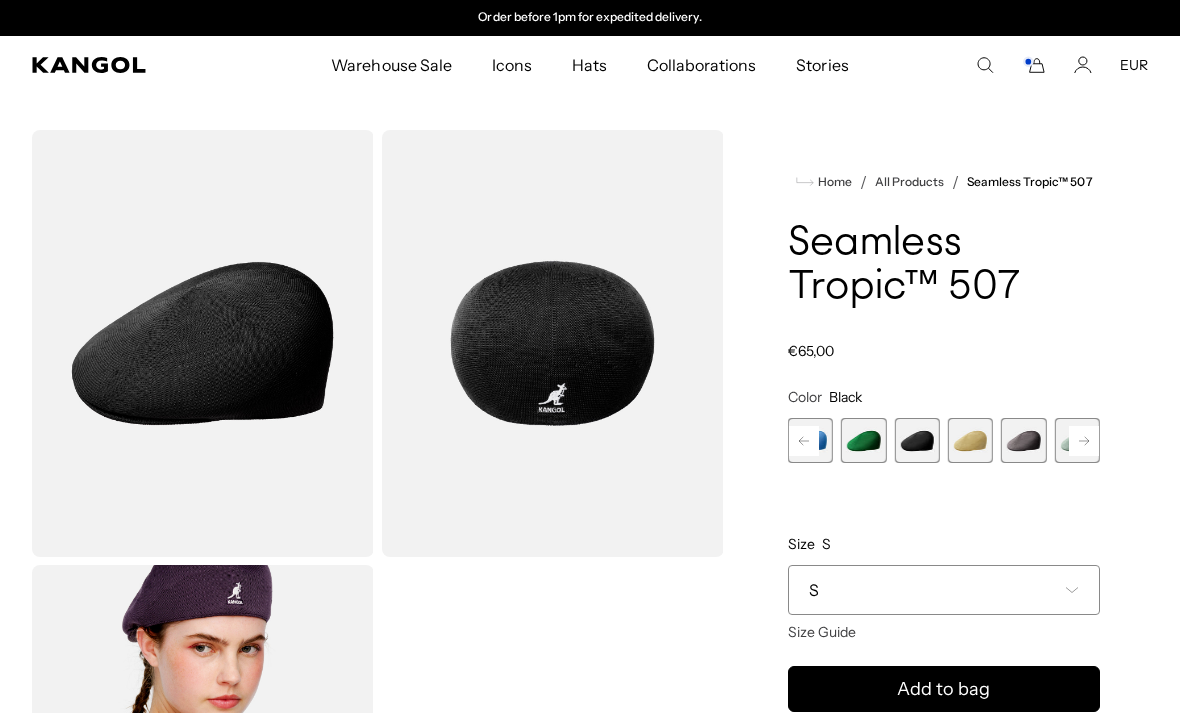 click on "S" at bounding box center (944, 590) 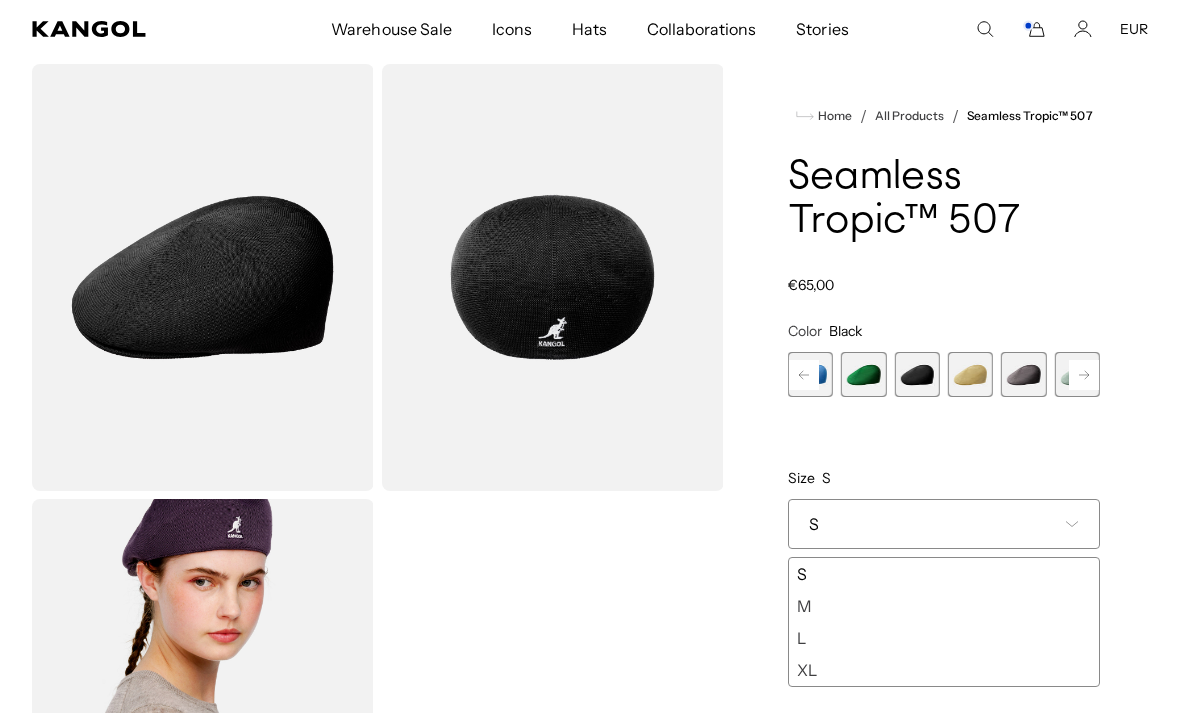 scroll, scrollTop: 65, scrollLeft: 0, axis: vertical 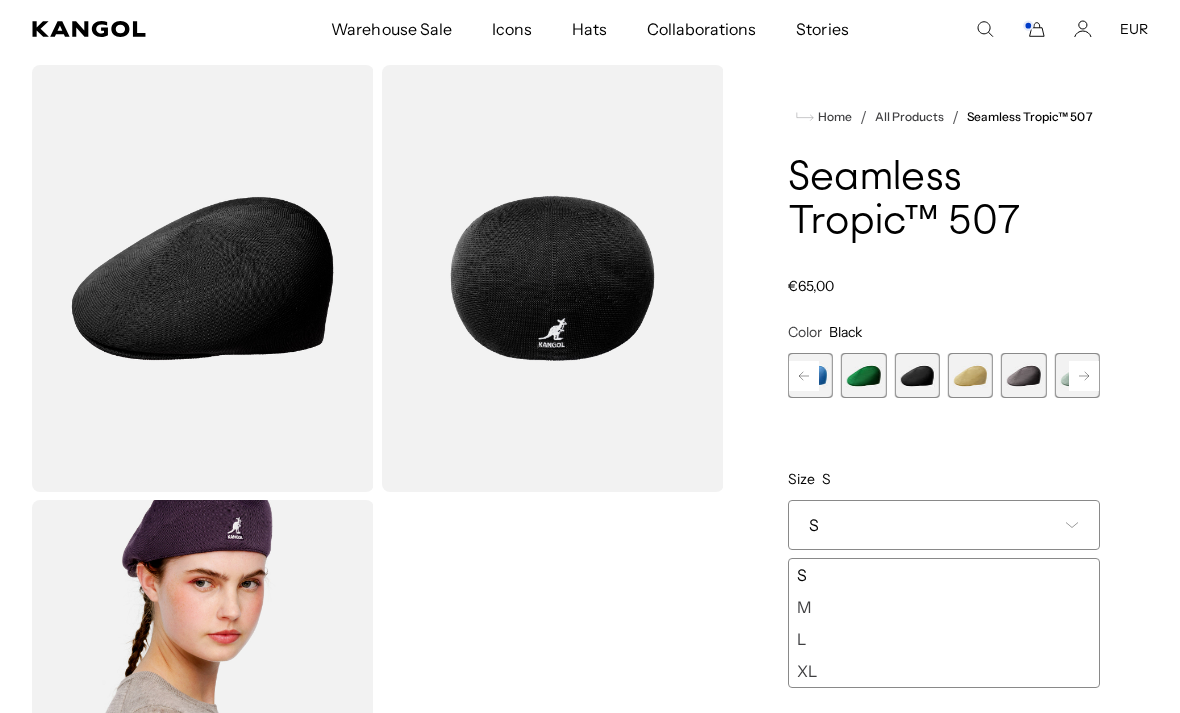 click on "L" at bounding box center (944, 639) 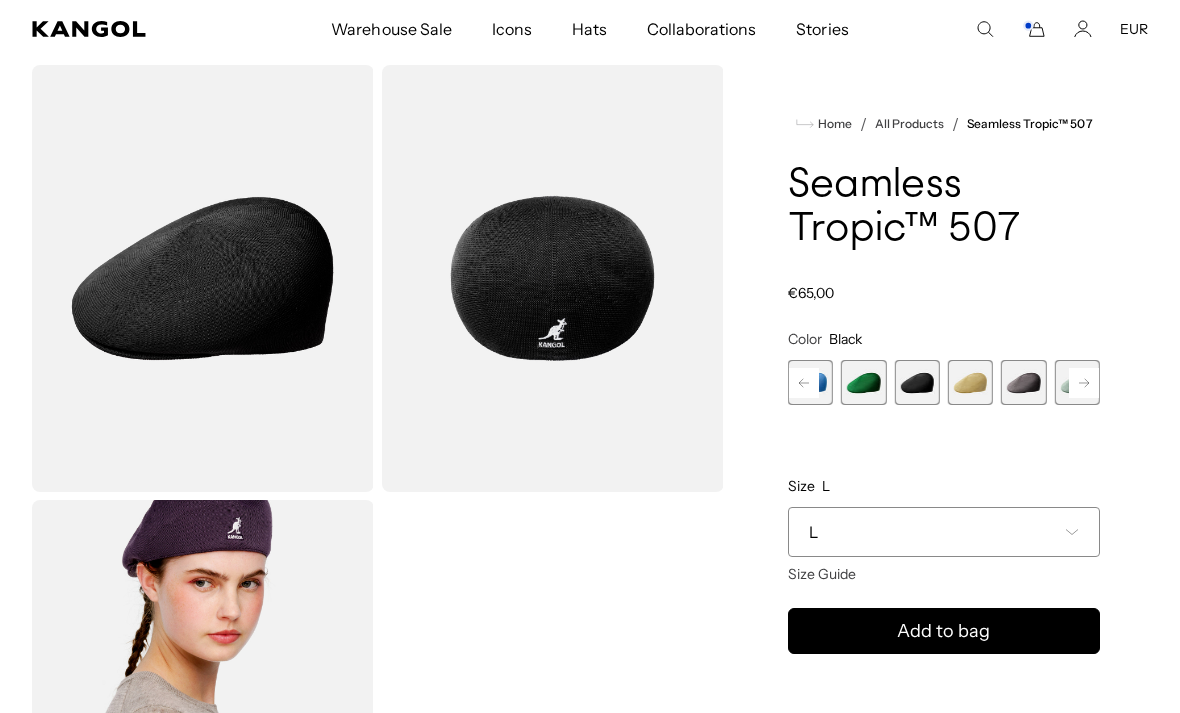 scroll, scrollTop: 0, scrollLeft: 0, axis: both 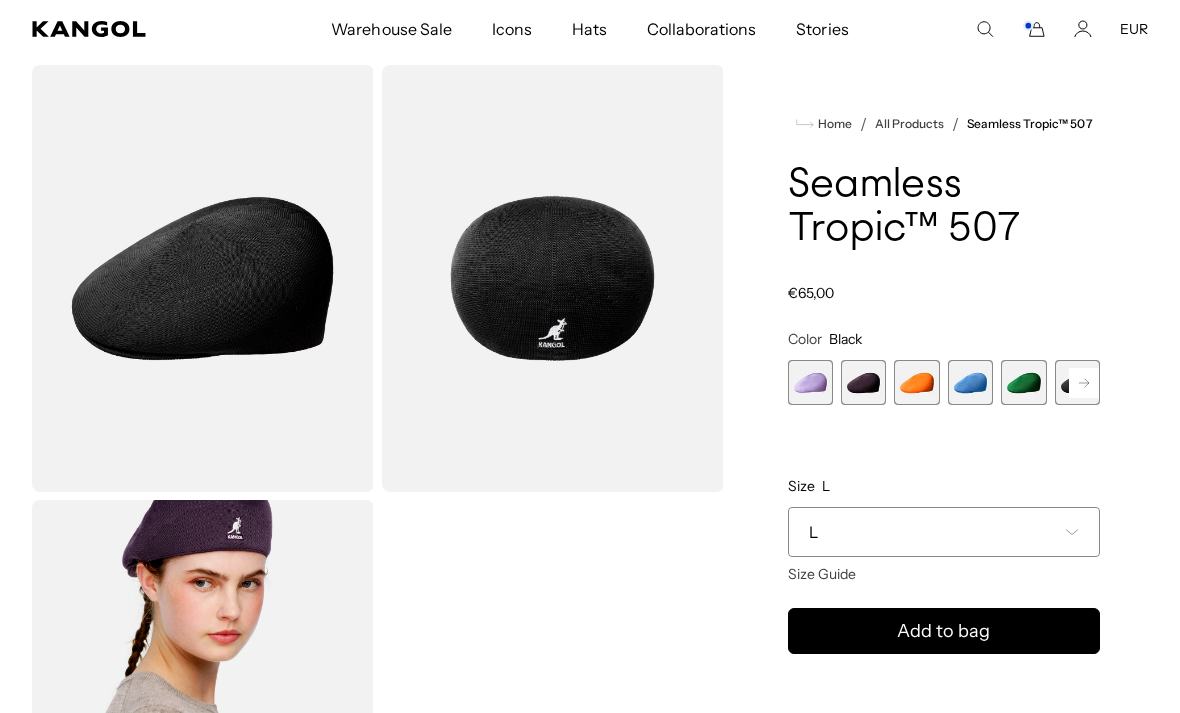 click at bounding box center [810, 382] 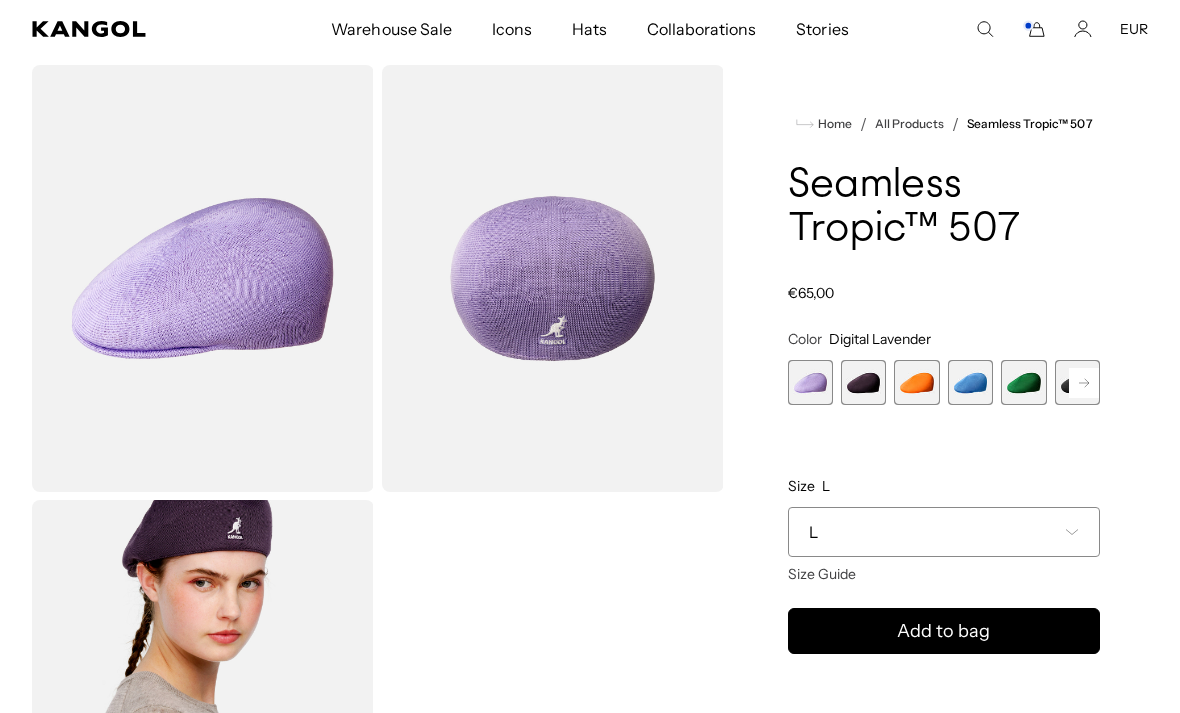 click at bounding box center [810, 382] 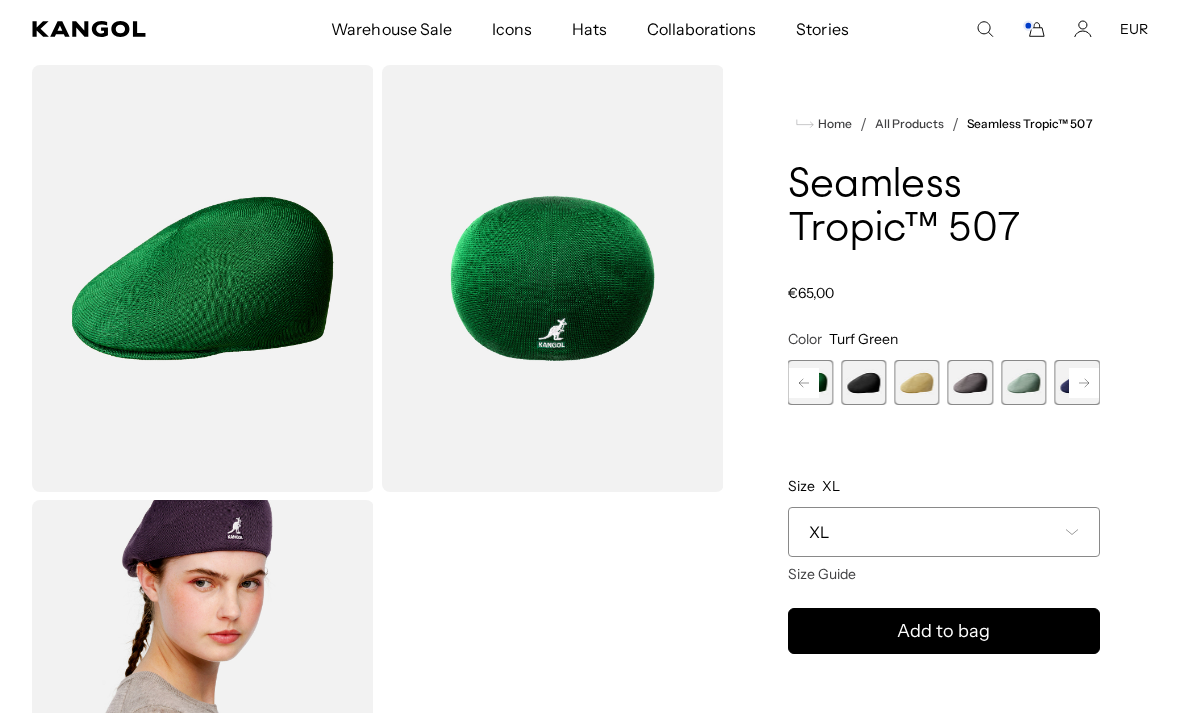 click at bounding box center (863, 382) 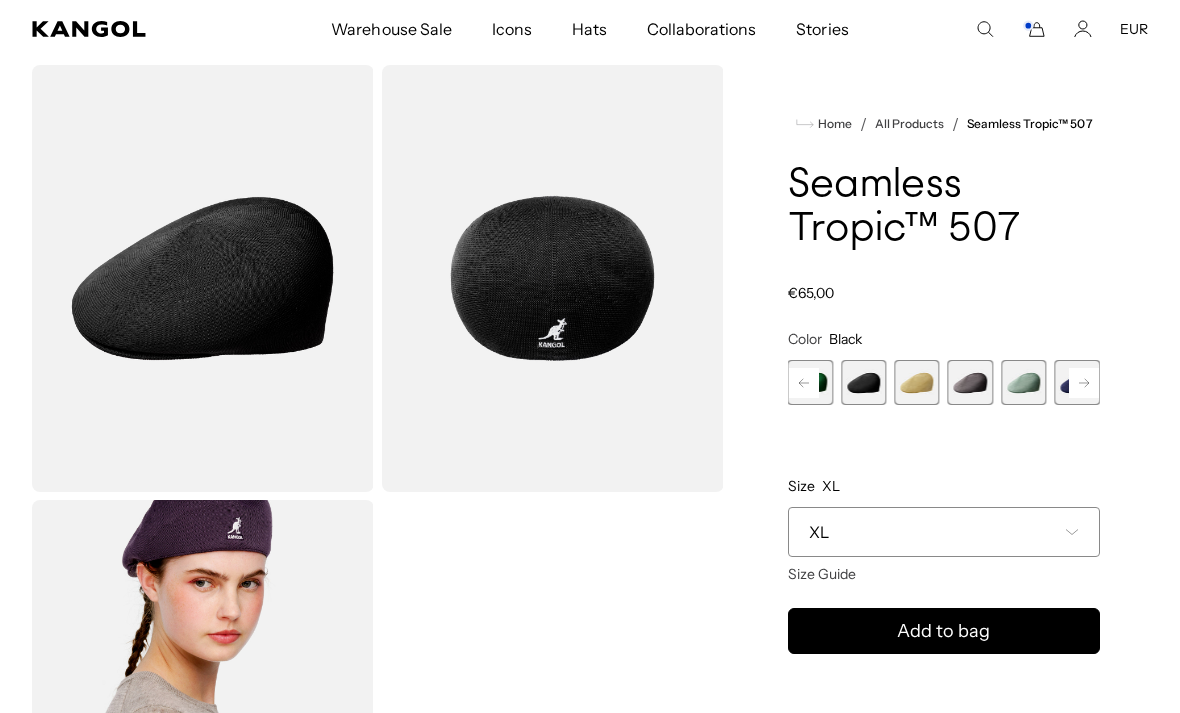 scroll, scrollTop: 0, scrollLeft: 0, axis: both 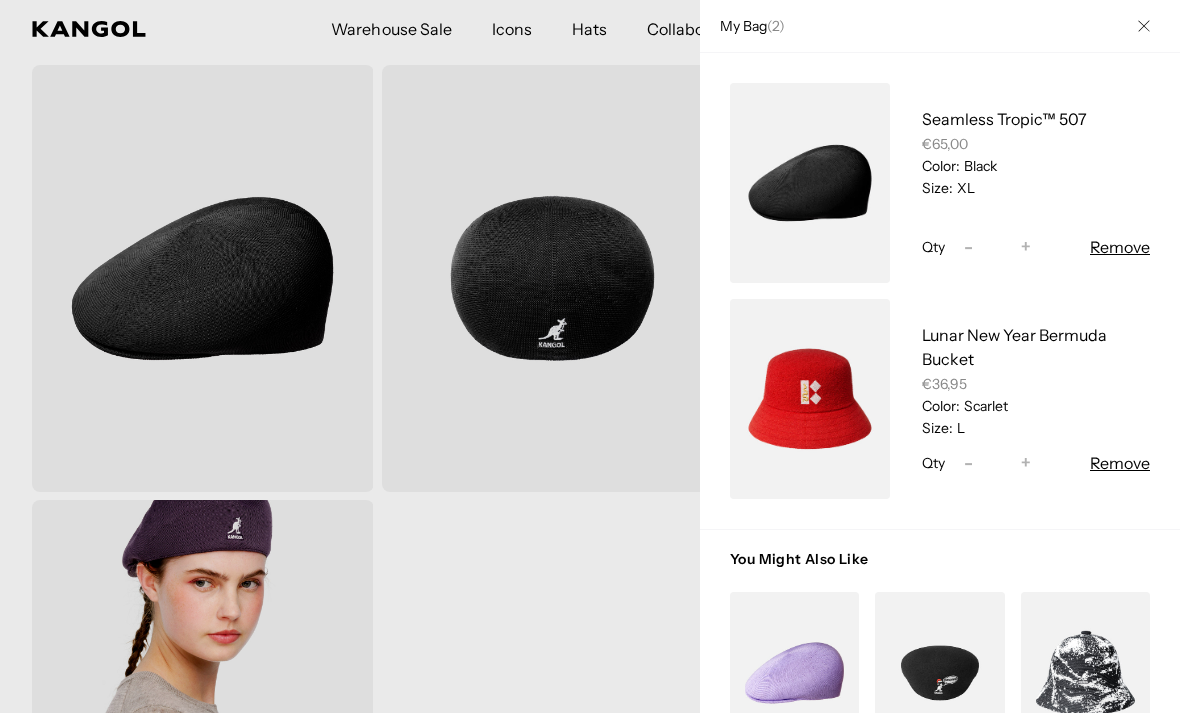 click at bounding box center [1144, 26] 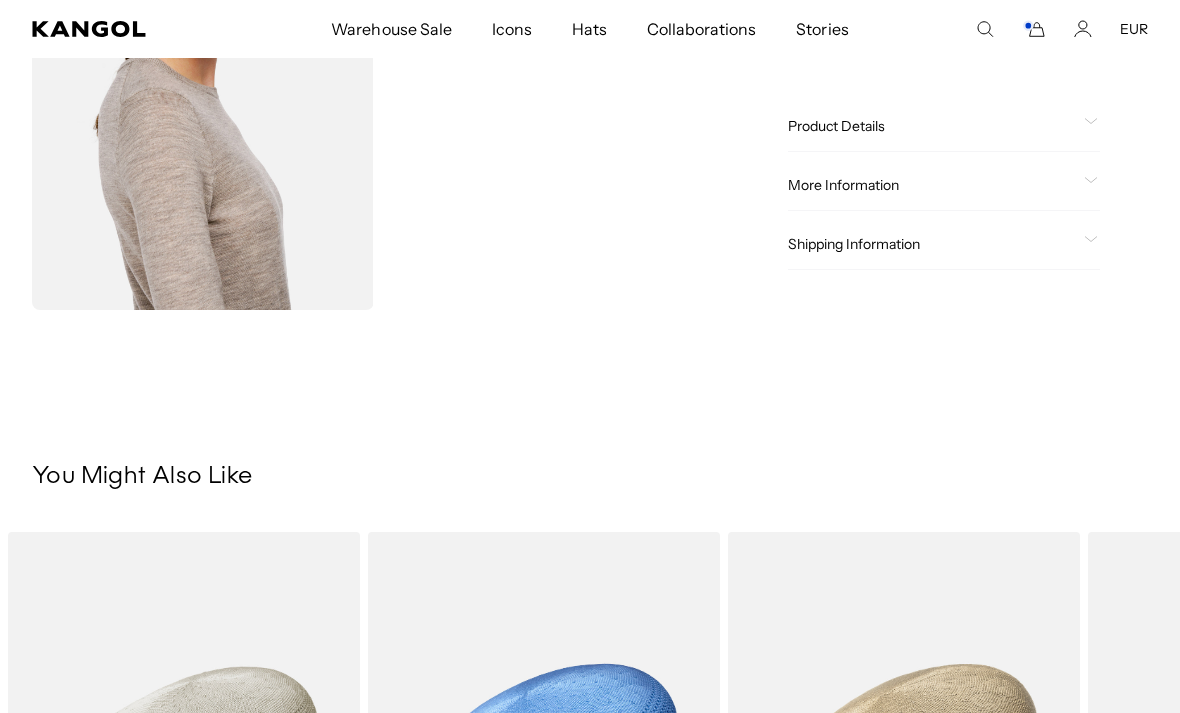 scroll, scrollTop: 798, scrollLeft: 0, axis: vertical 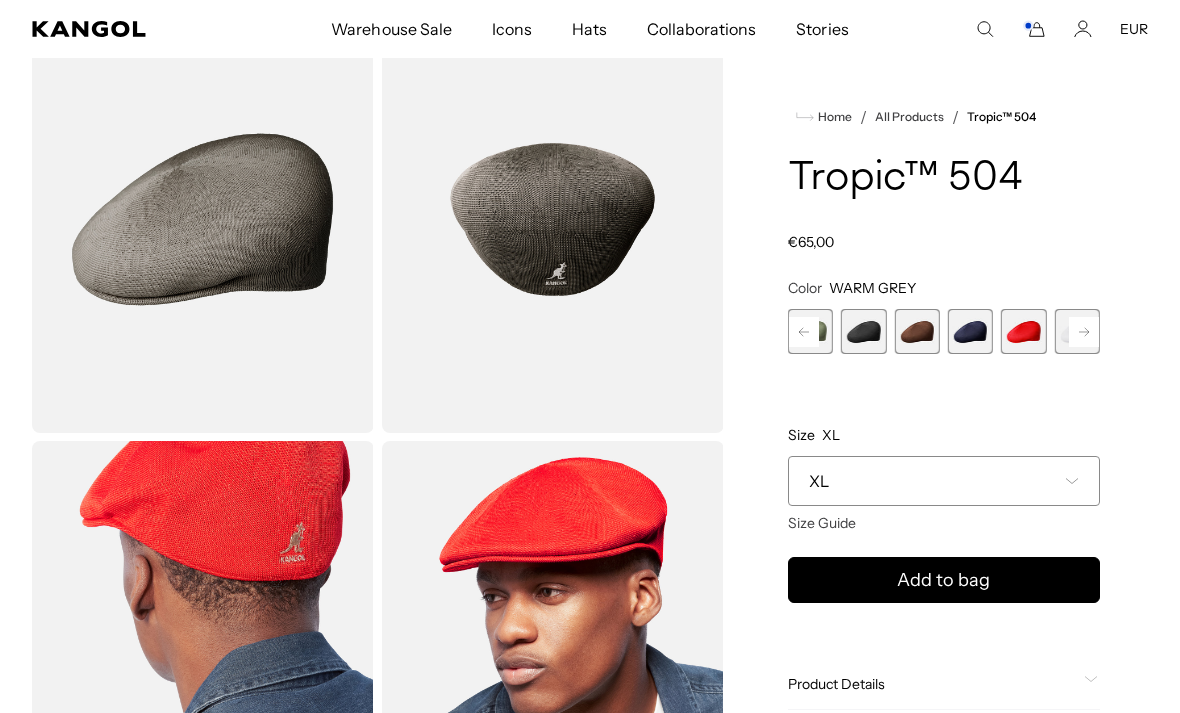 click at bounding box center (863, 331) 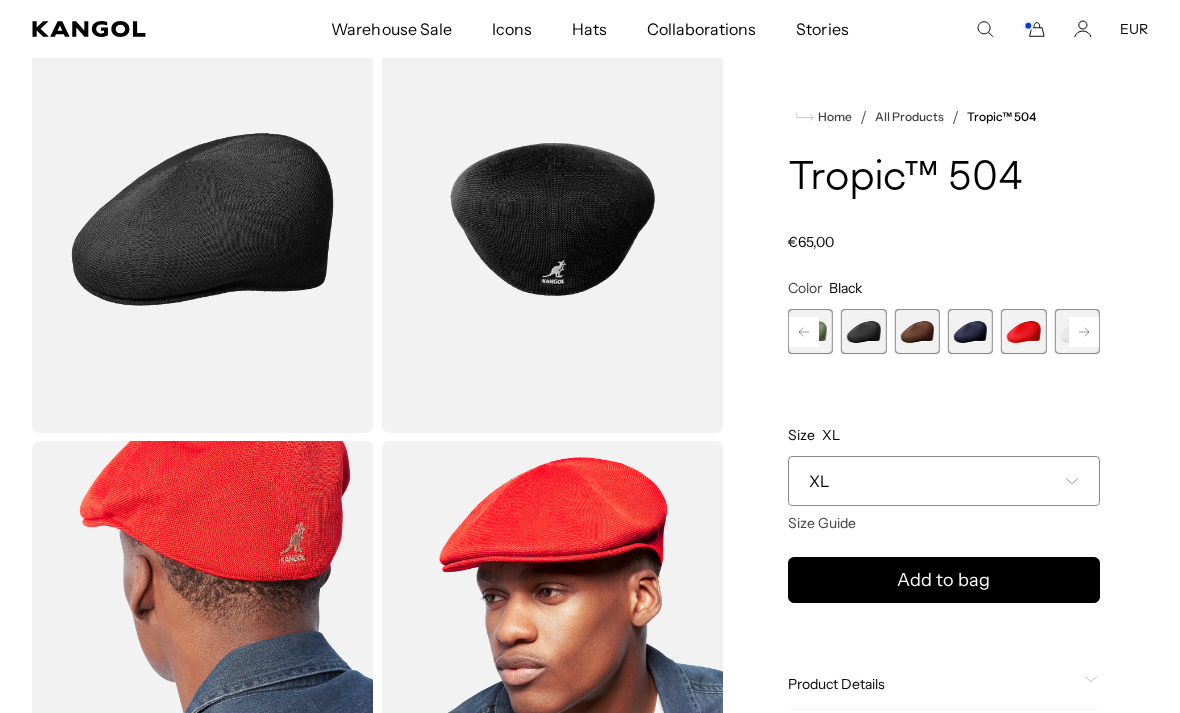 click on "XL" at bounding box center (944, 481) 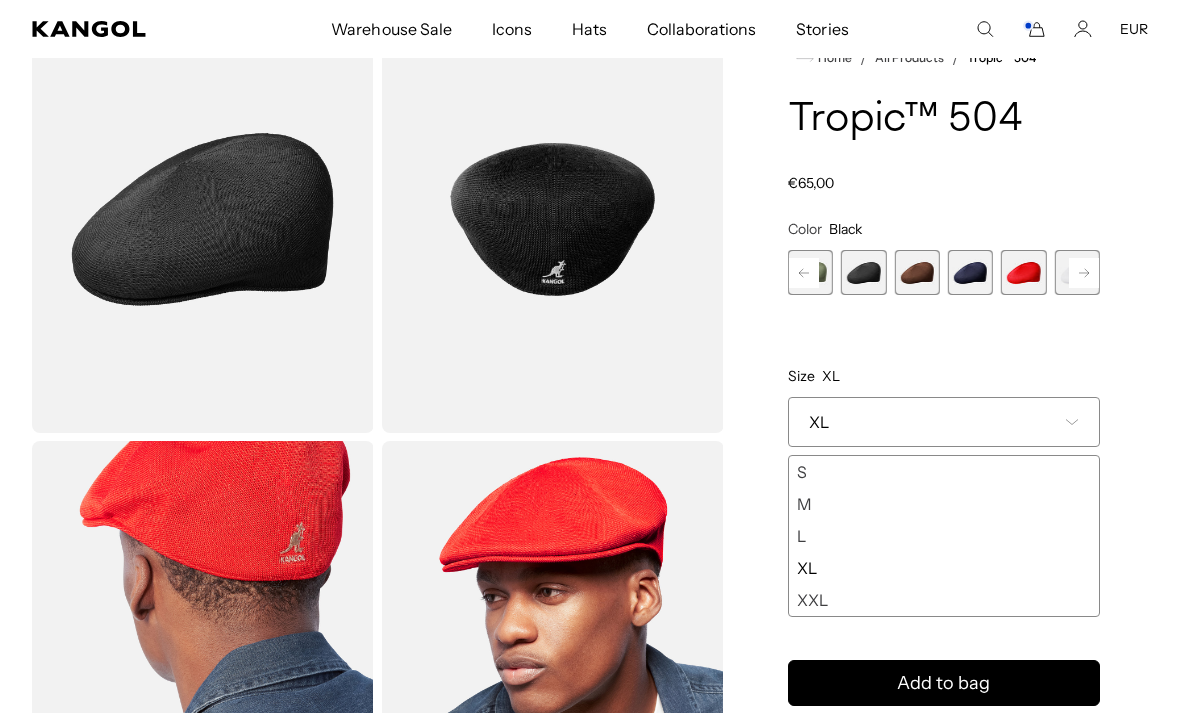 scroll, scrollTop: 0, scrollLeft: 412, axis: horizontal 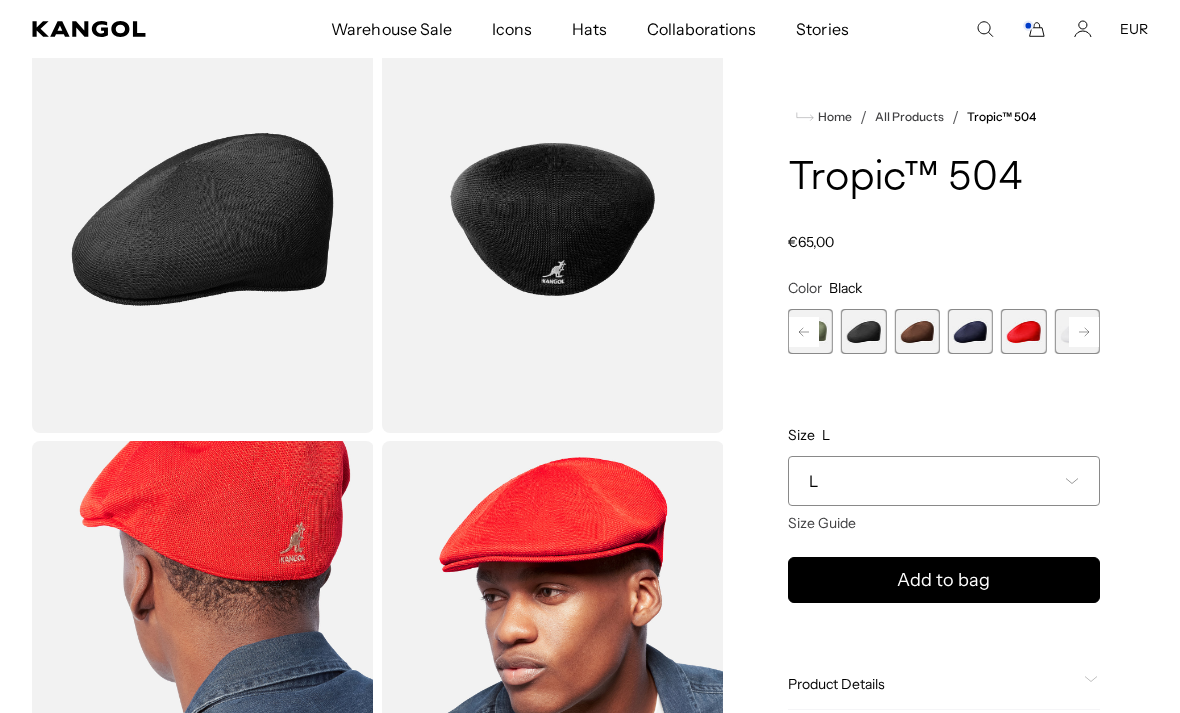click on "Add to bag" at bounding box center [944, 580] 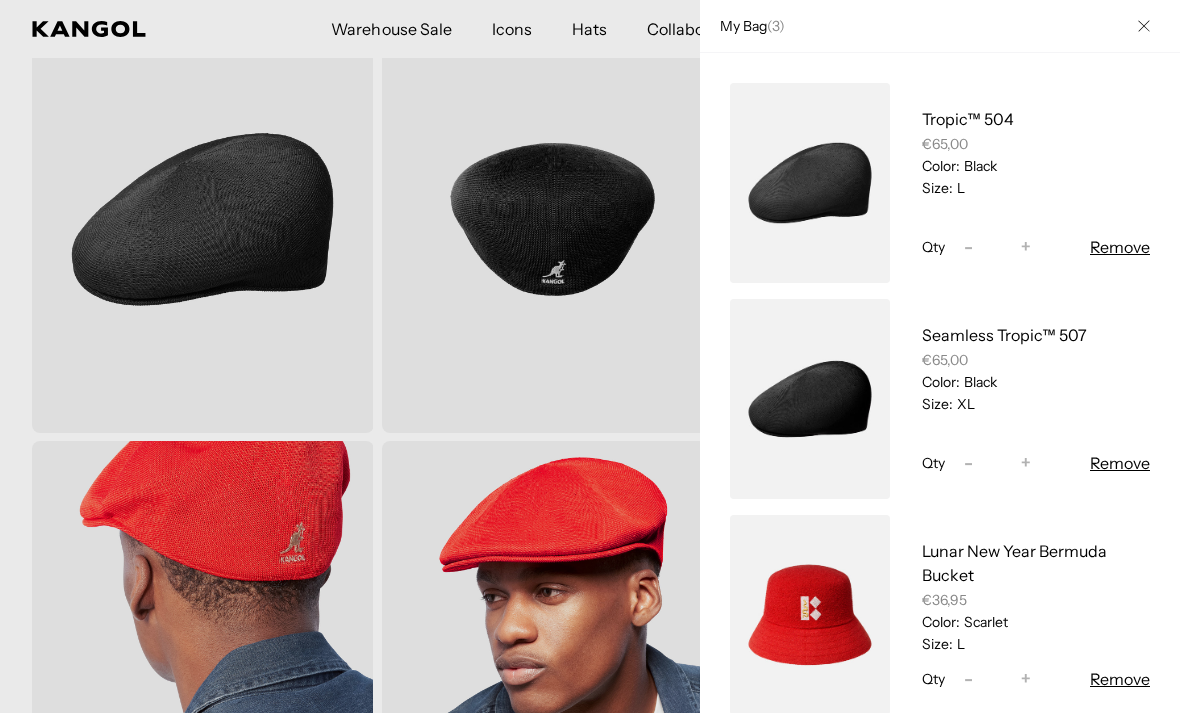 scroll, scrollTop: 0, scrollLeft: 412, axis: horizontal 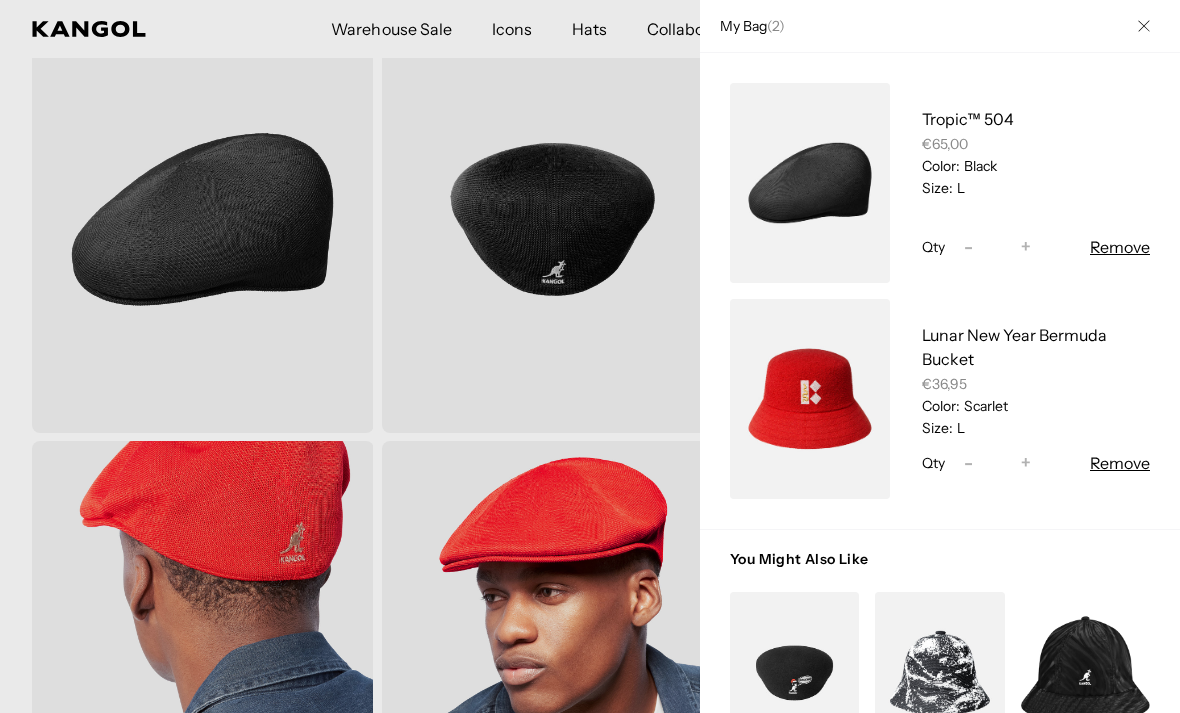 click at bounding box center [1144, 26] 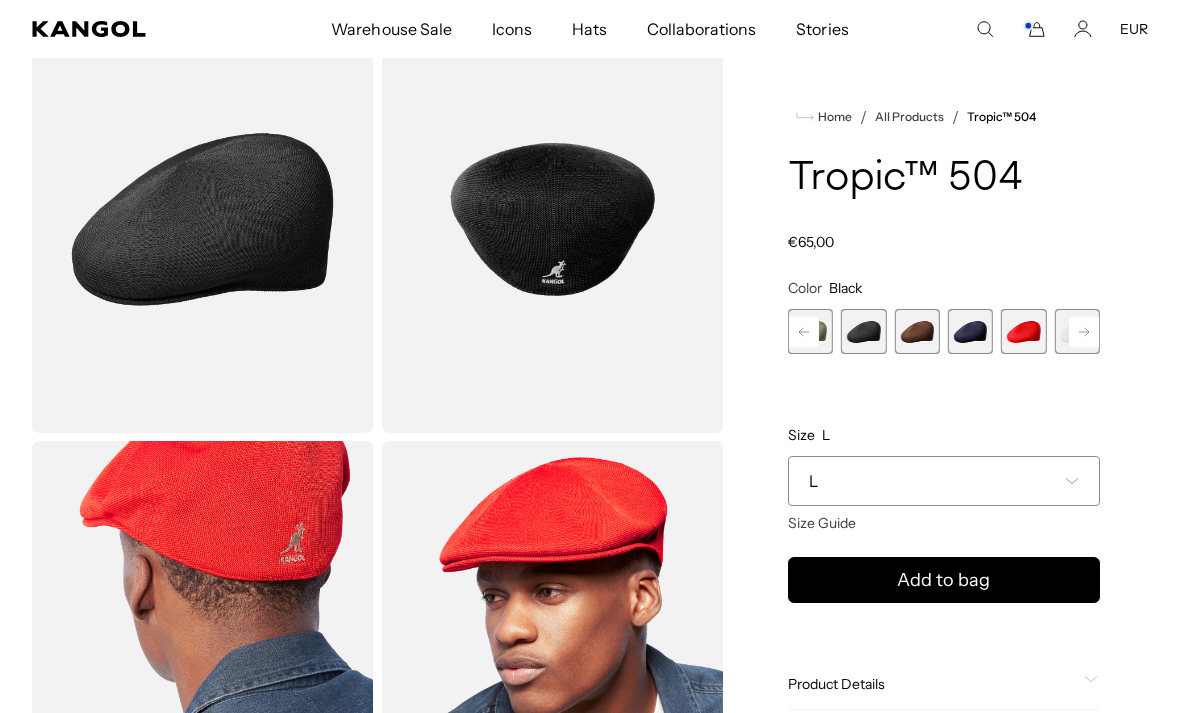 scroll, scrollTop: 0, scrollLeft: 412, axis: horizontal 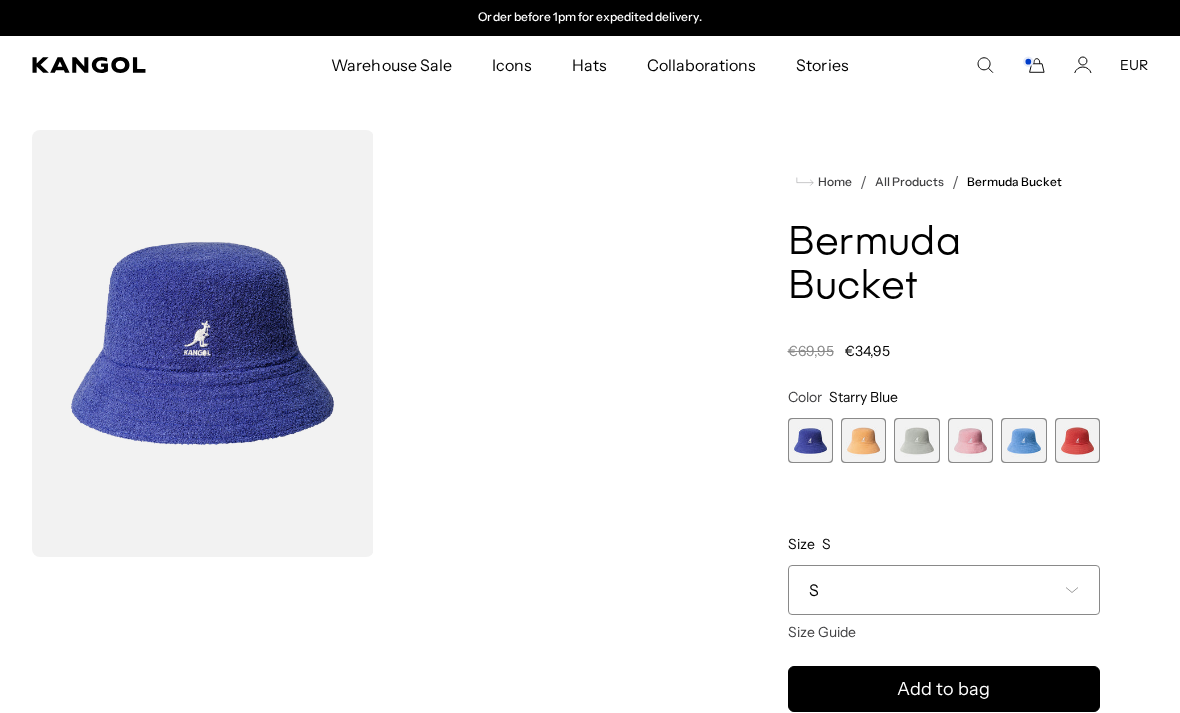 click on "S" at bounding box center (944, 590) 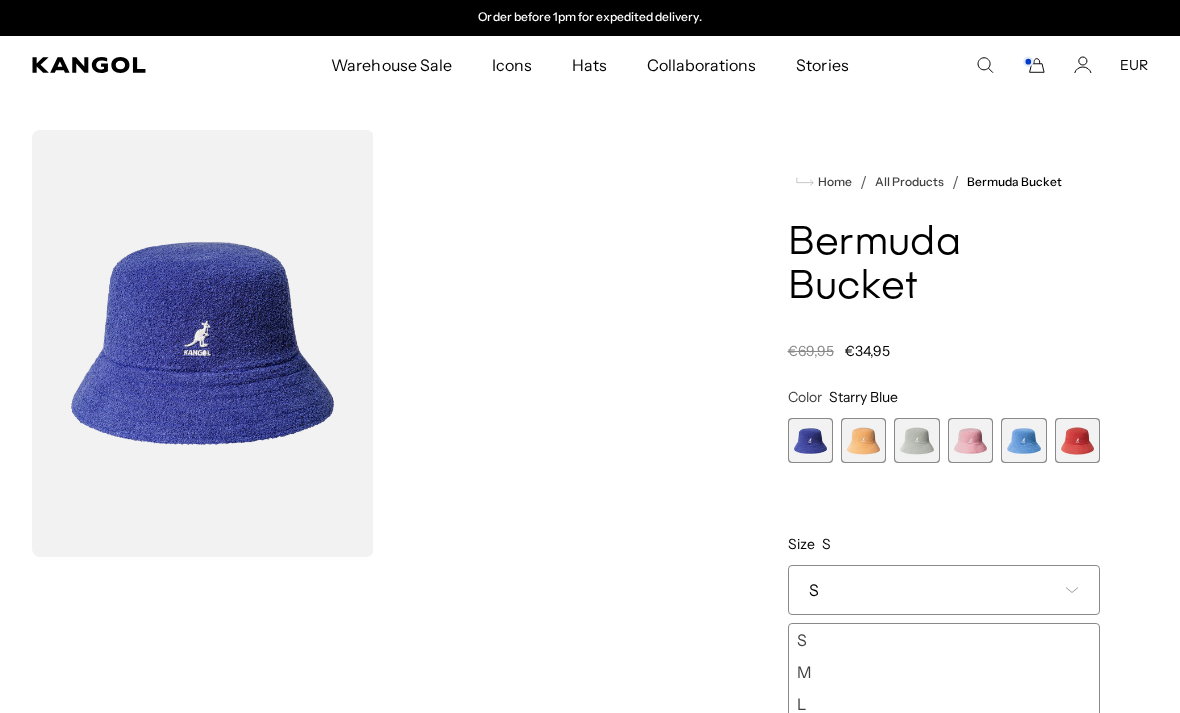 click on "L" at bounding box center [944, 704] 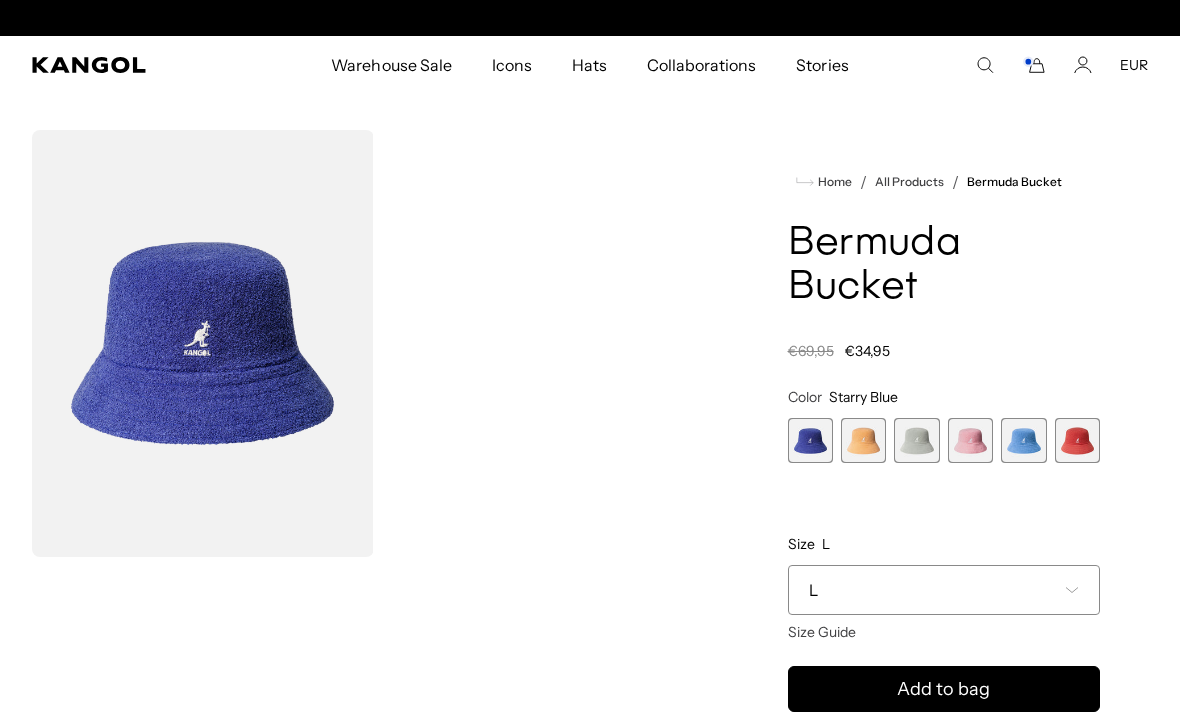 scroll, scrollTop: 0, scrollLeft: 0, axis: both 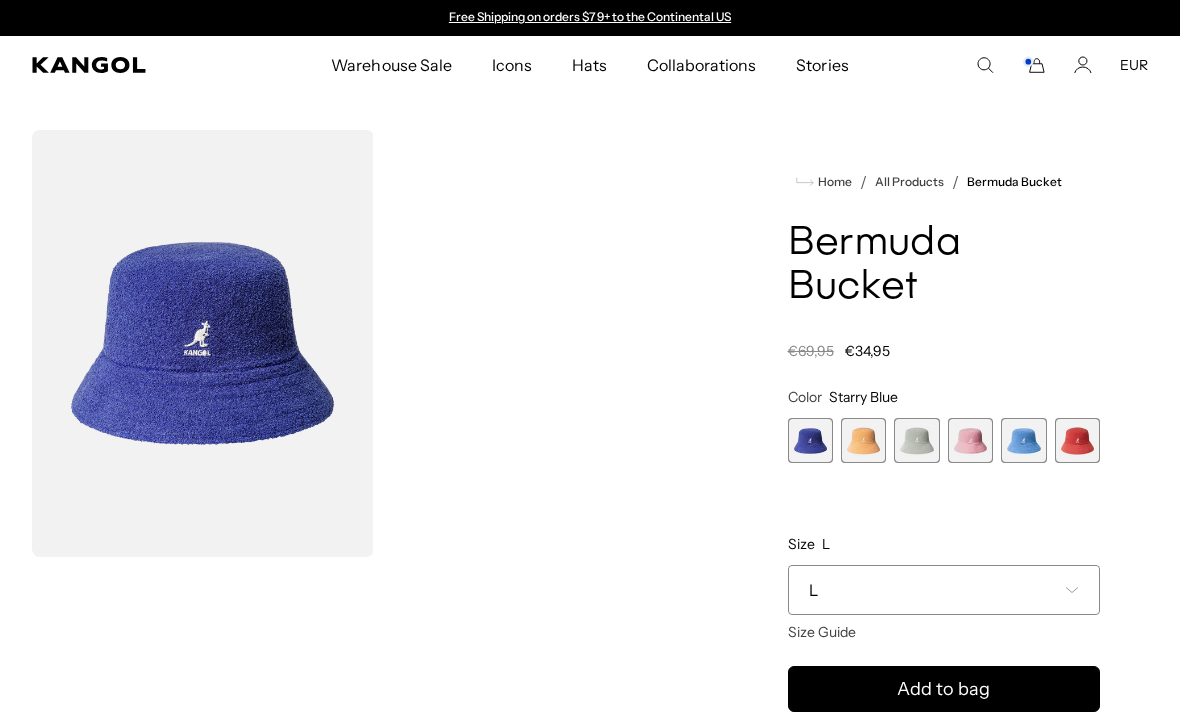click at bounding box center (863, 440) 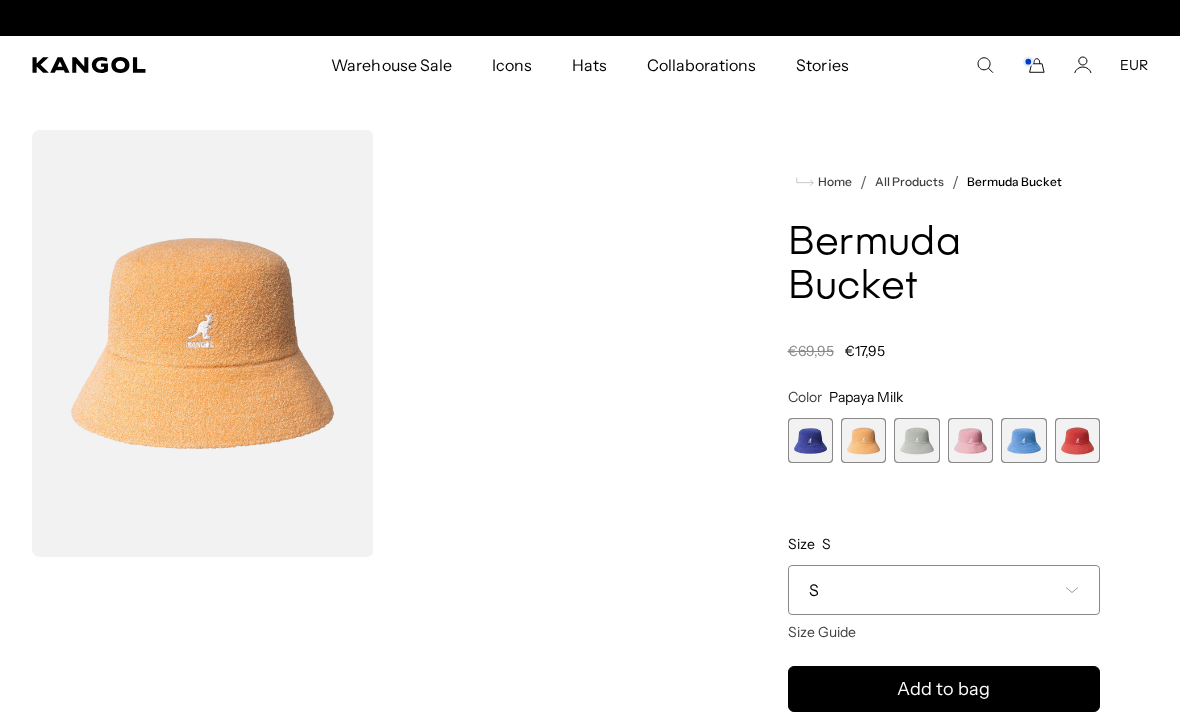 click at bounding box center (916, 440) 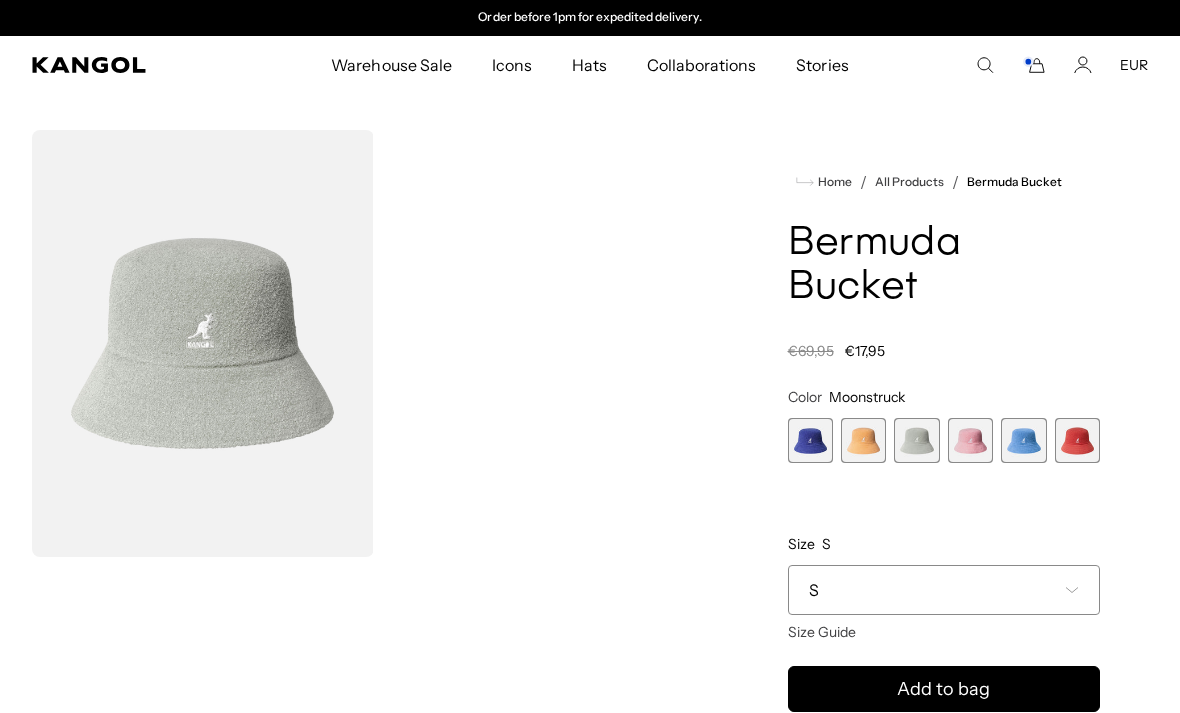 click at bounding box center [970, 440] 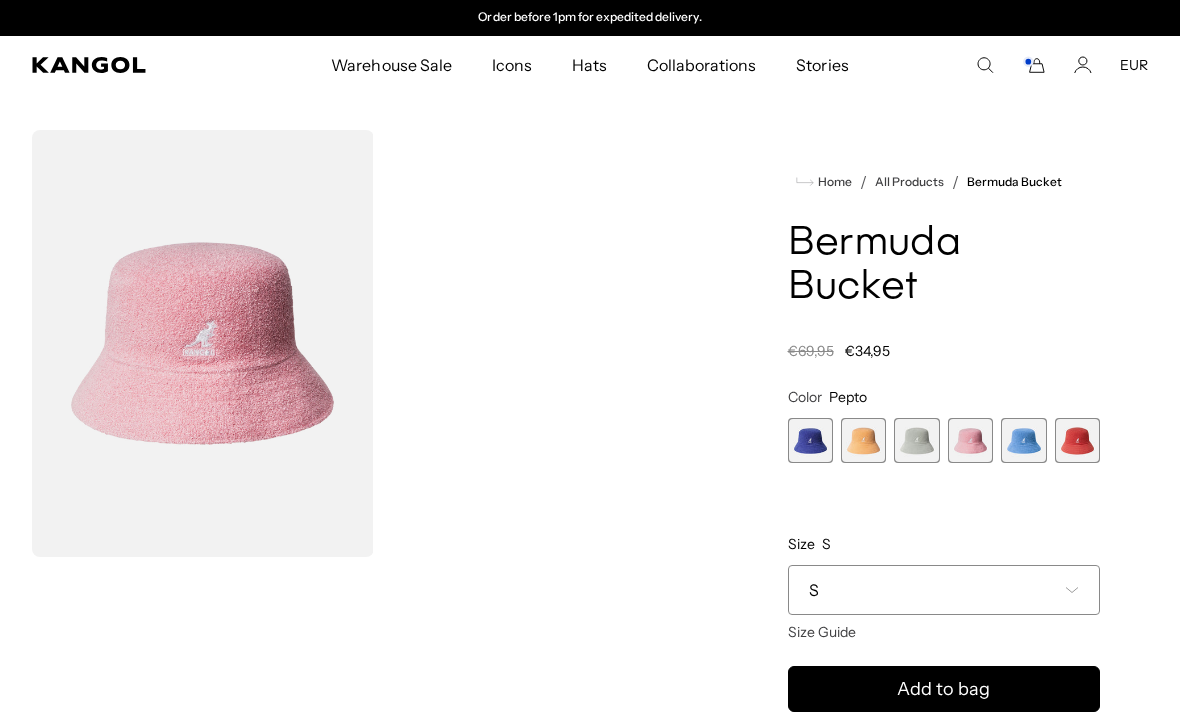 click at bounding box center (916, 440) 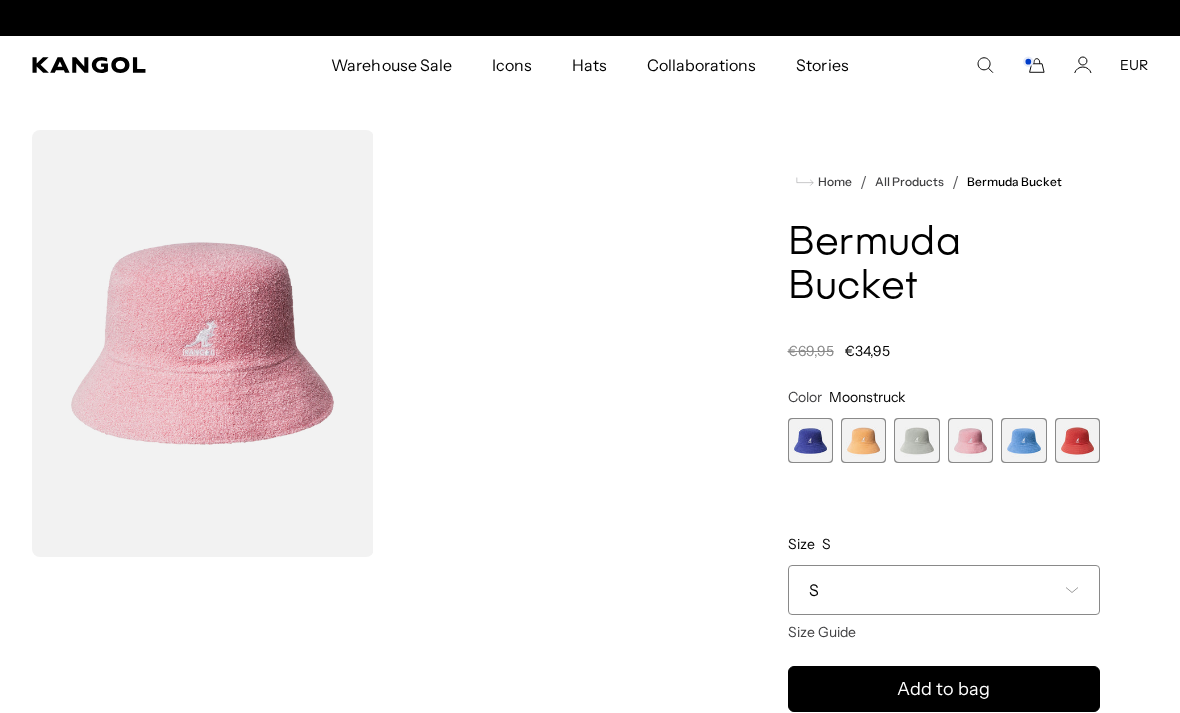 scroll, scrollTop: 0, scrollLeft: 0, axis: both 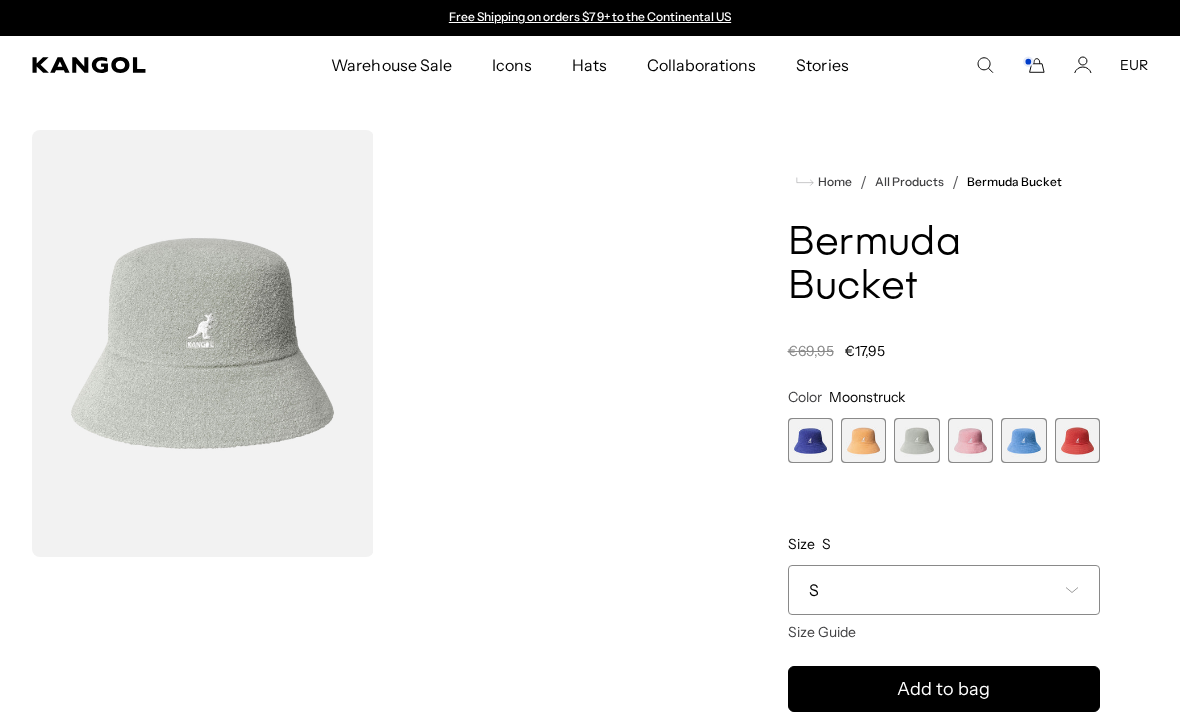 click on "S" at bounding box center (944, 590) 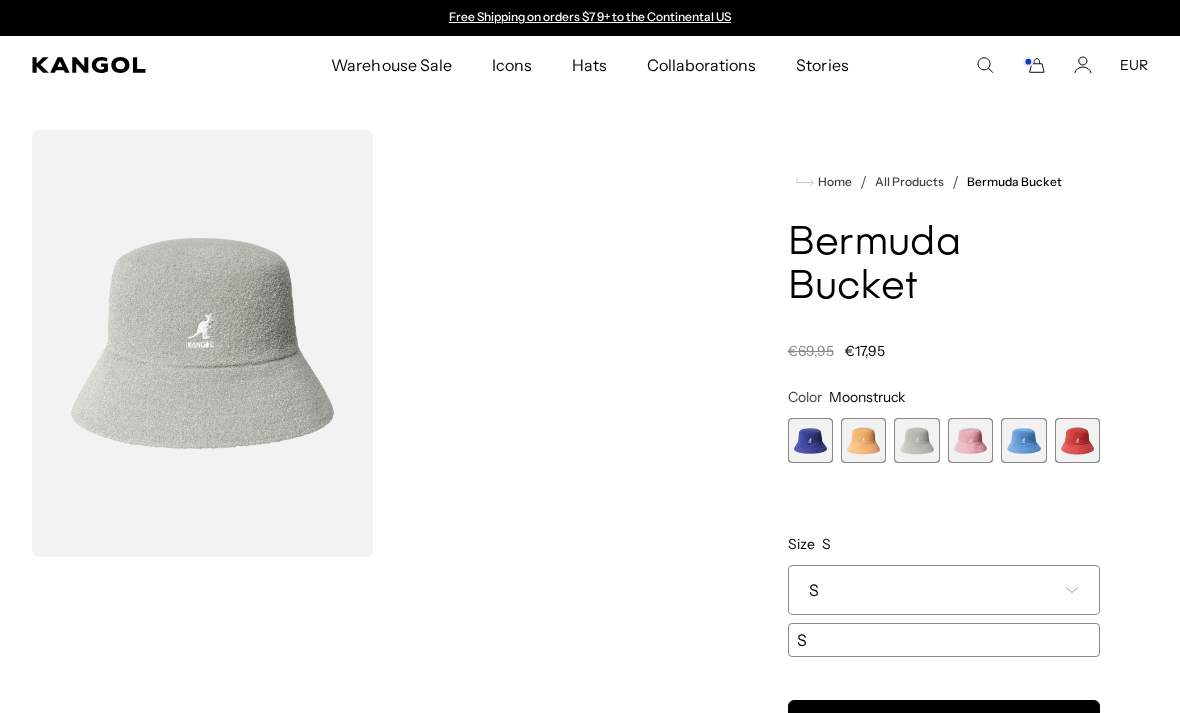 click on "S" at bounding box center [944, 590] 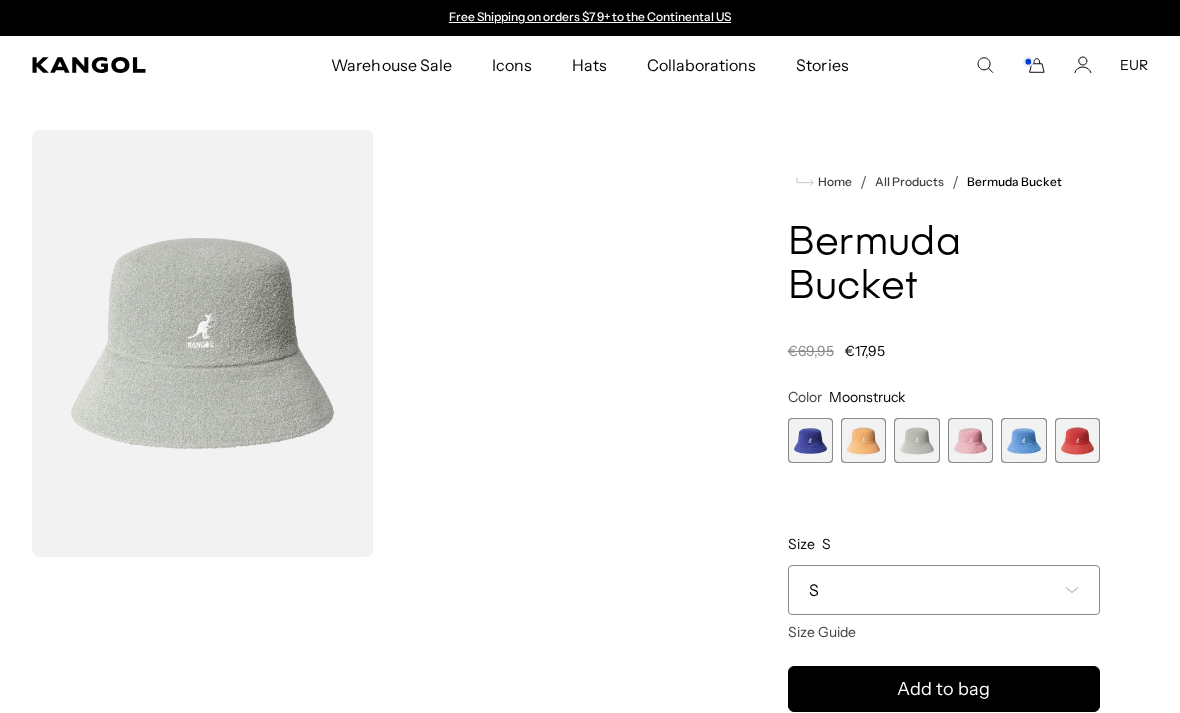 click at bounding box center [970, 440] 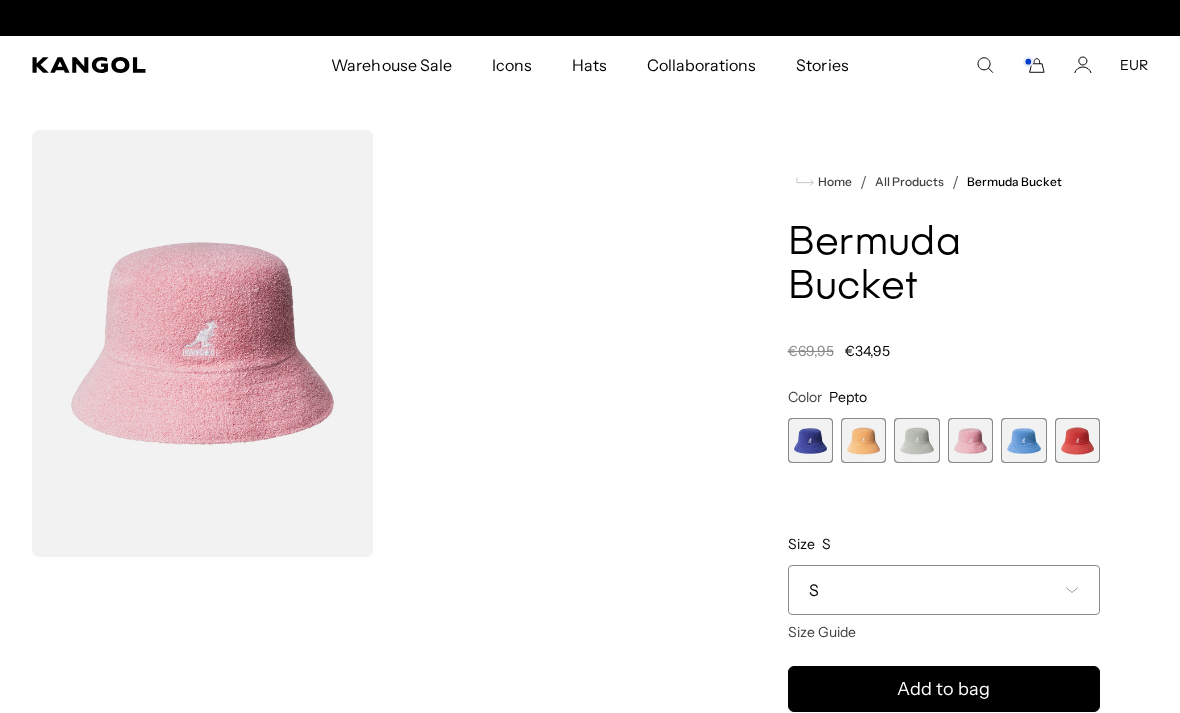 scroll, scrollTop: 0, scrollLeft: 412, axis: horizontal 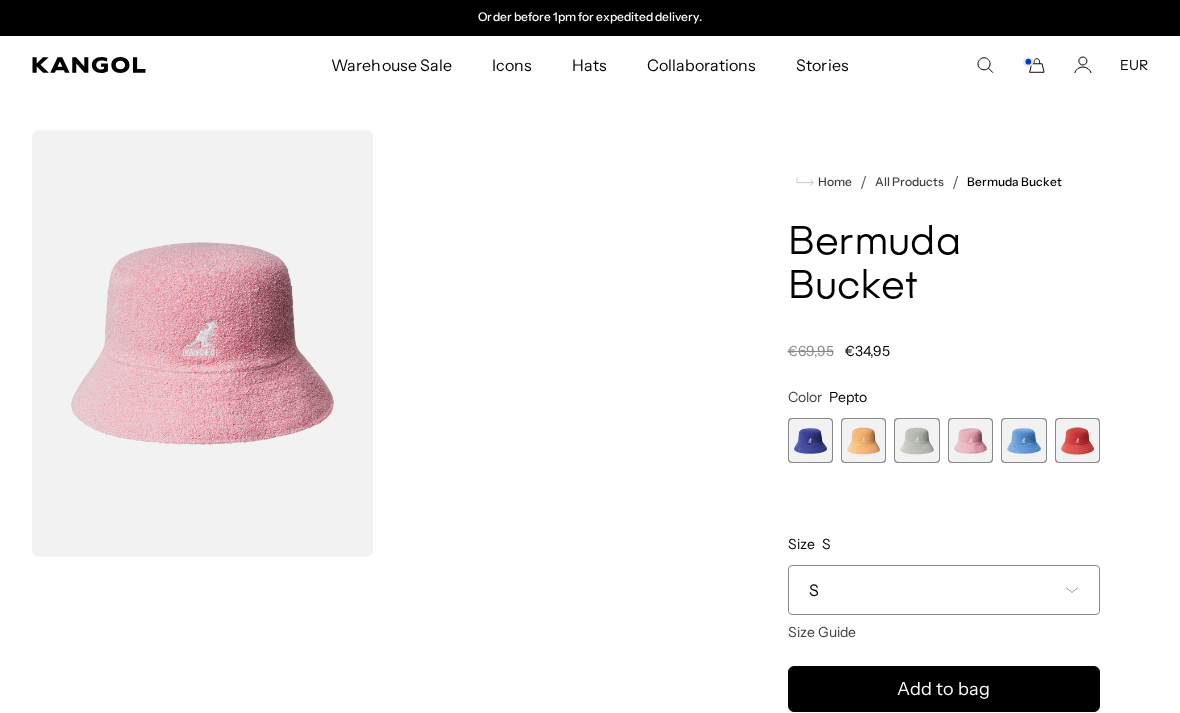 click at bounding box center (1023, 440) 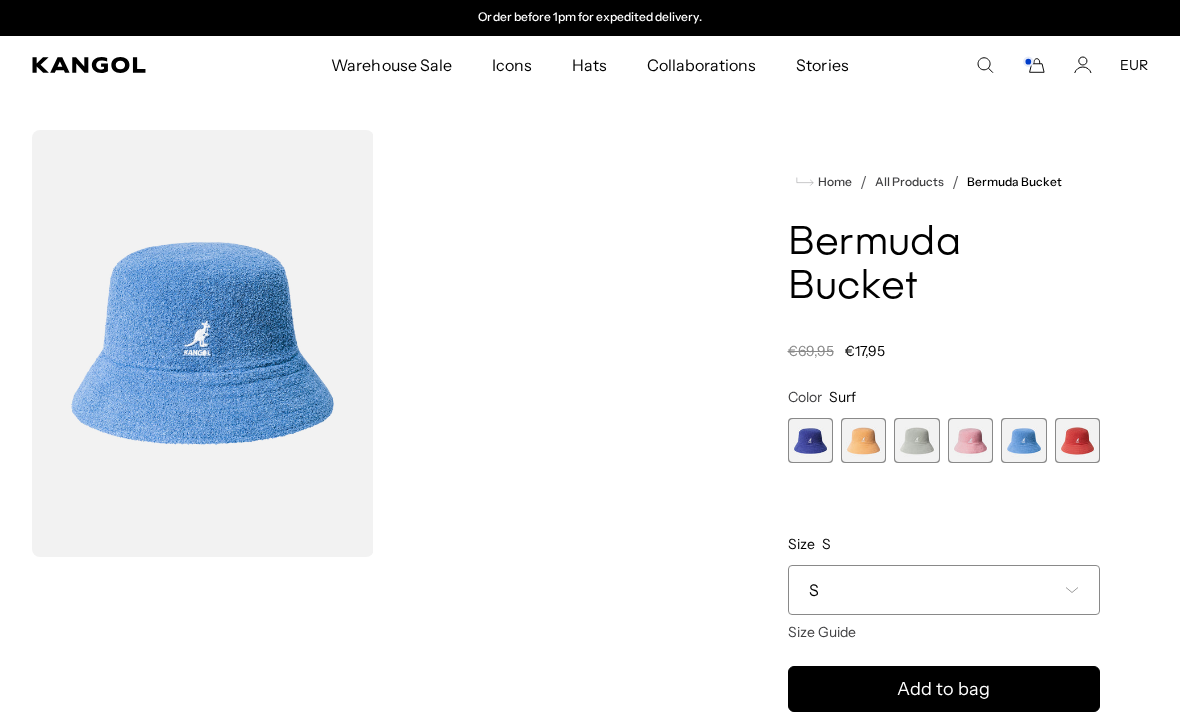 click on "S" at bounding box center (944, 590) 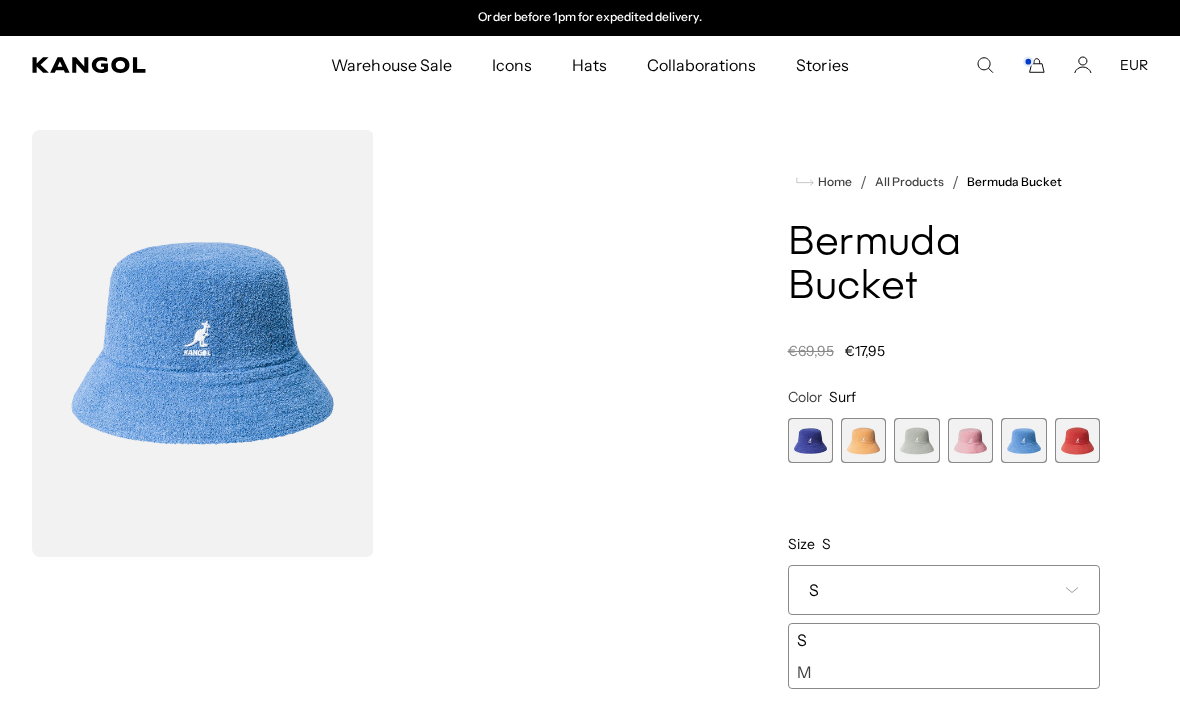 click on "S" at bounding box center [944, 590] 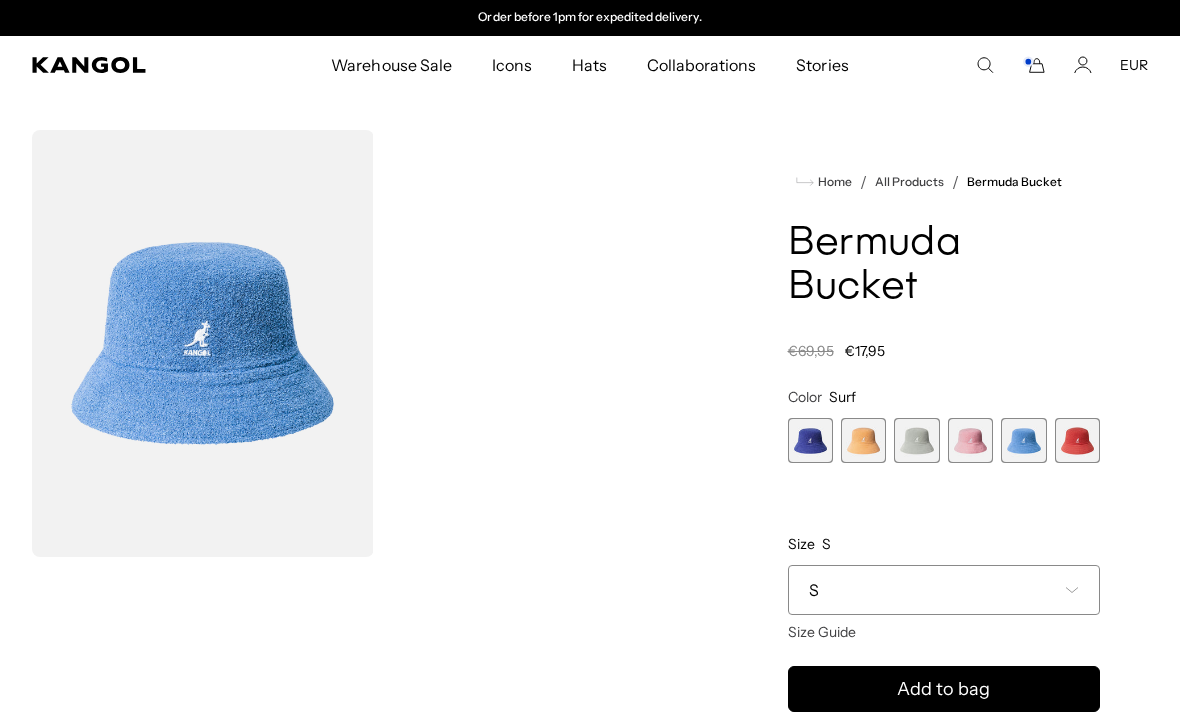 click at bounding box center (1077, 440) 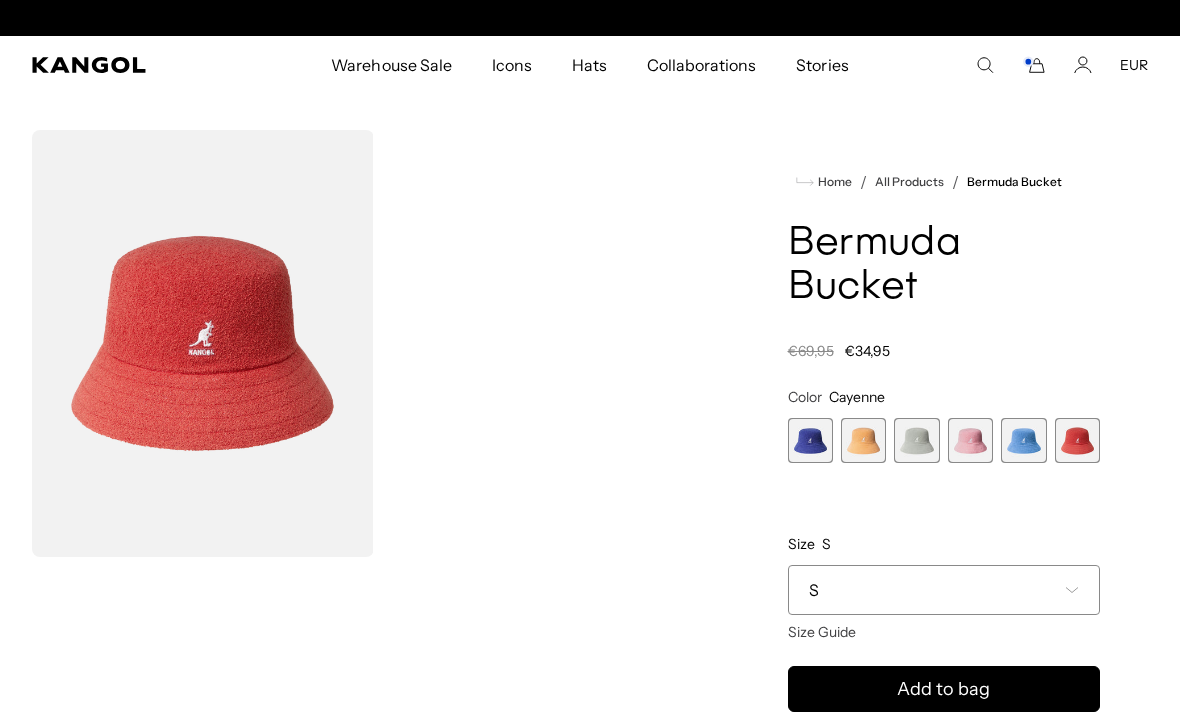 click on "S" at bounding box center (944, 590) 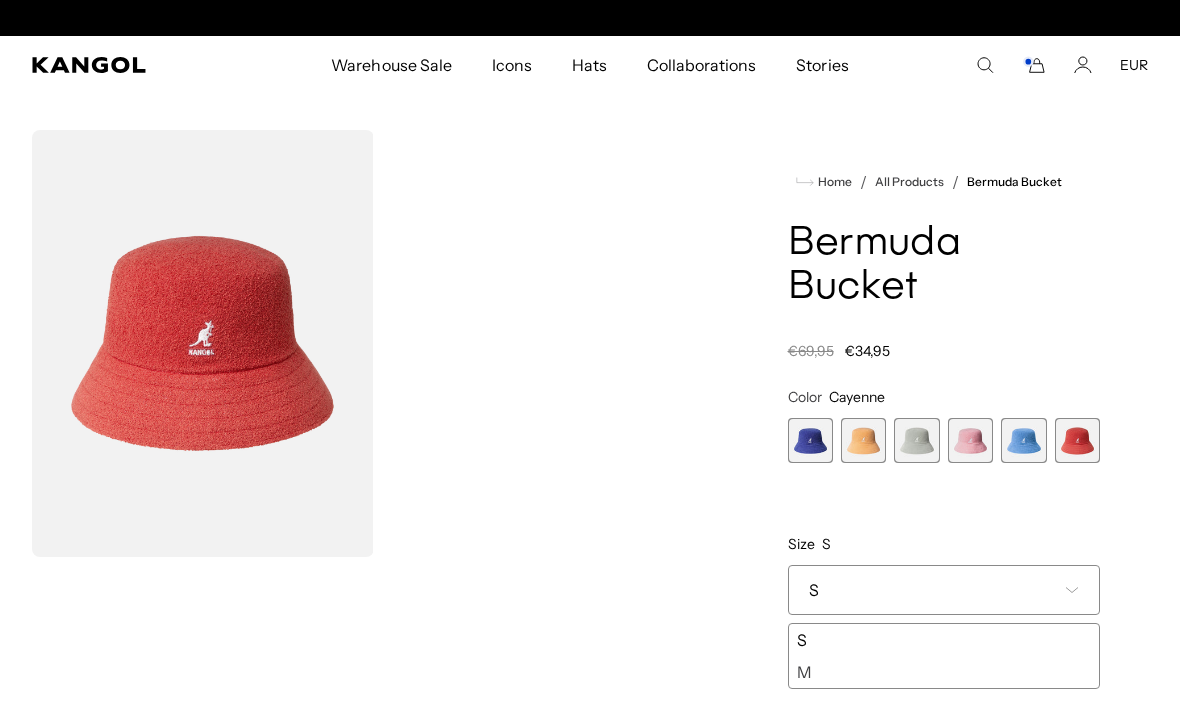 scroll, scrollTop: 0, scrollLeft: 0, axis: both 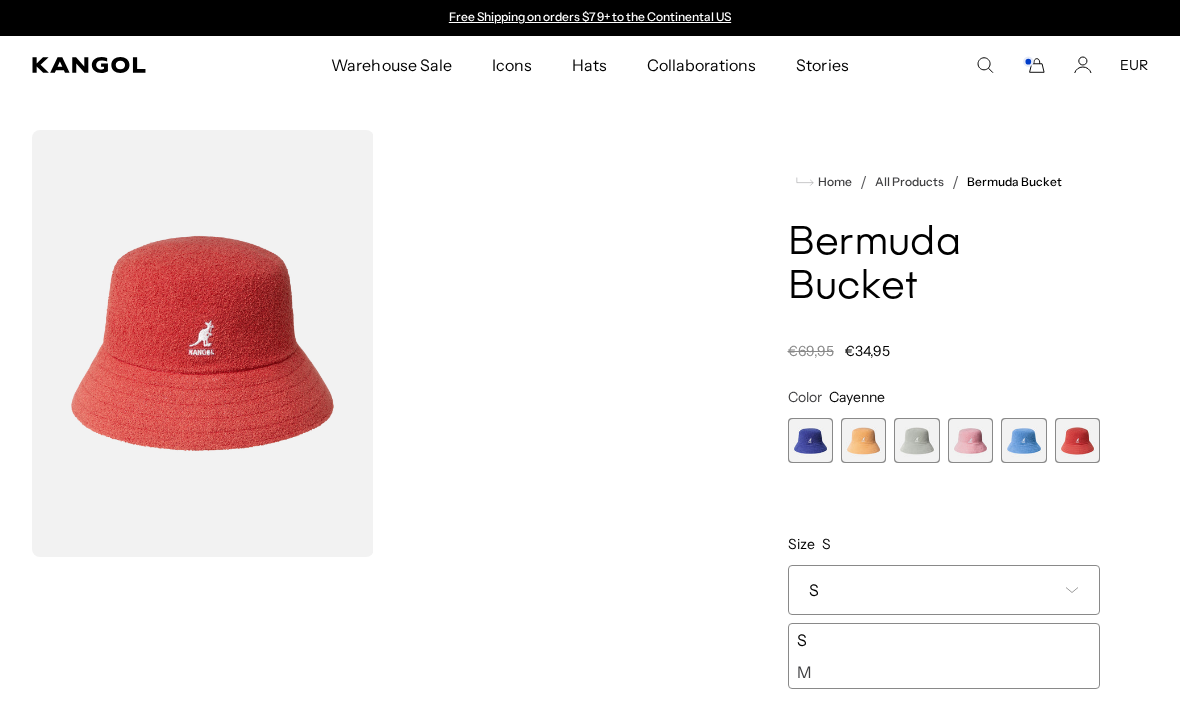 click on "S" at bounding box center (944, 590) 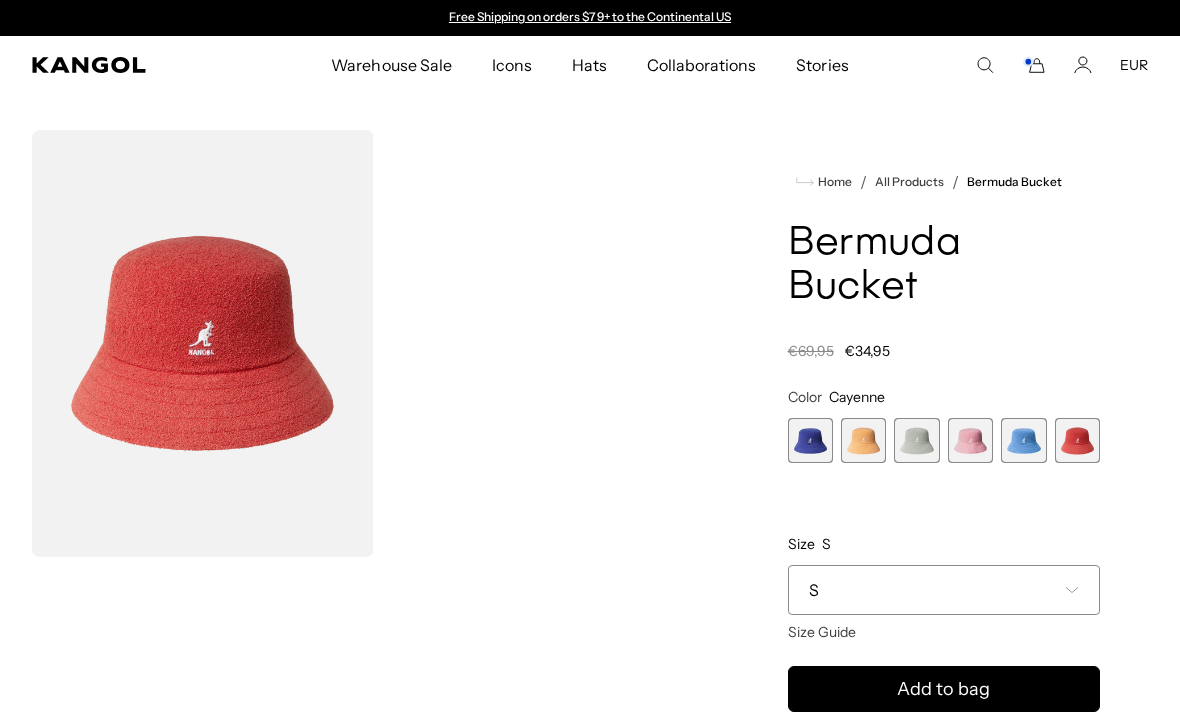 click at bounding box center [863, 440] 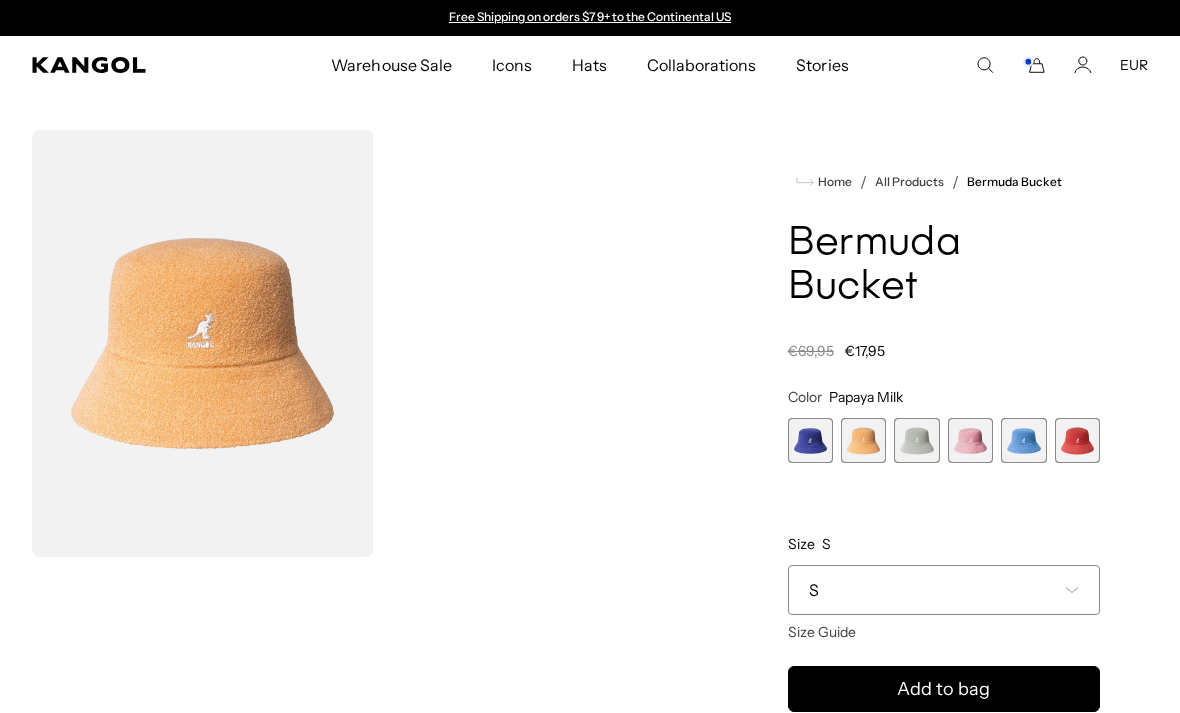 click on "S" at bounding box center [944, 590] 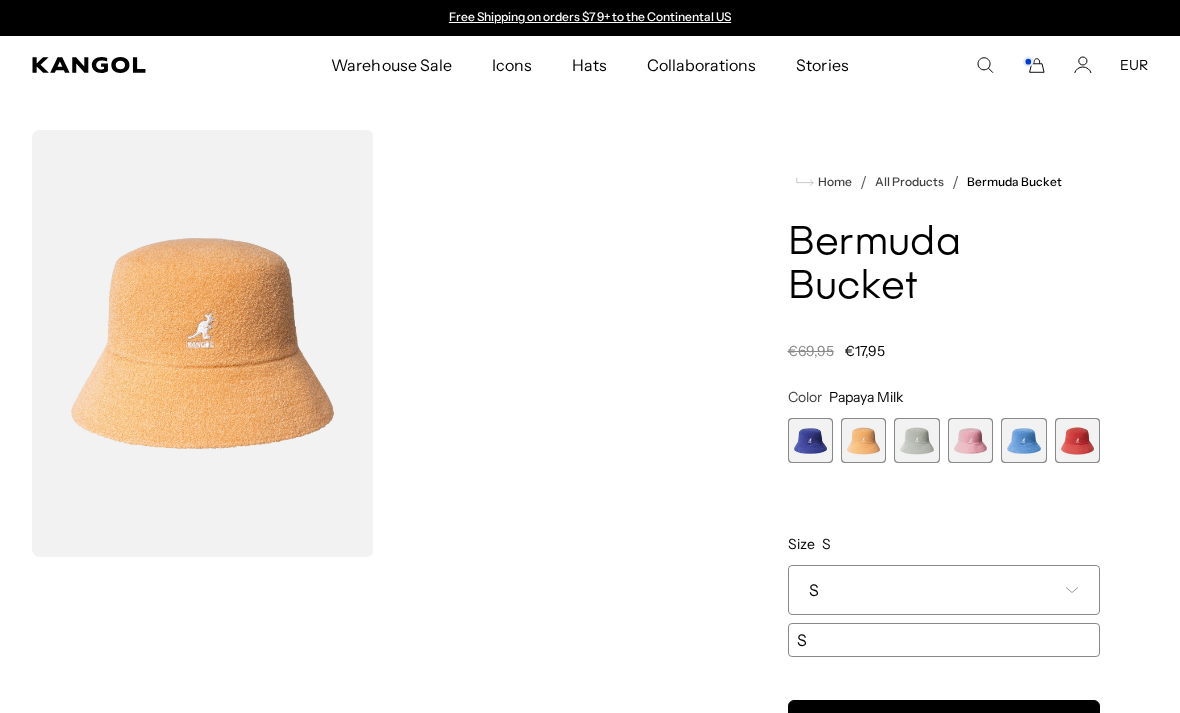 click on "S" at bounding box center [944, 590] 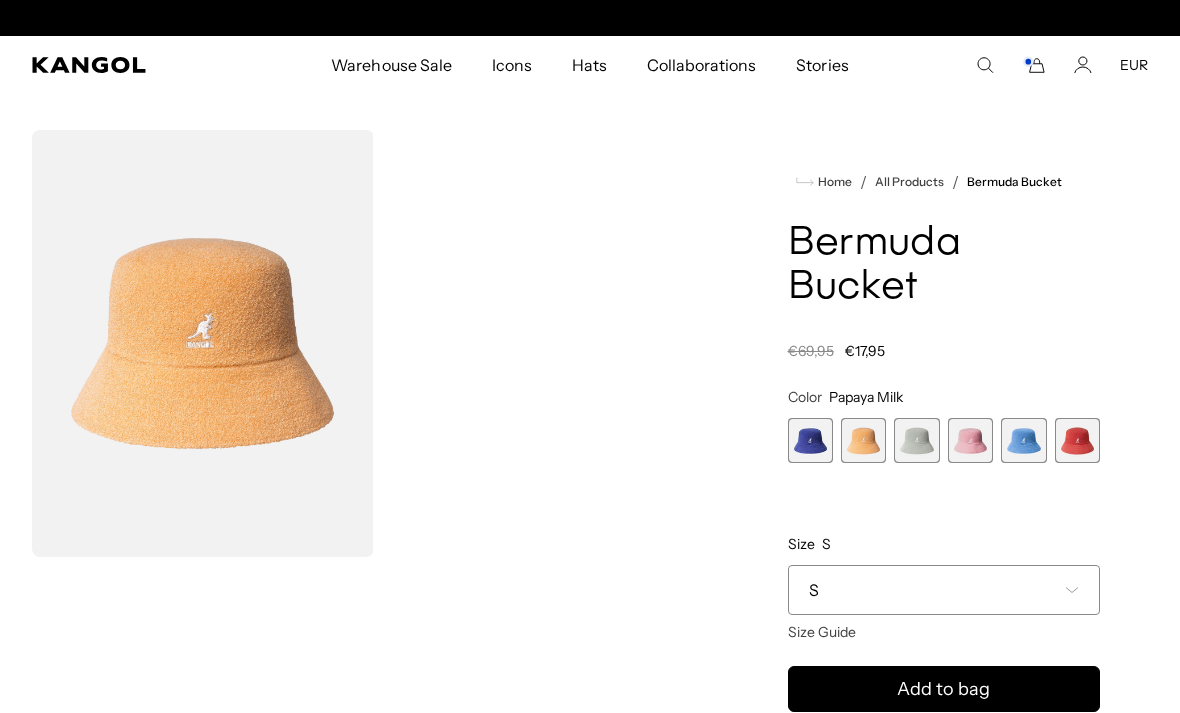 scroll, scrollTop: 0, scrollLeft: 412, axis: horizontal 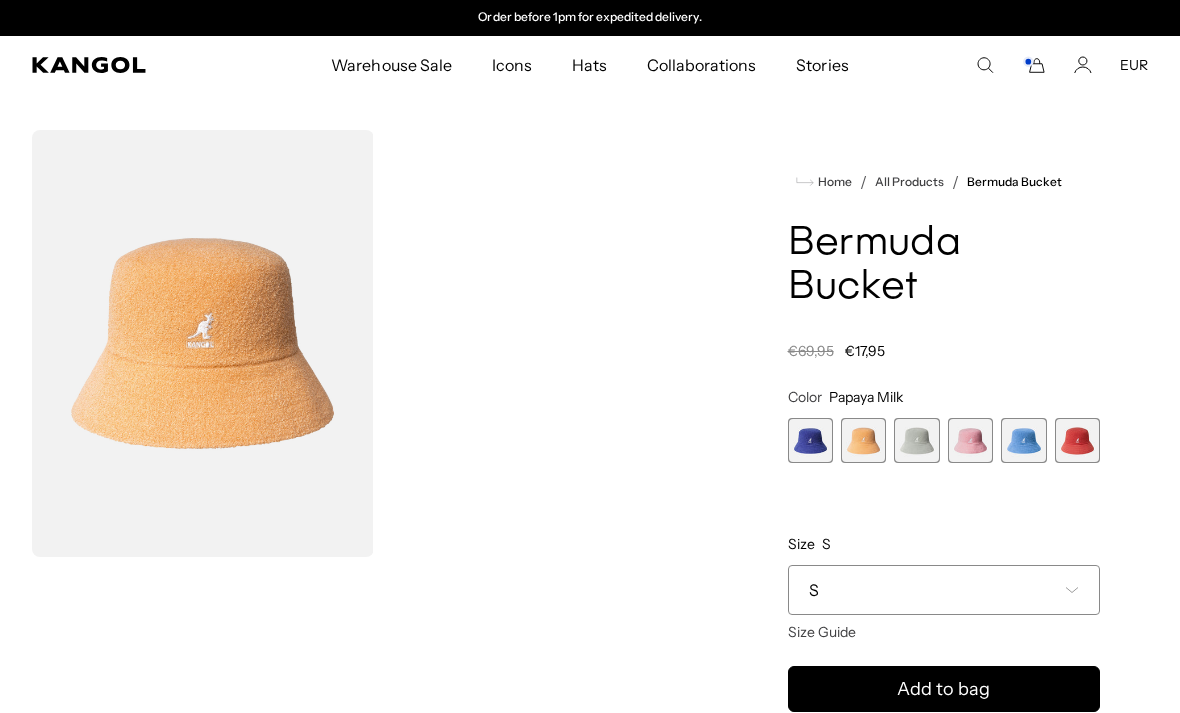 click at bounding box center [810, 440] 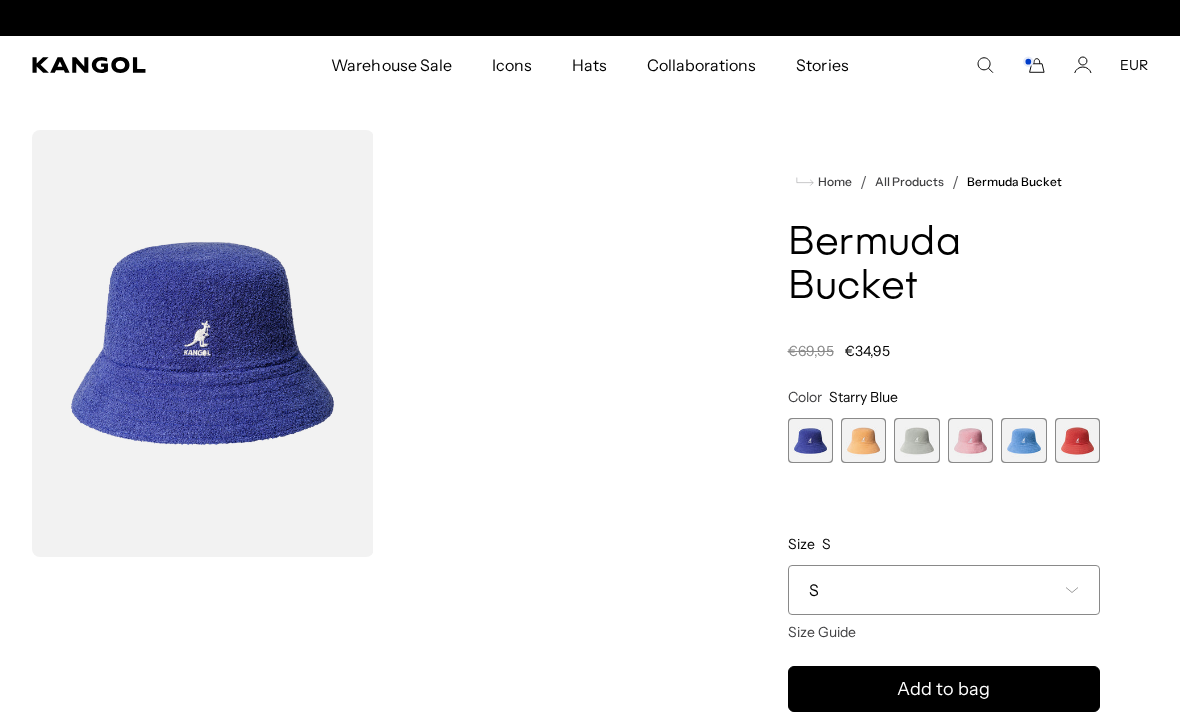 scroll, scrollTop: 0, scrollLeft: 0, axis: both 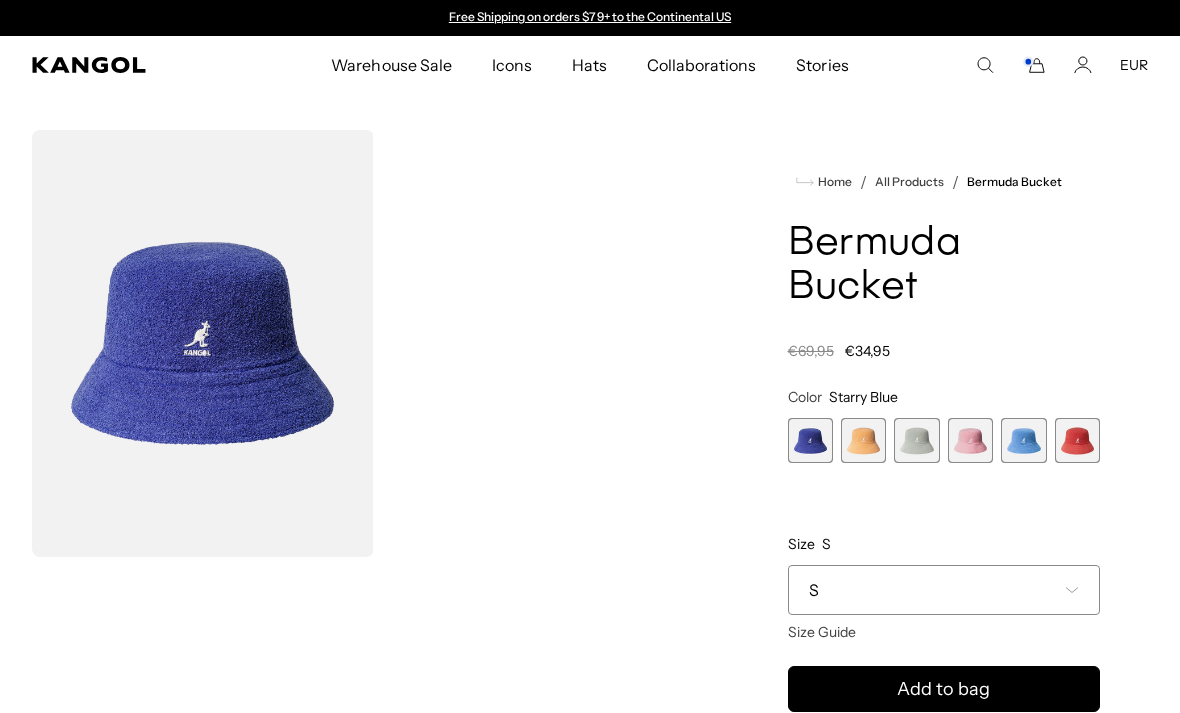 click on "S" at bounding box center [944, 590] 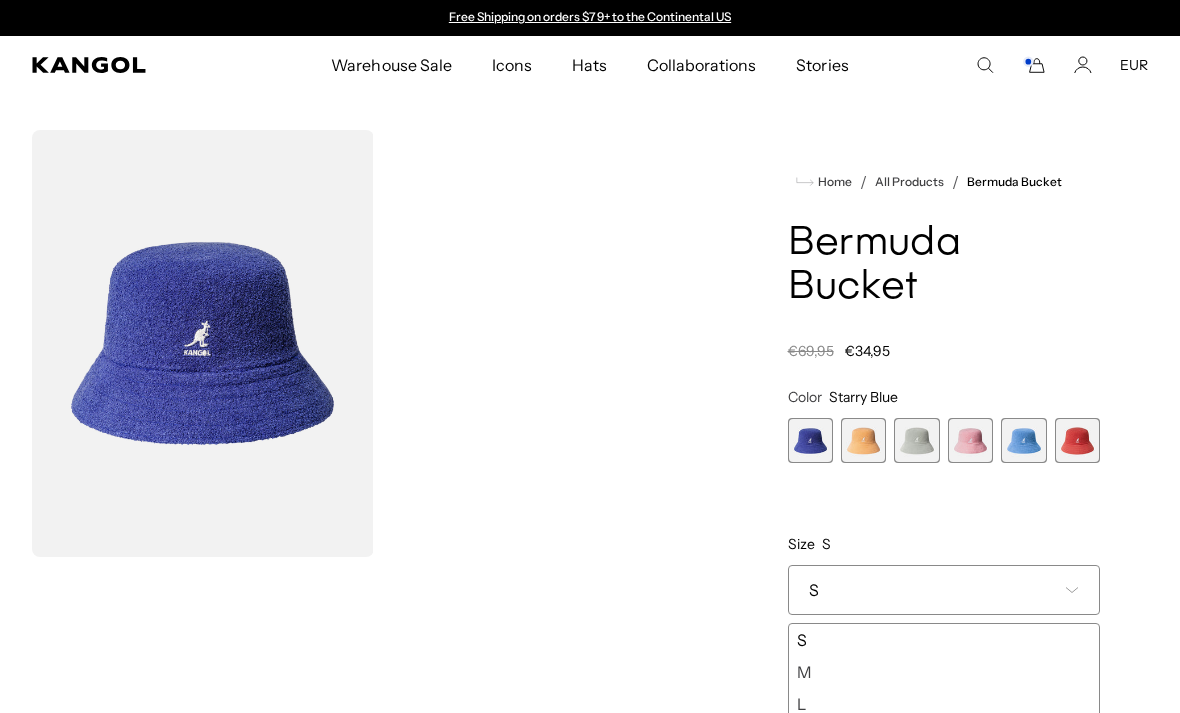 click on "S" at bounding box center [944, 590] 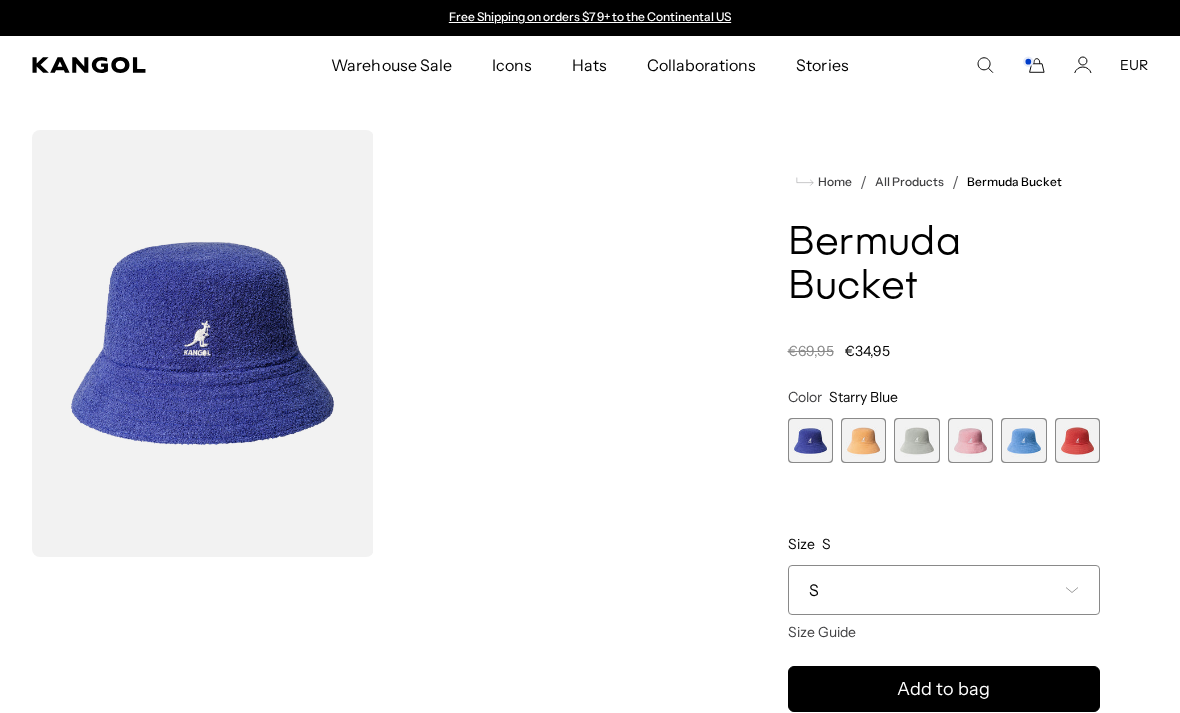 click at bounding box center [916, 440] 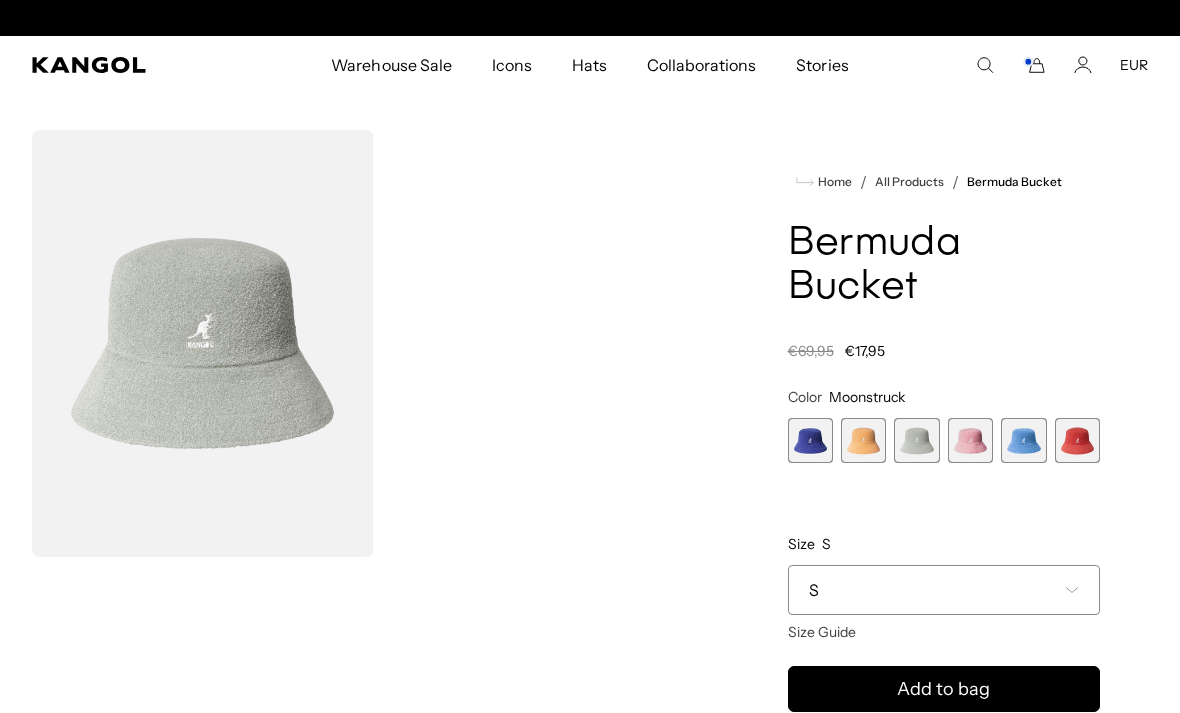 scroll, scrollTop: 0, scrollLeft: 412, axis: horizontal 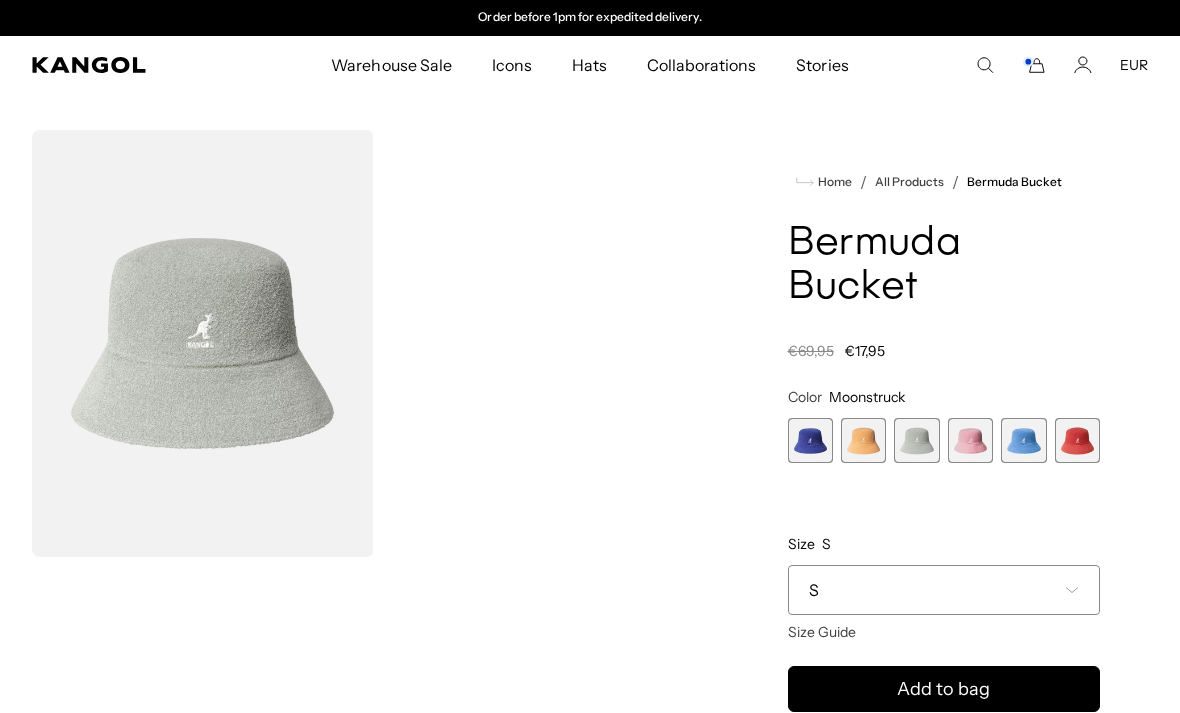 click on "S" at bounding box center [944, 590] 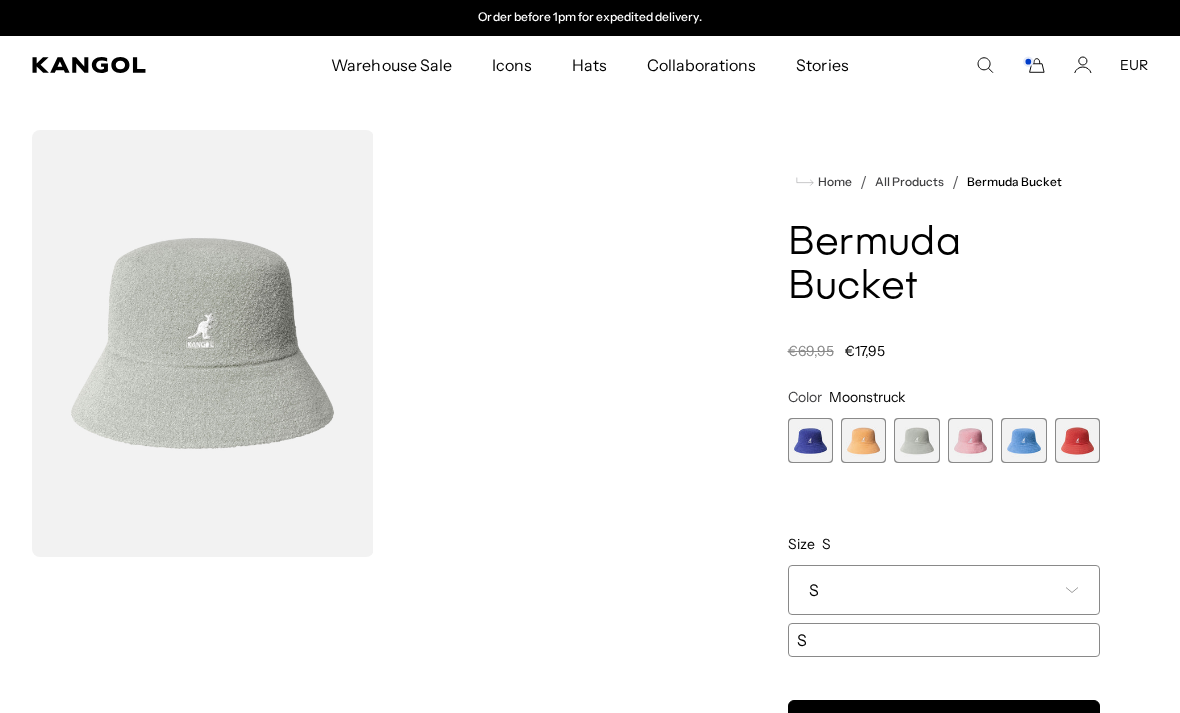 click on "S" at bounding box center [944, 590] 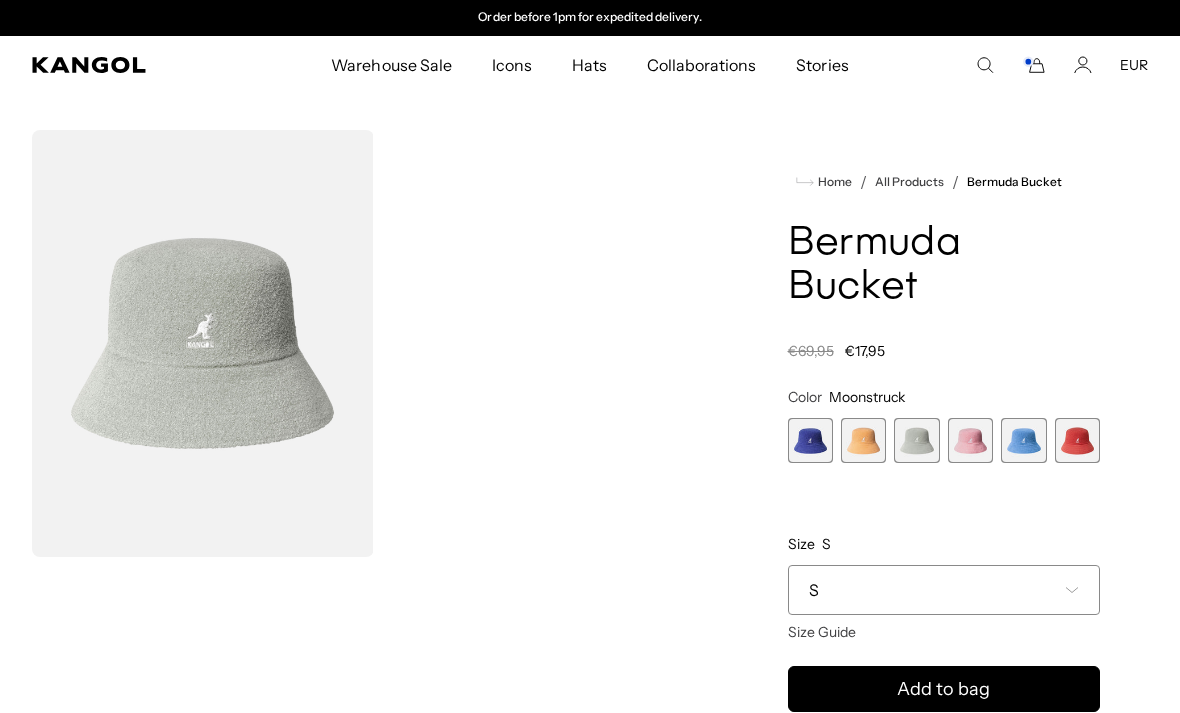 click at bounding box center [863, 440] 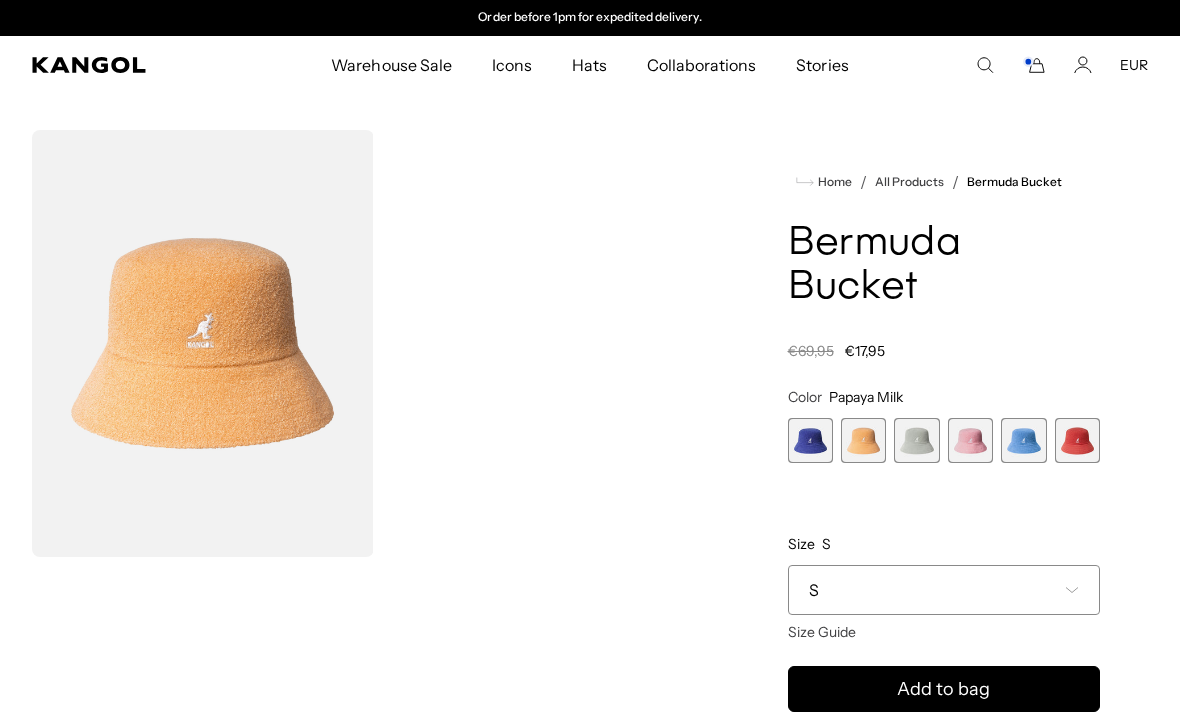click on "S" at bounding box center [944, 590] 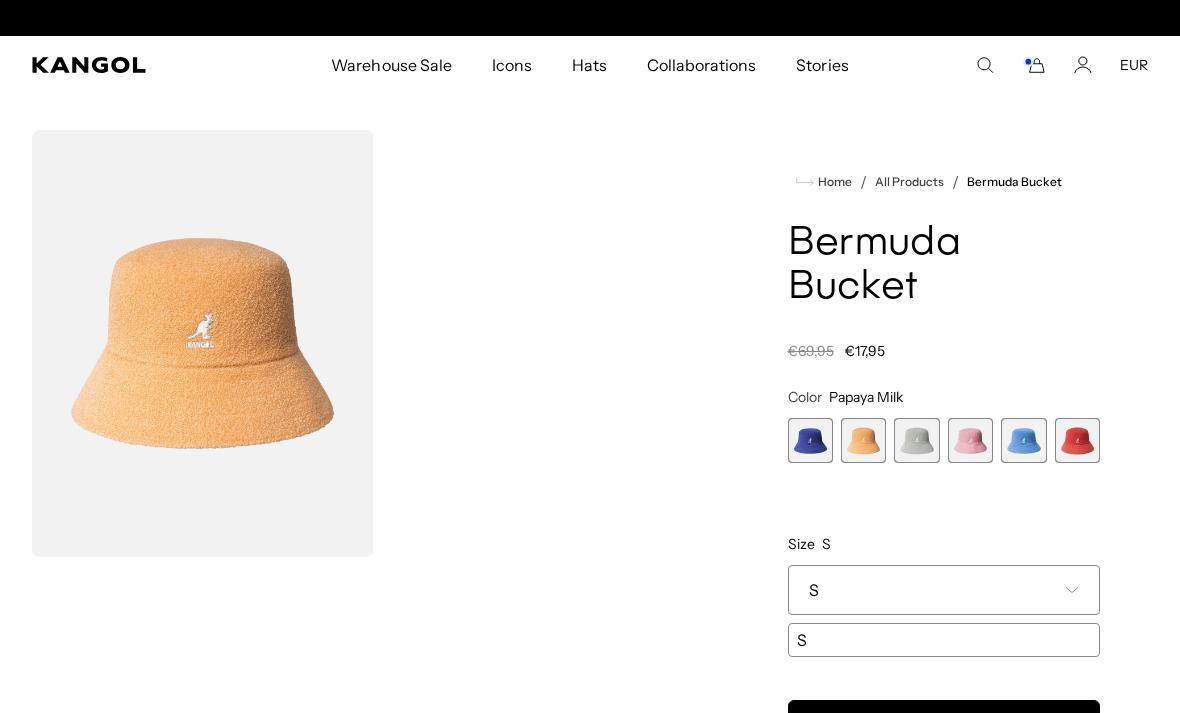 scroll, scrollTop: 0, scrollLeft: 0, axis: both 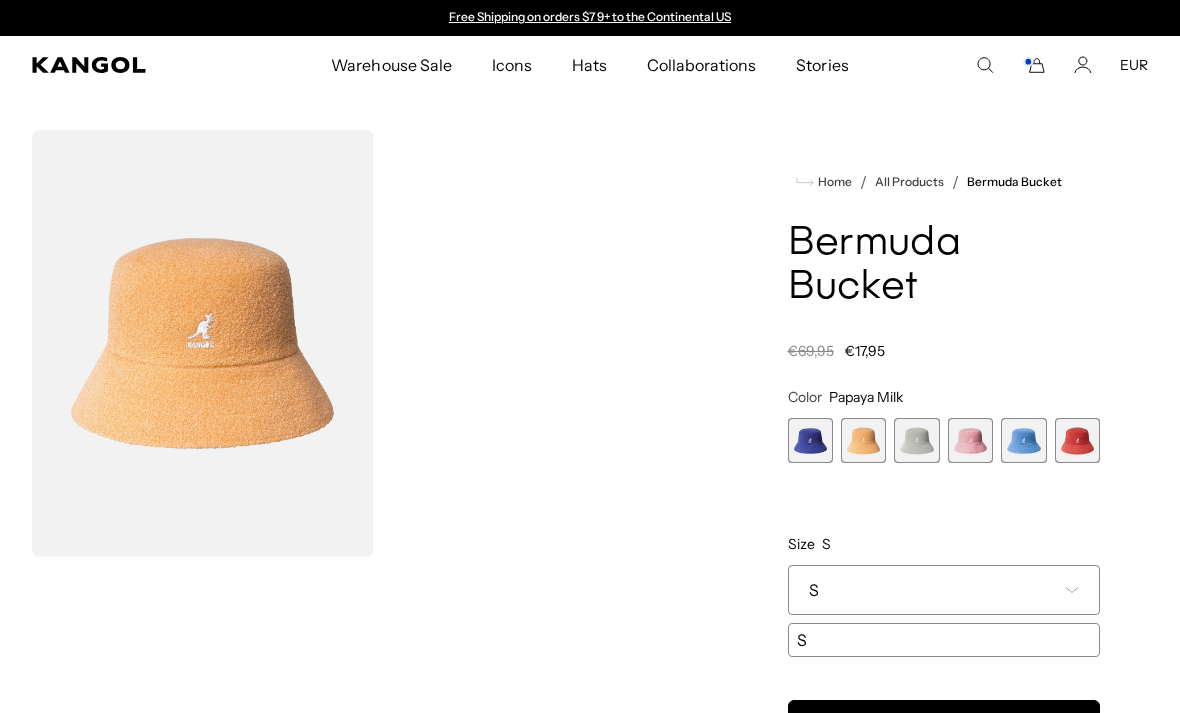 click at bounding box center [970, 440] 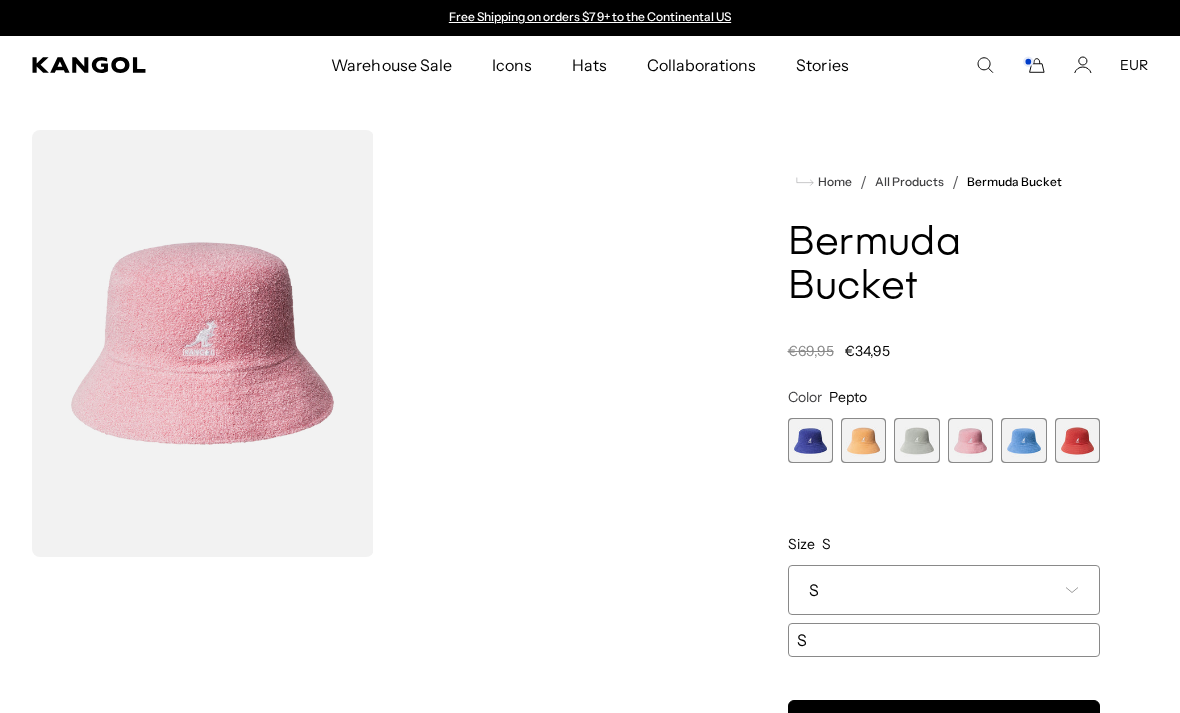 click at bounding box center [970, 440] 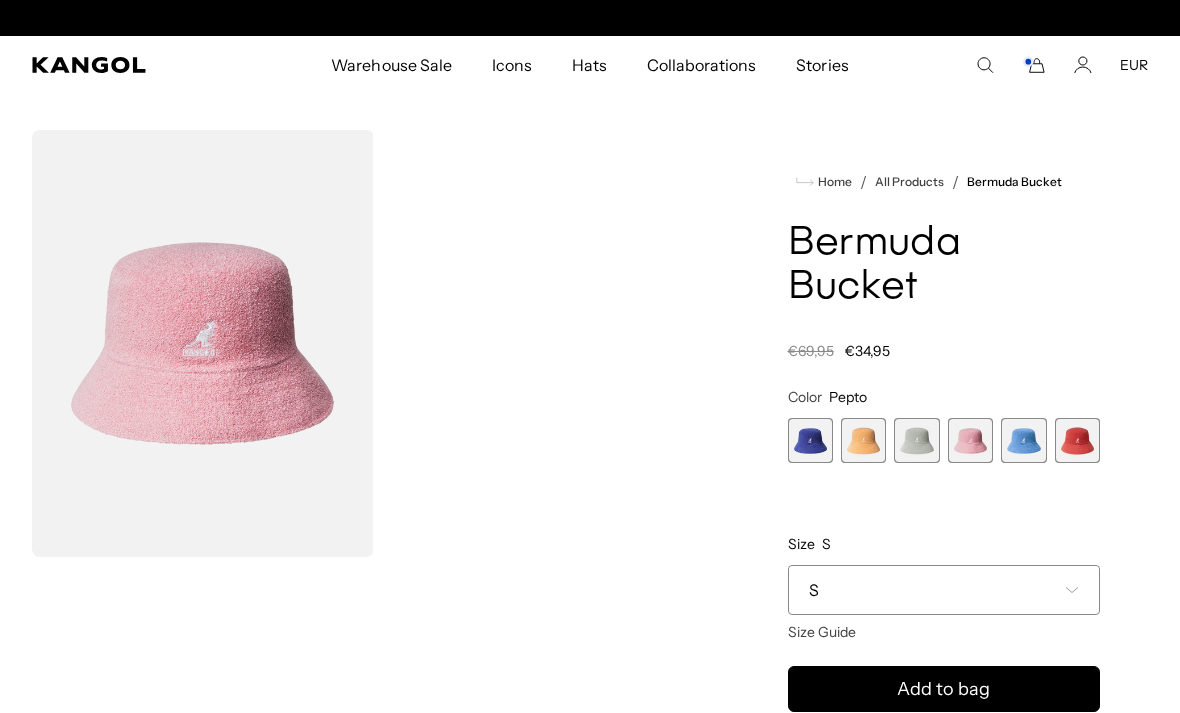 scroll, scrollTop: 0, scrollLeft: 412, axis: horizontal 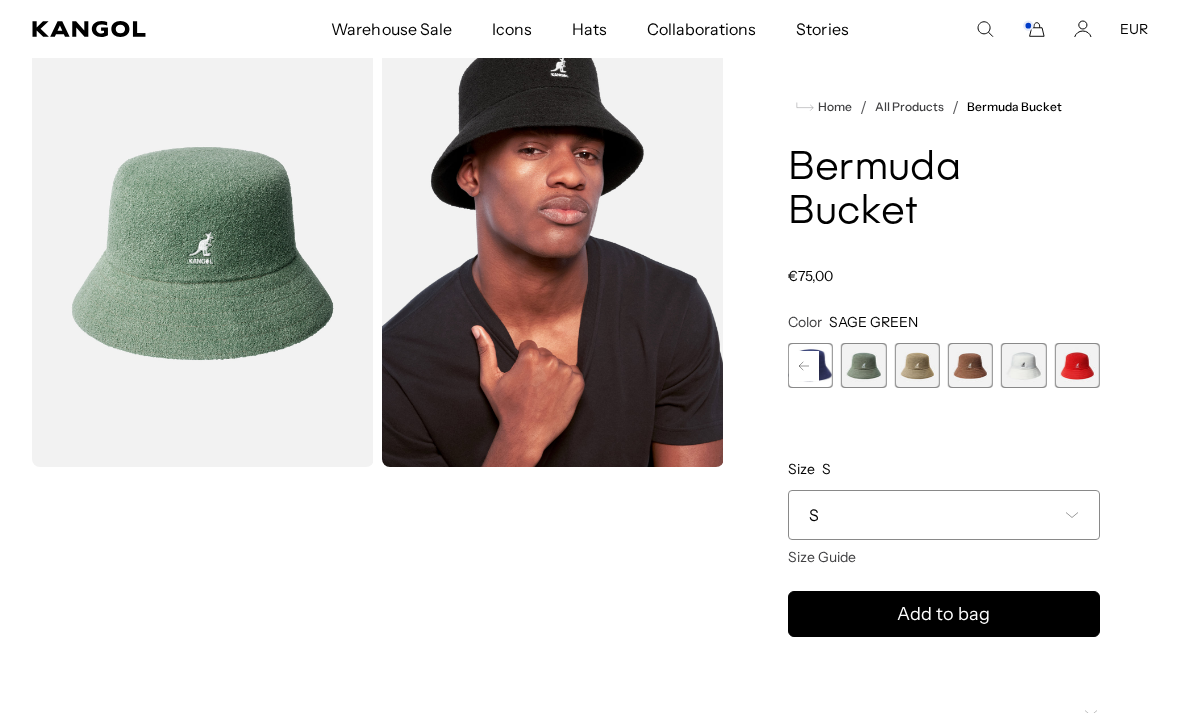 click at bounding box center [1077, 365] 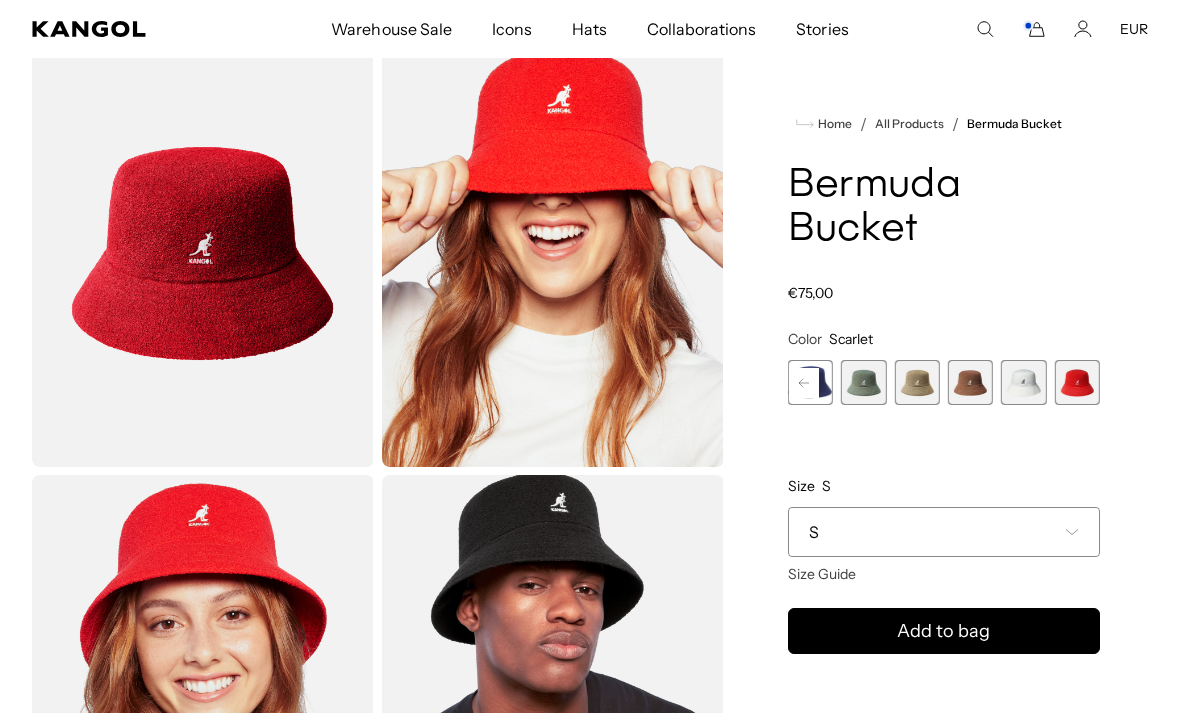 click at bounding box center (1023, 382) 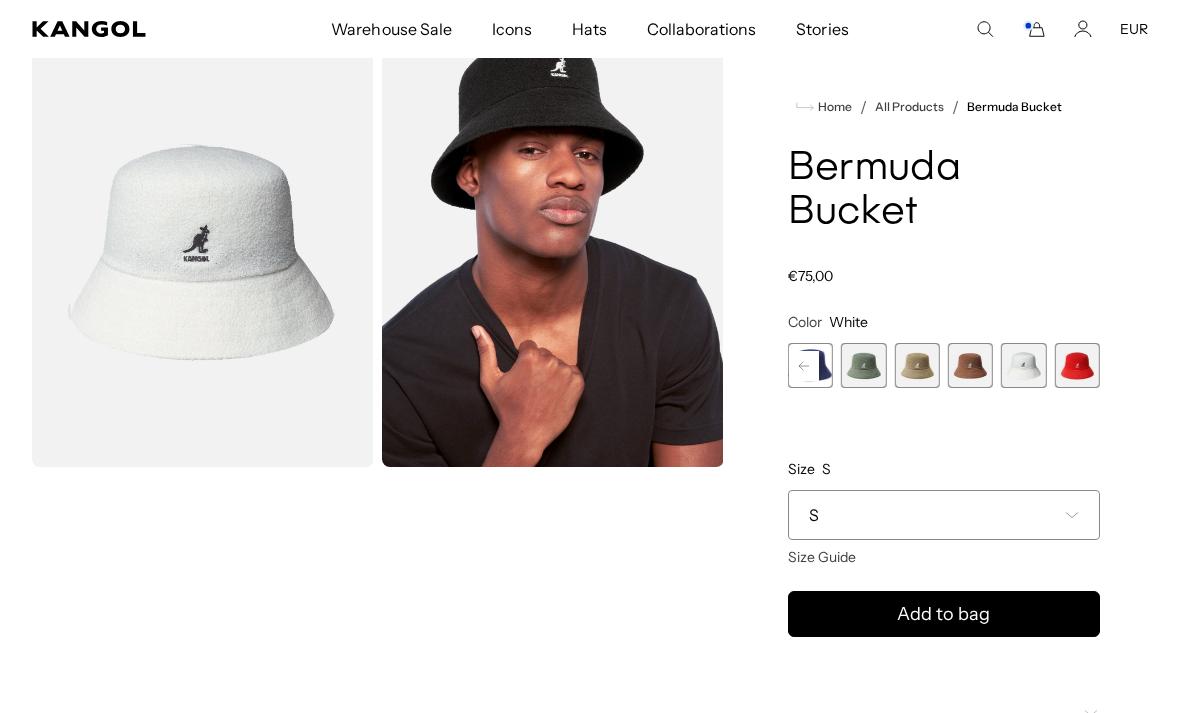 click at bounding box center (970, 365) 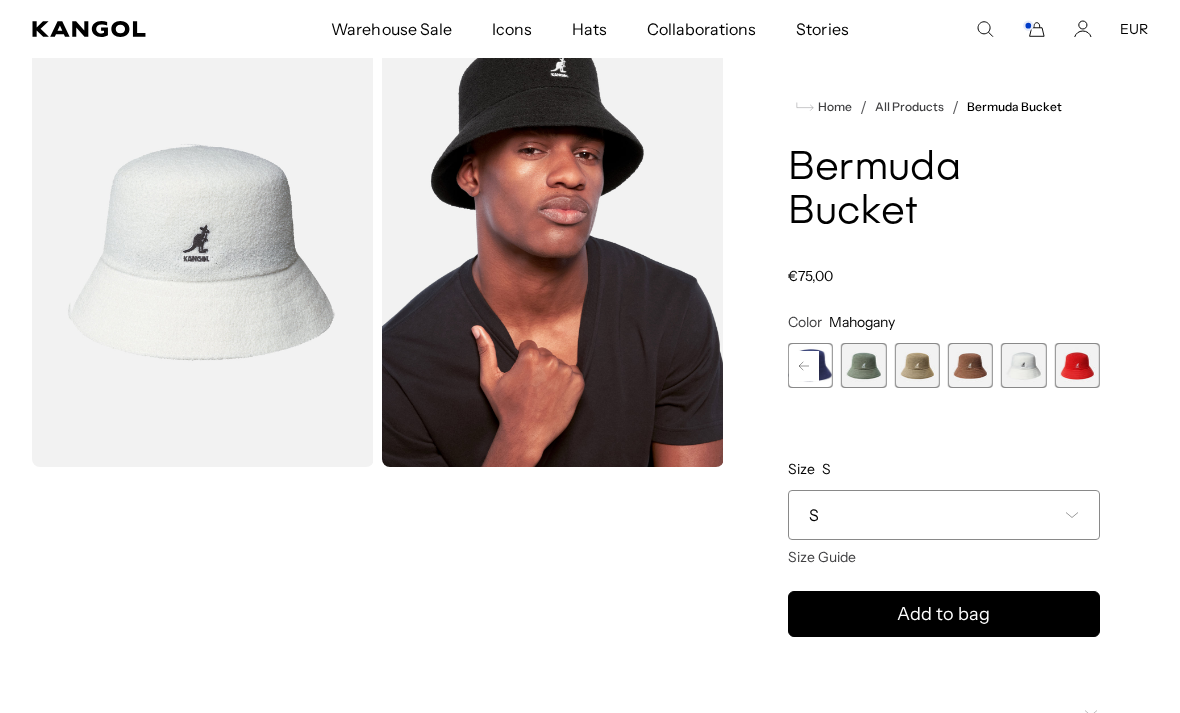 scroll, scrollTop: 0, scrollLeft: 0, axis: both 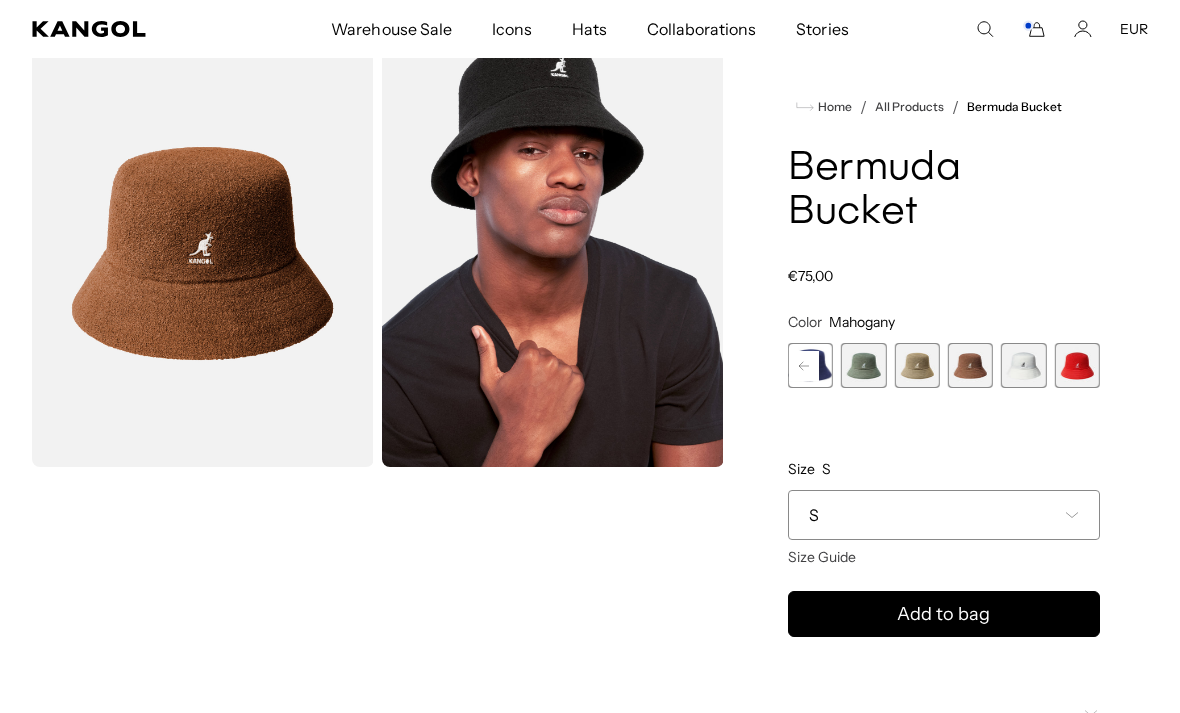 click at bounding box center [970, 365] 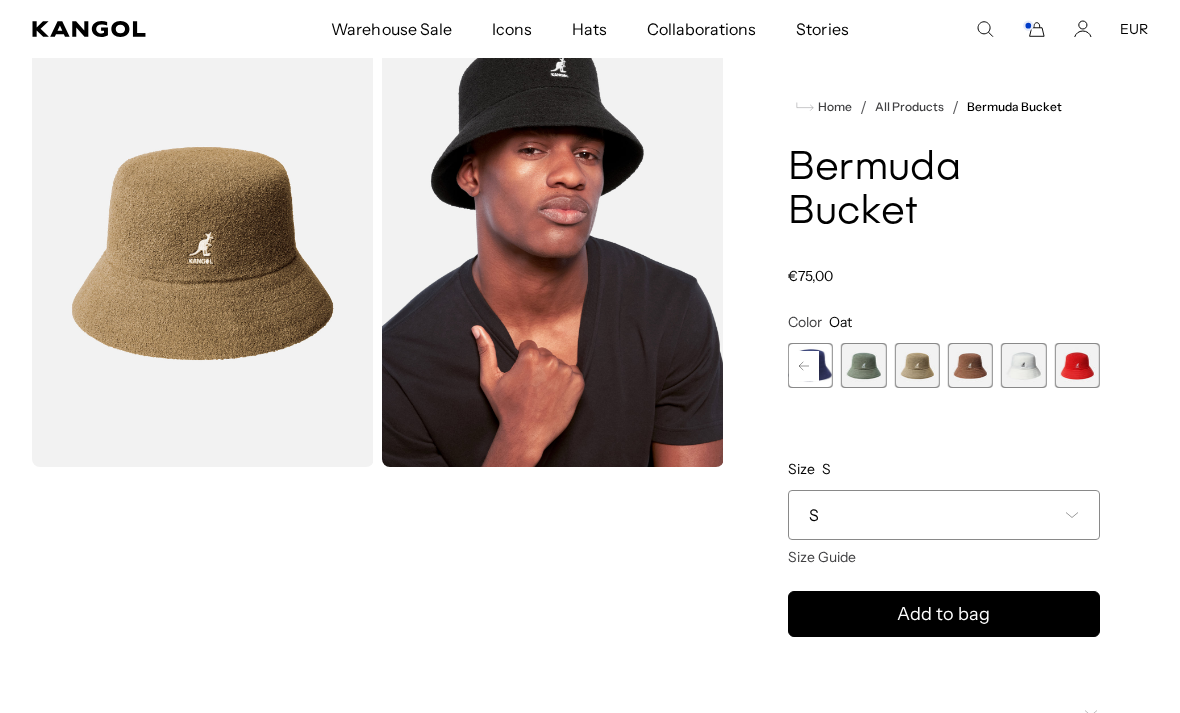 click at bounding box center (916, 365) 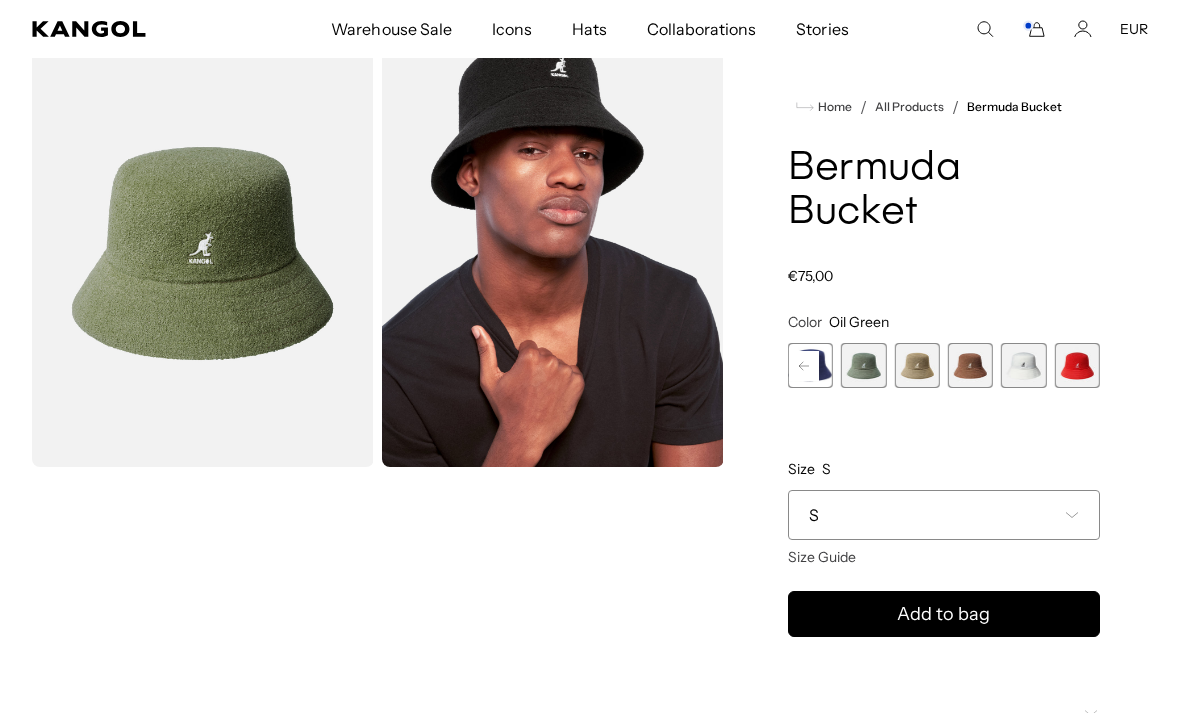 scroll, scrollTop: 0, scrollLeft: 412, axis: horizontal 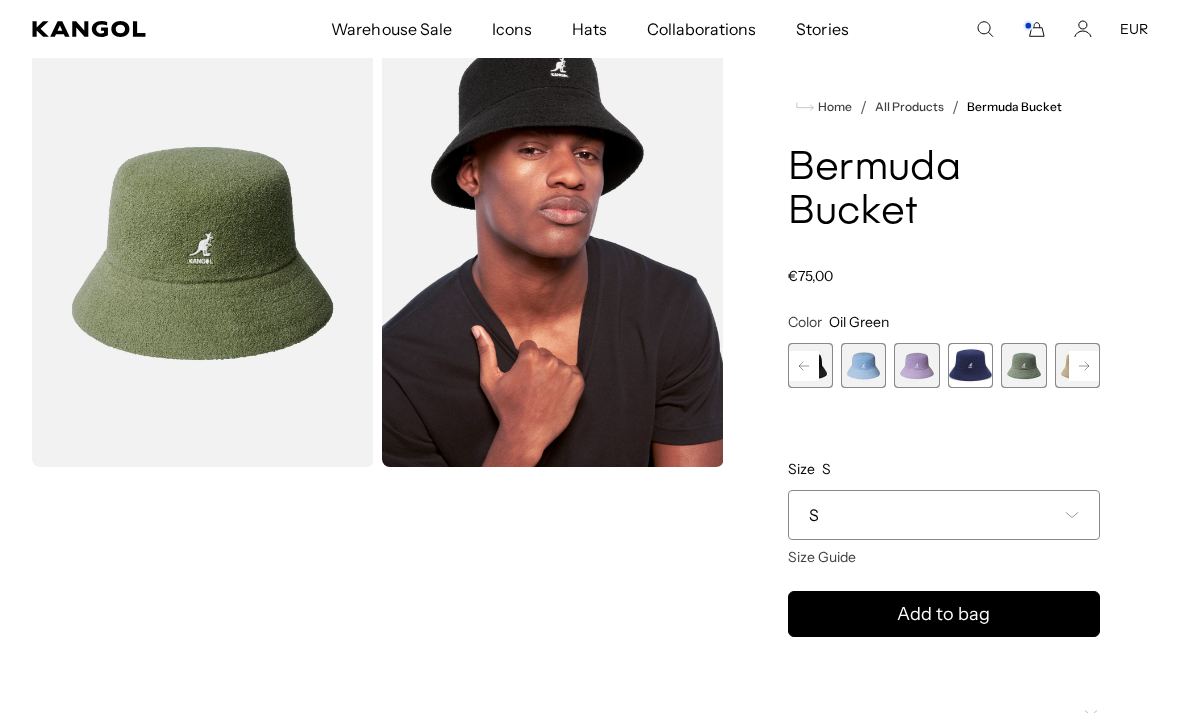 click at bounding box center [970, 365] 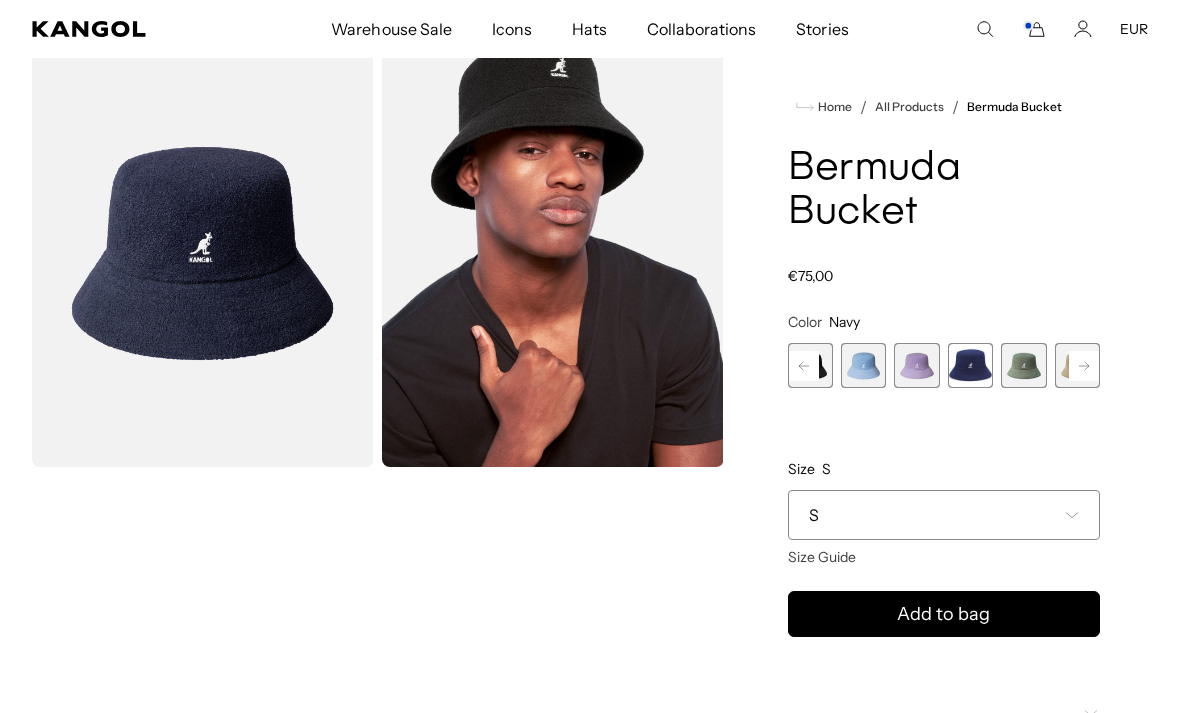 click at bounding box center [916, 365] 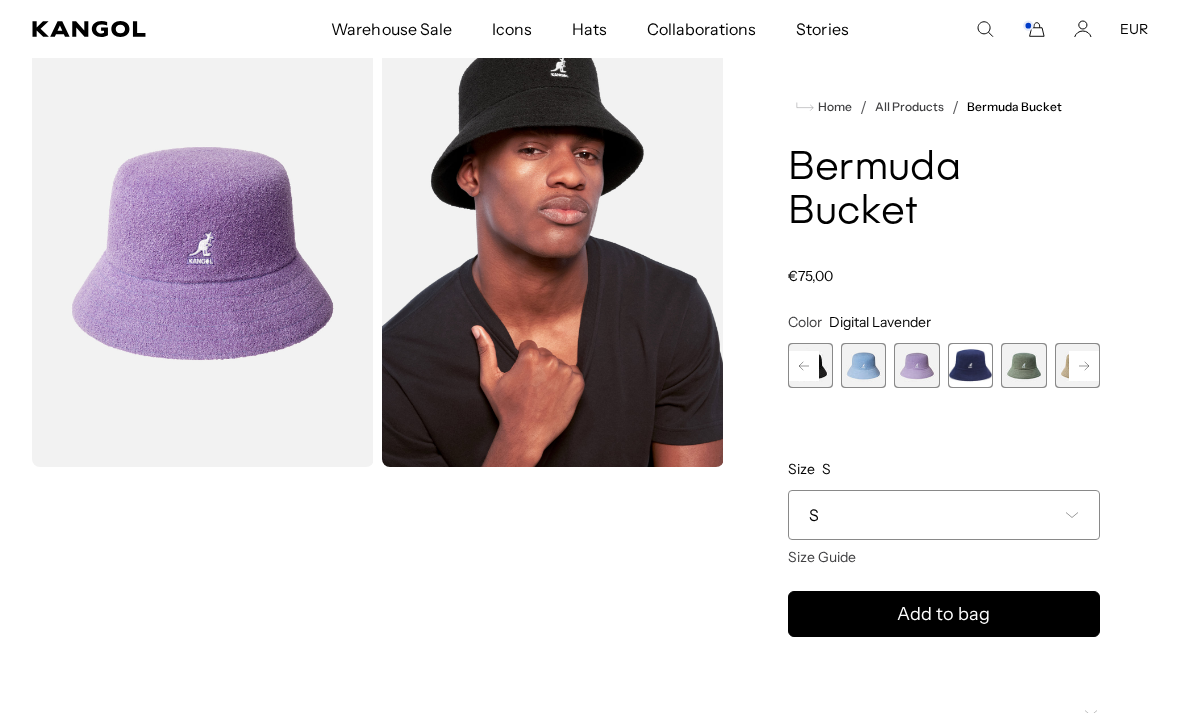 scroll, scrollTop: 0, scrollLeft: 0, axis: both 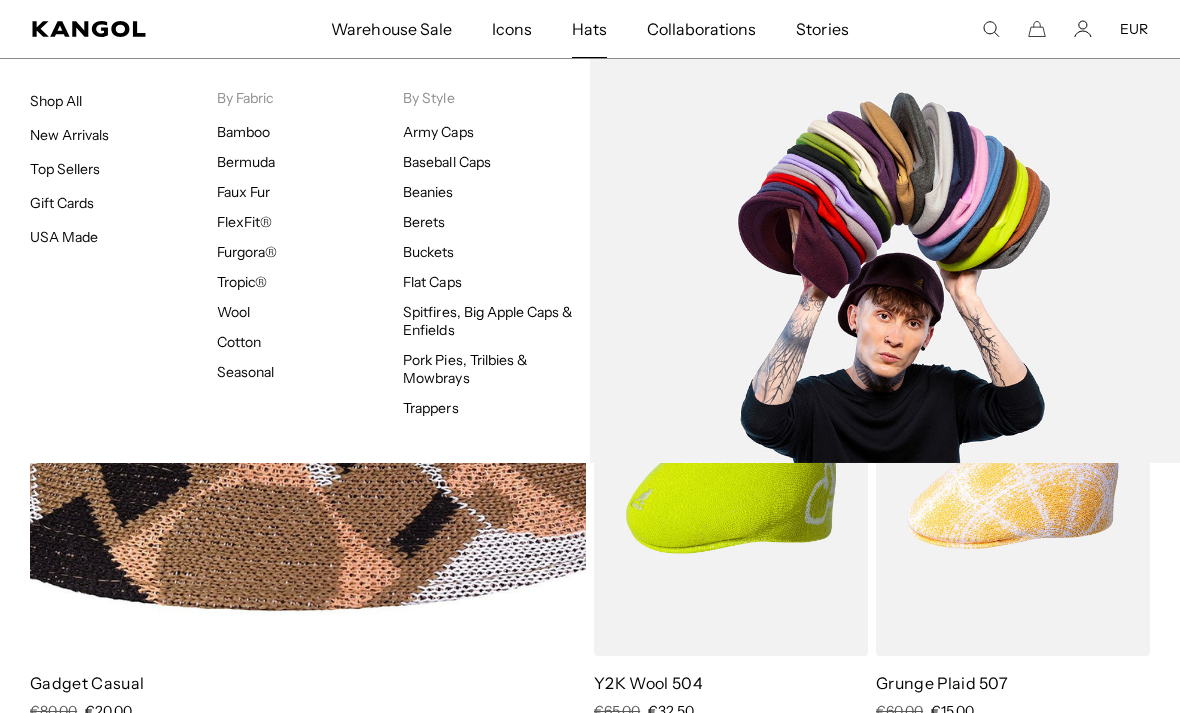click on "Flat Caps" at bounding box center [432, 282] 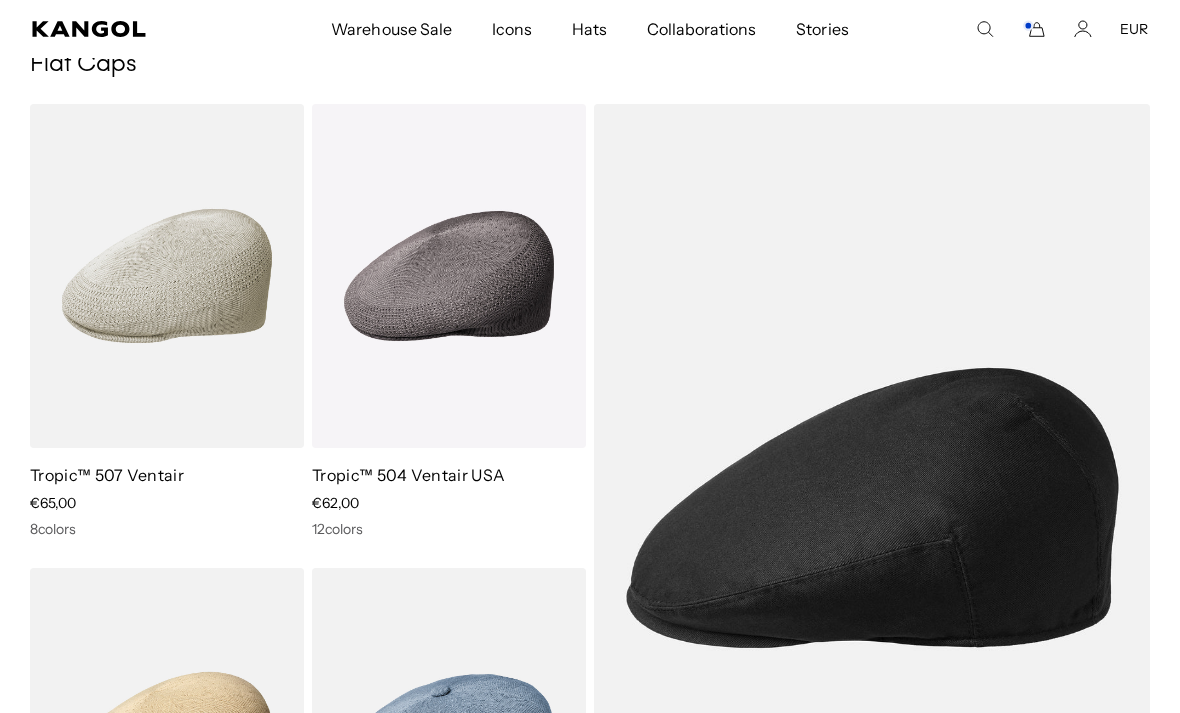 scroll, scrollTop: 350, scrollLeft: 0, axis: vertical 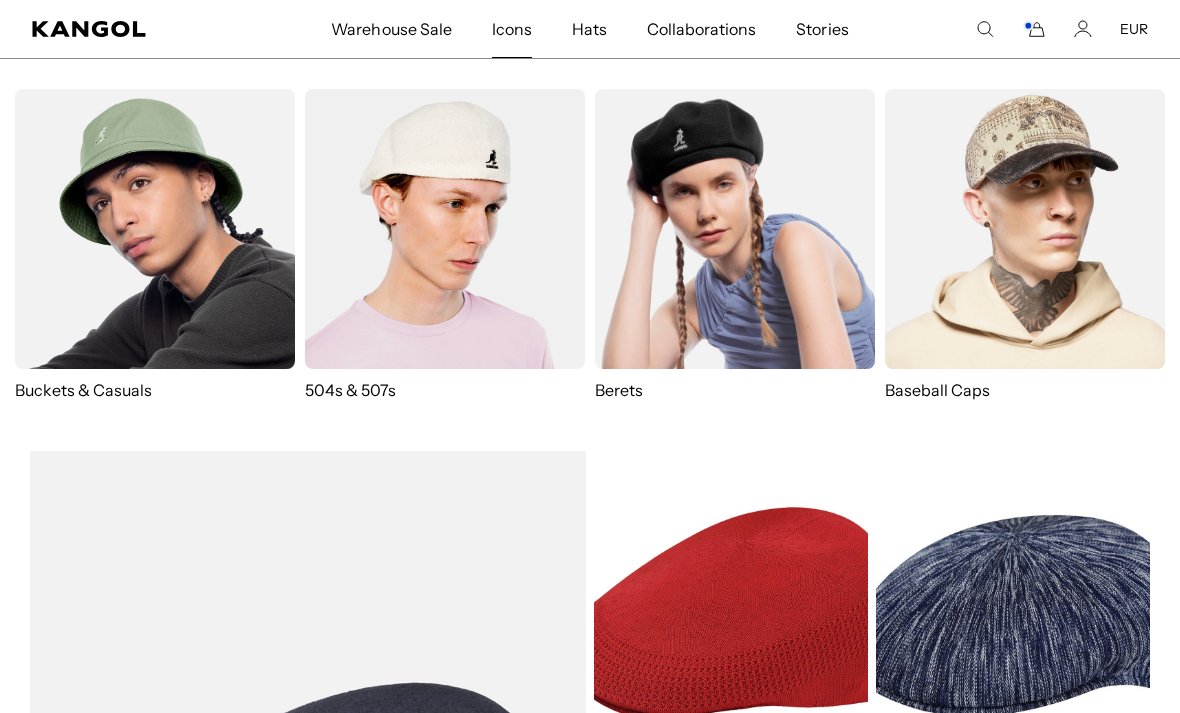 click at bounding box center (445, 229) 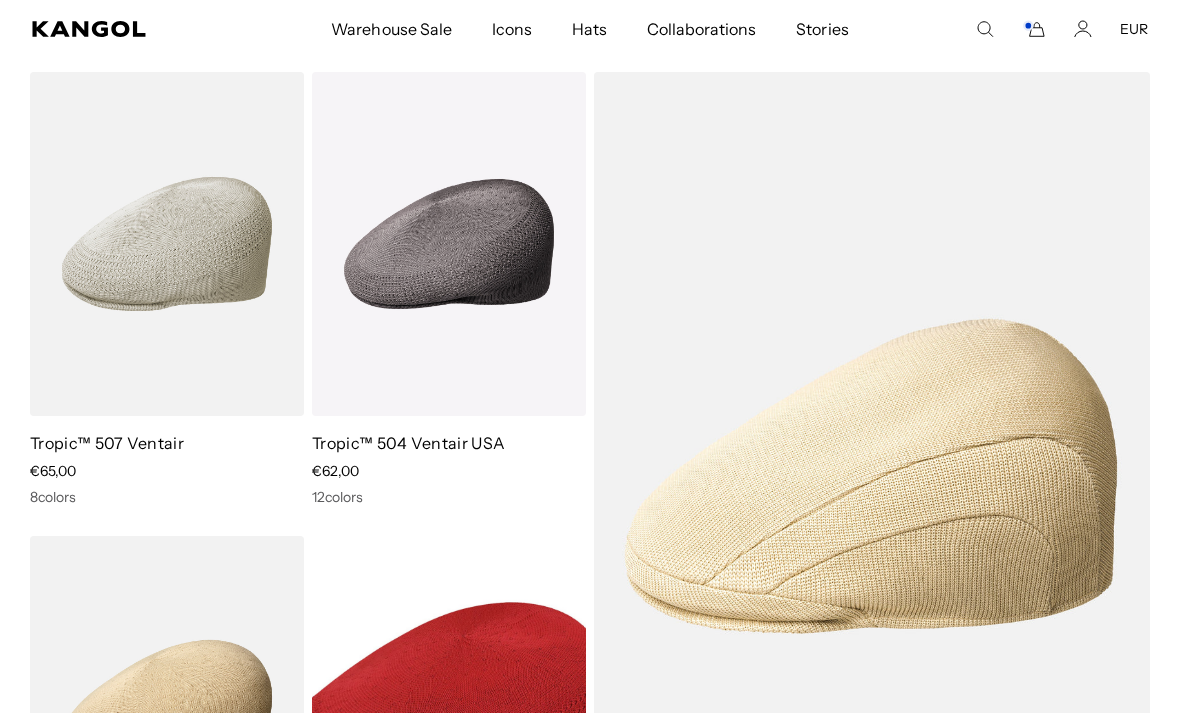 scroll, scrollTop: 152, scrollLeft: 0, axis: vertical 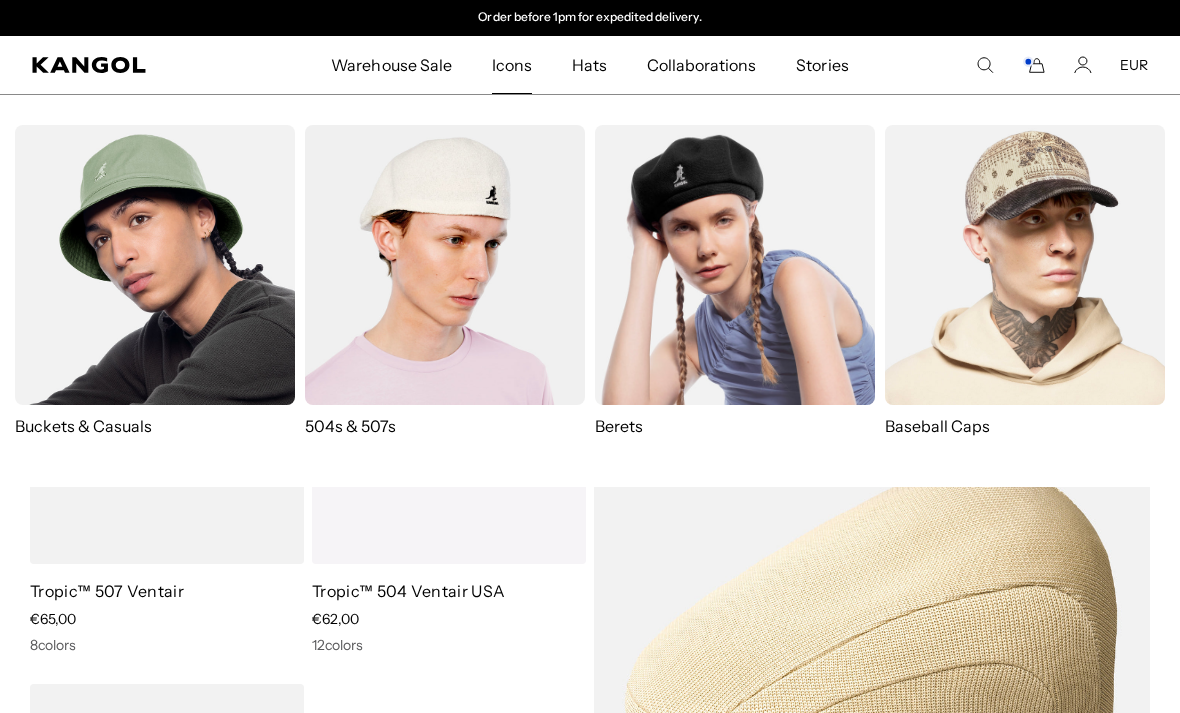 click at bounding box center (155, 265) 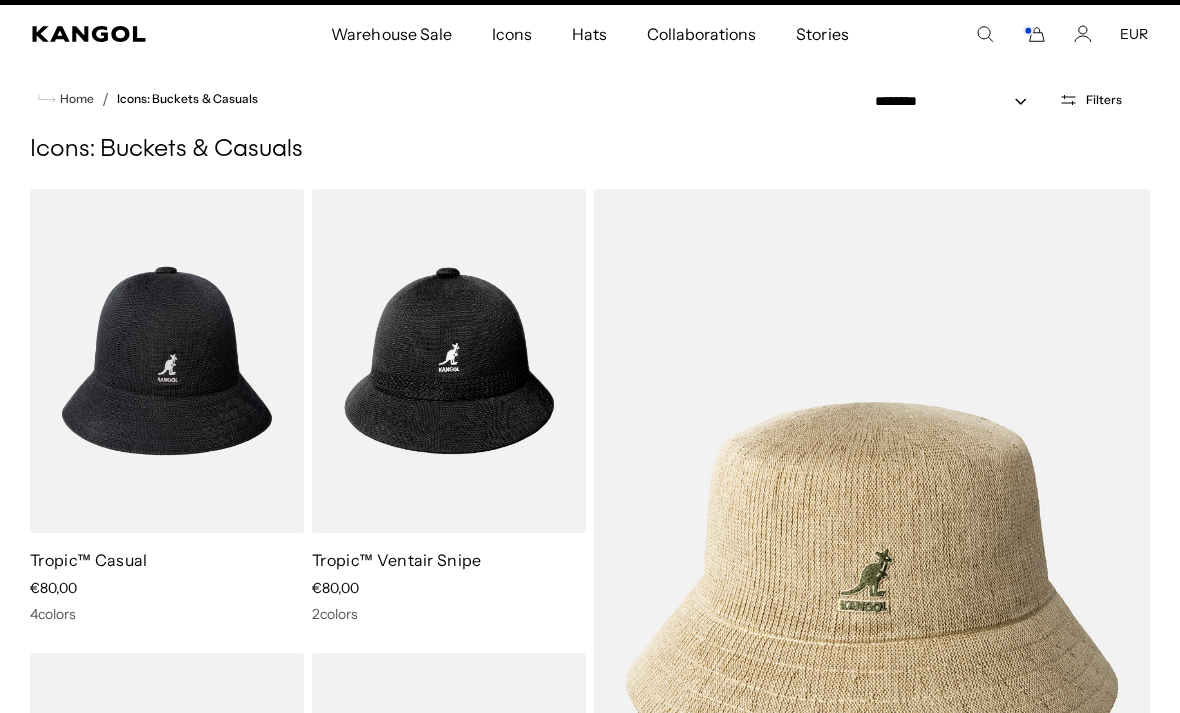 scroll, scrollTop: 86, scrollLeft: 0, axis: vertical 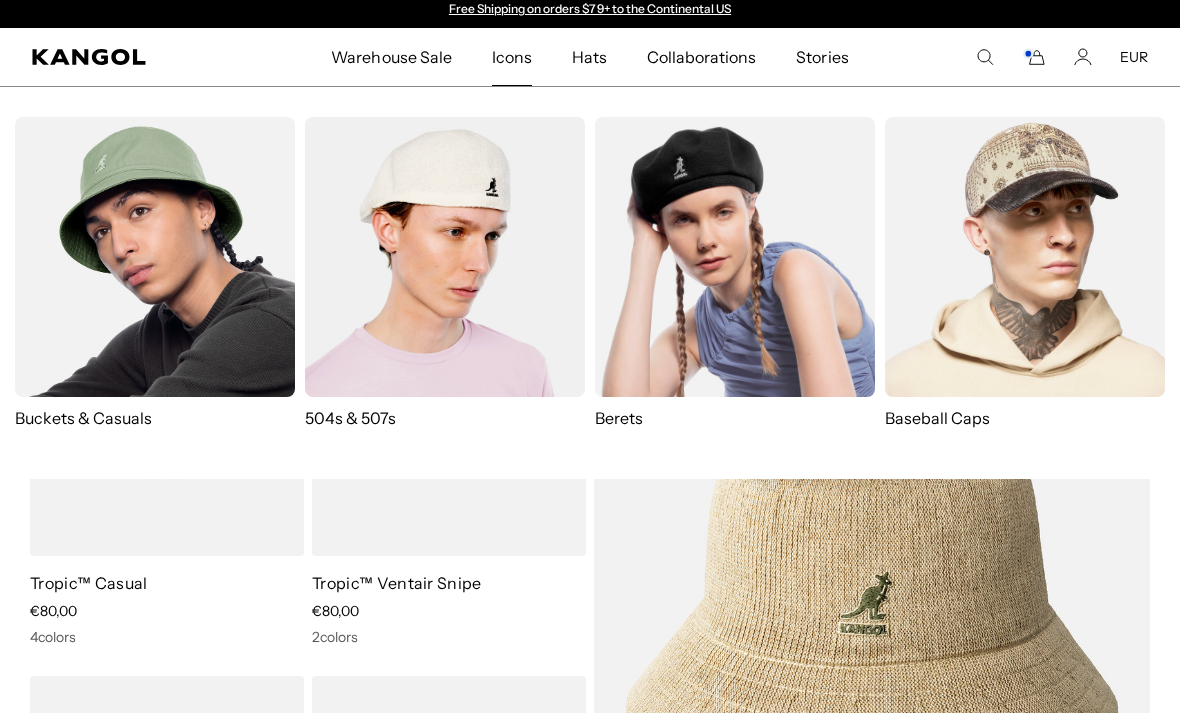 click at bounding box center (735, 257) 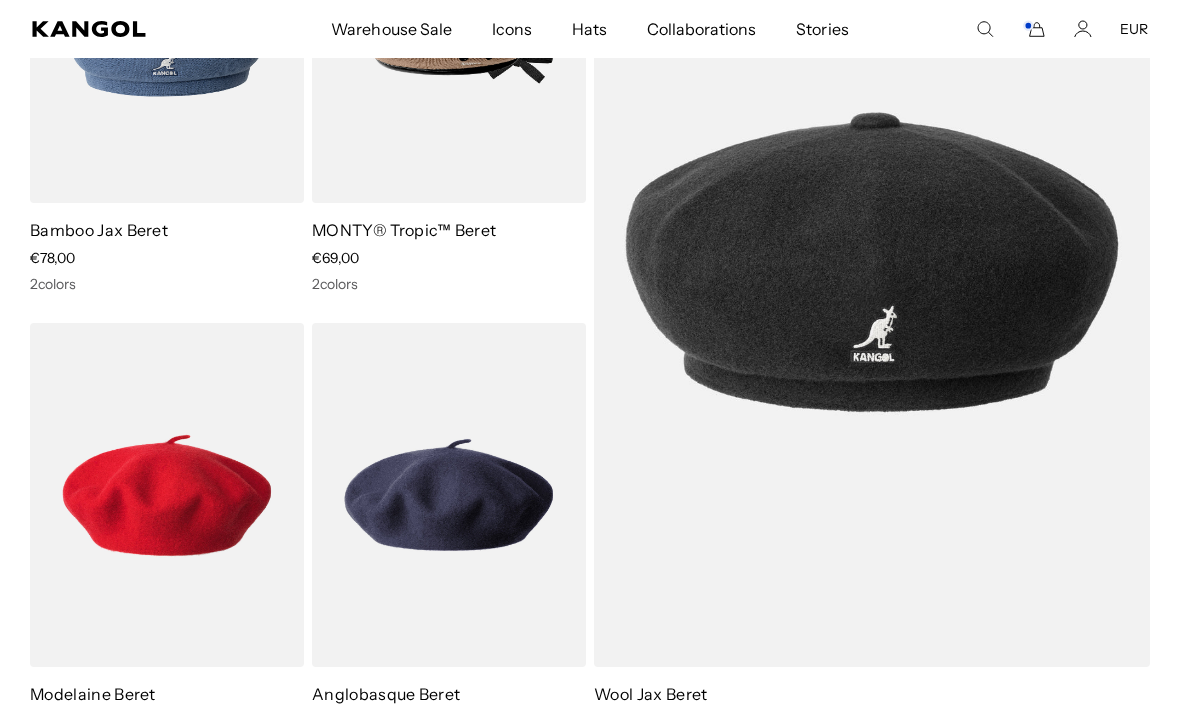 scroll, scrollTop: 363, scrollLeft: 0, axis: vertical 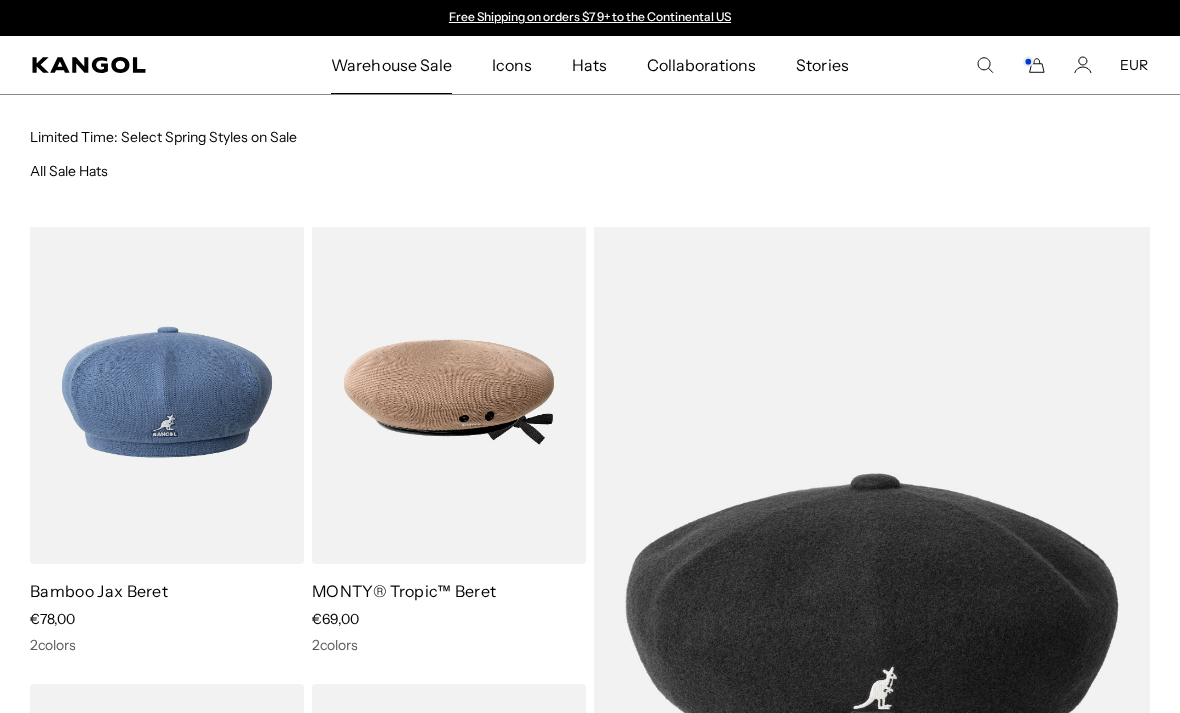 click on "Warehouse Sale" at bounding box center [391, 65] 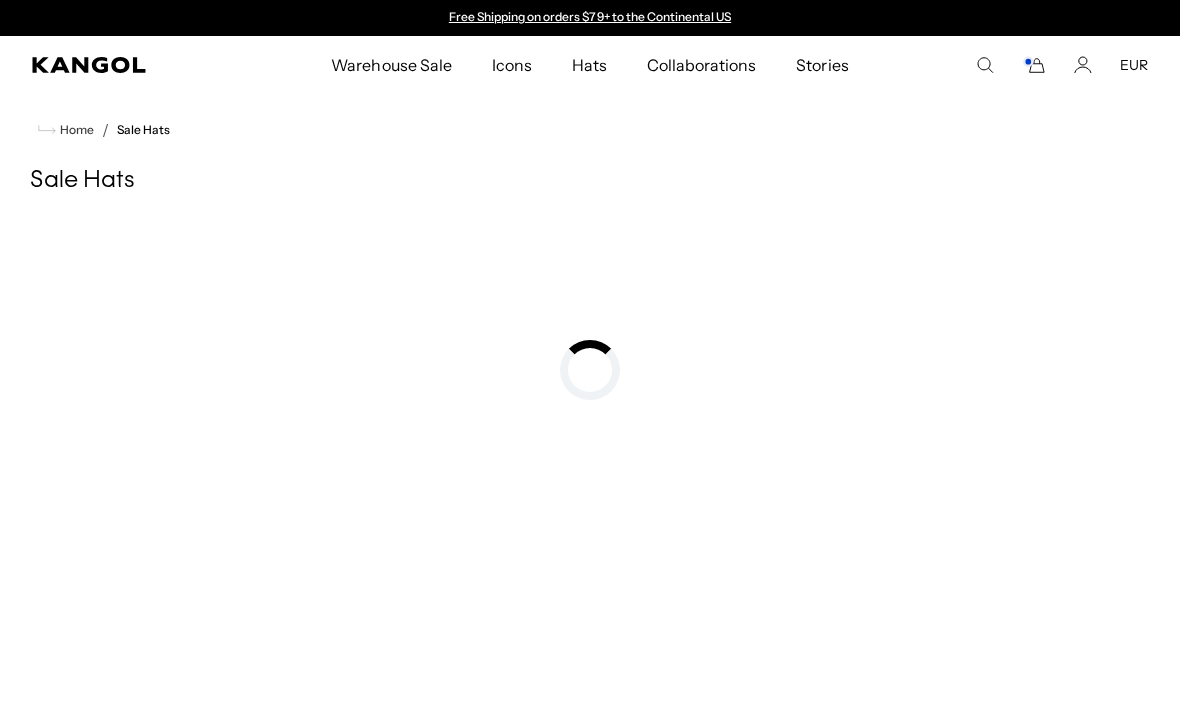 scroll, scrollTop: 0, scrollLeft: 0, axis: both 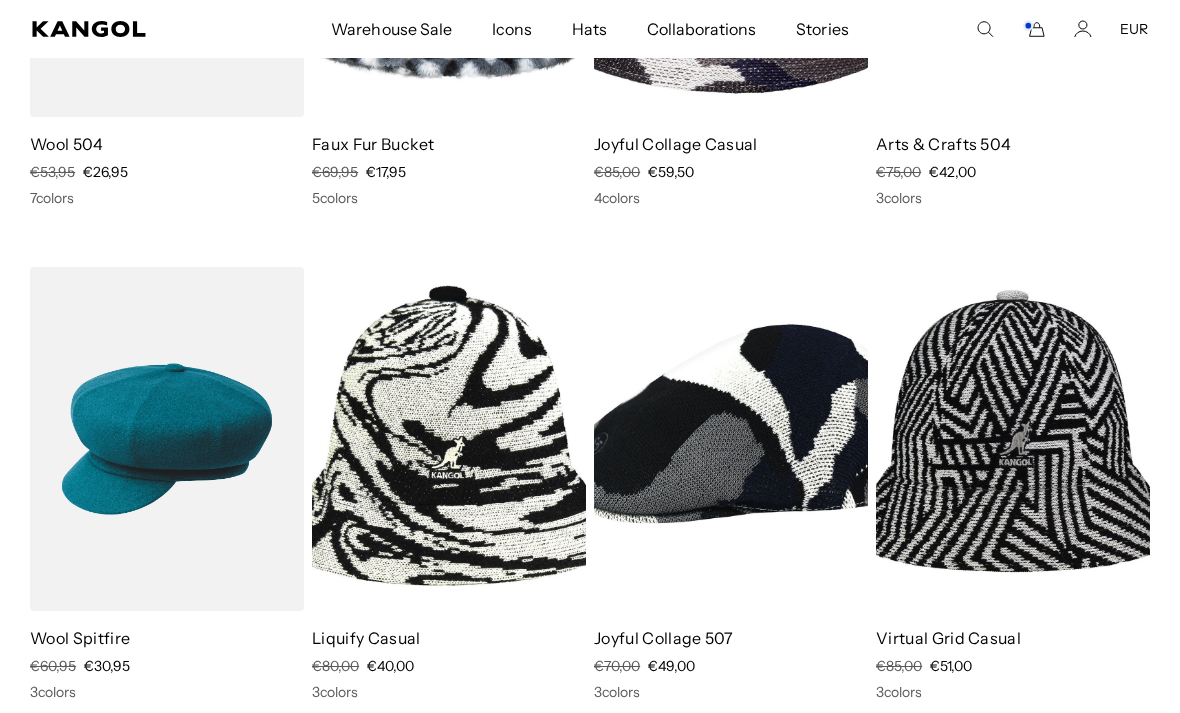click at bounding box center (0, 0) 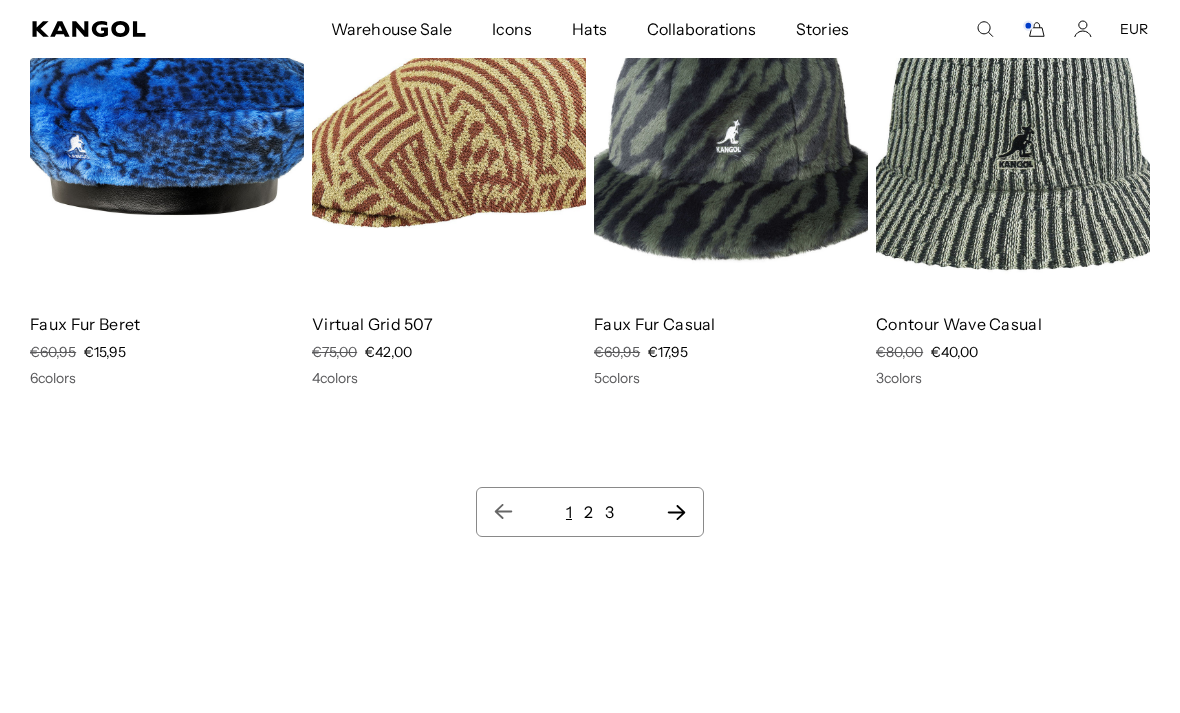 click 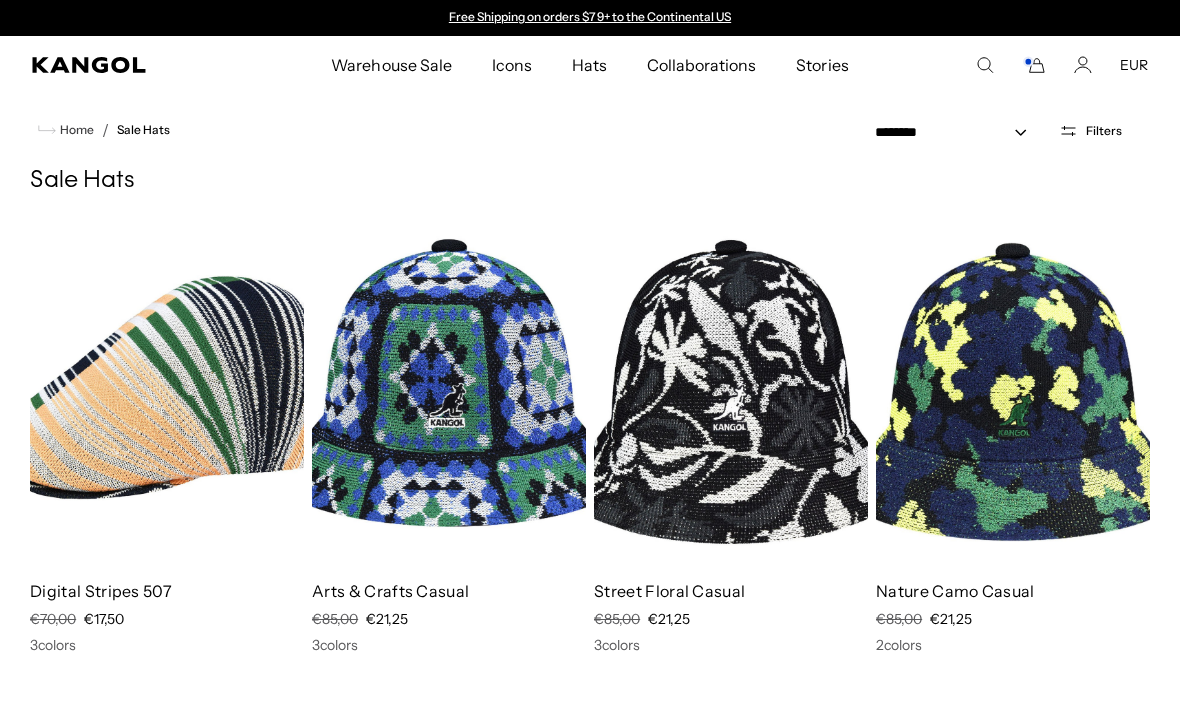 click at bounding box center (0, 0) 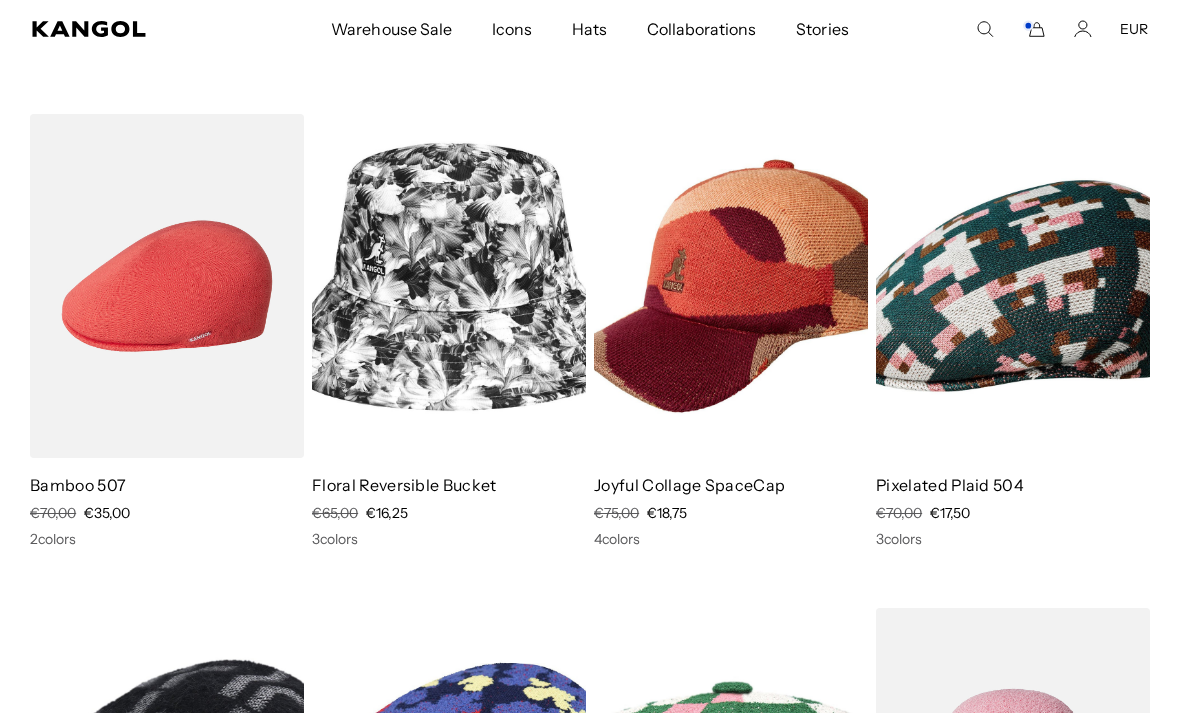 click at bounding box center (0, 0) 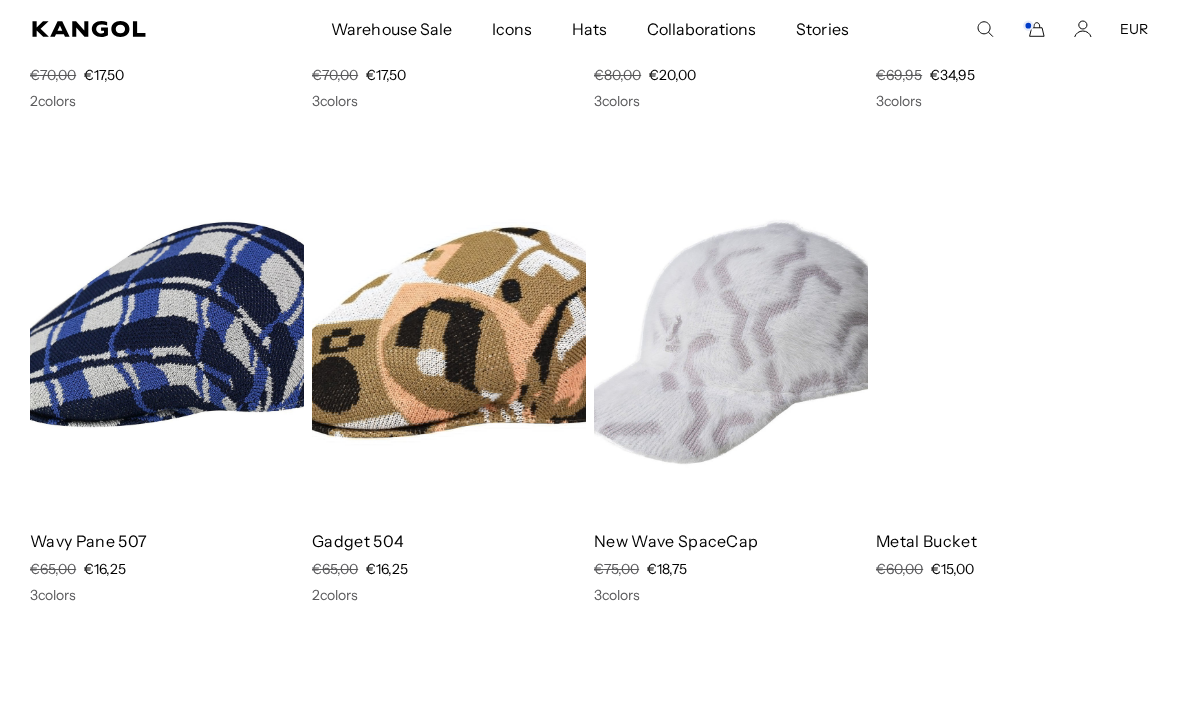 scroll, scrollTop: 0, scrollLeft: 0, axis: both 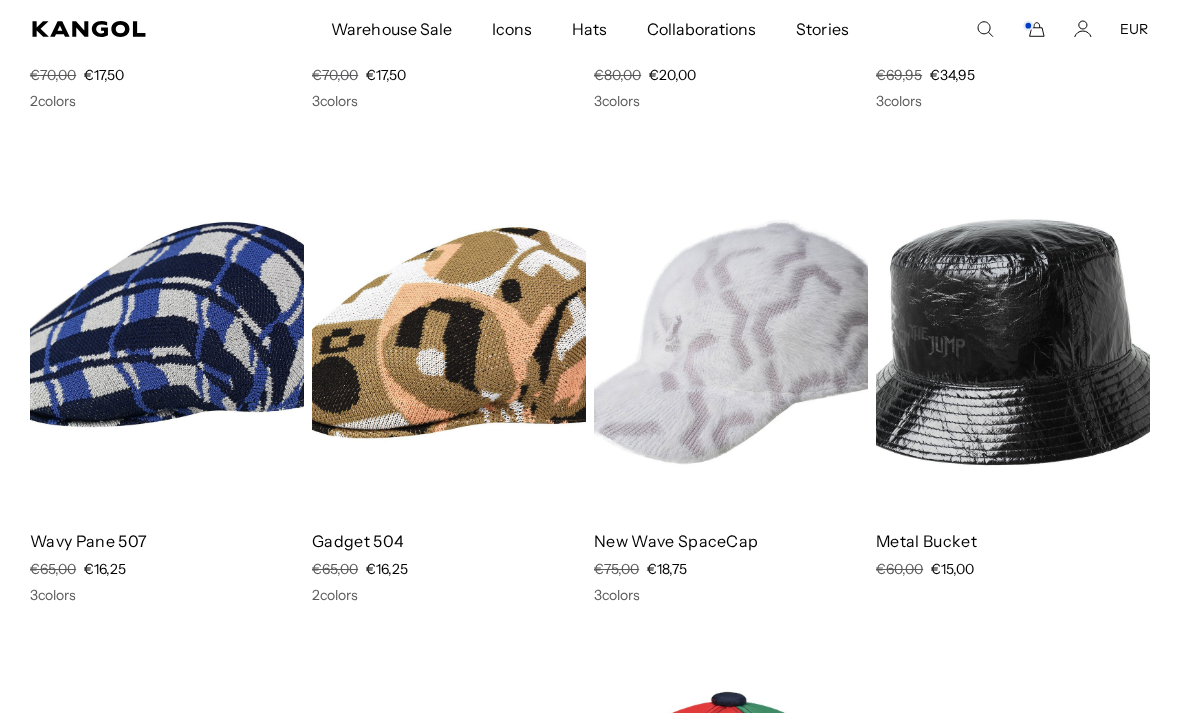 click at bounding box center (1013, 342) 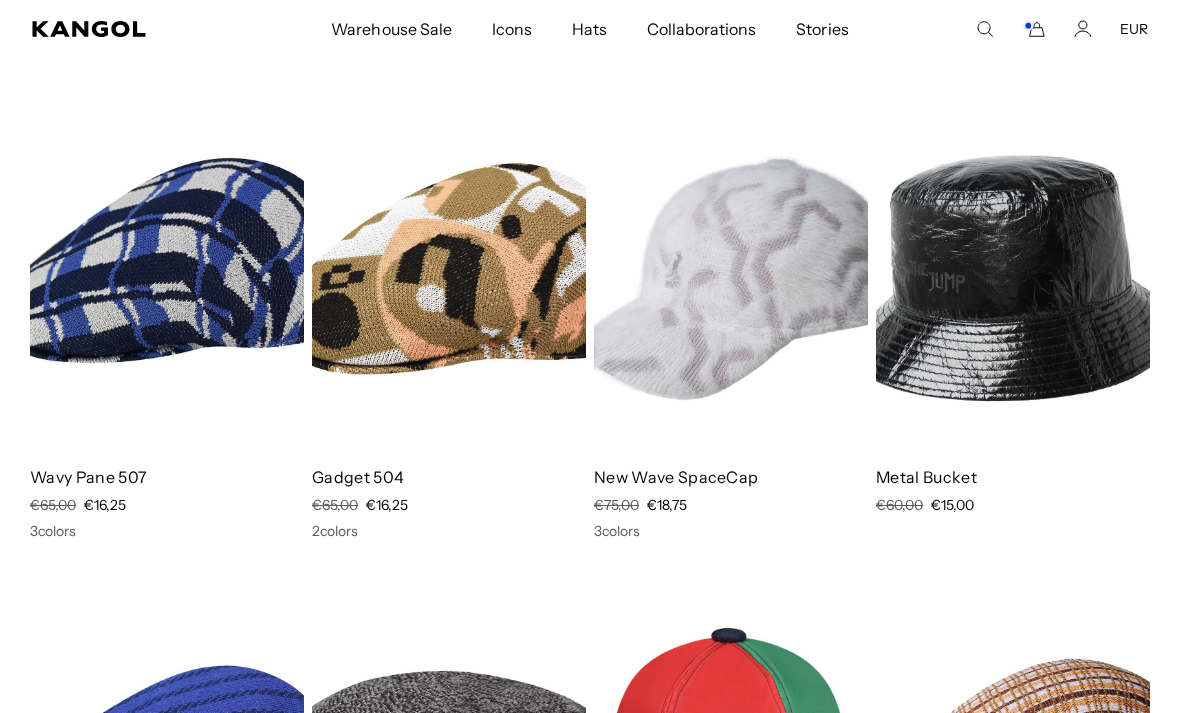 scroll, scrollTop: 0, scrollLeft: 412, axis: horizontal 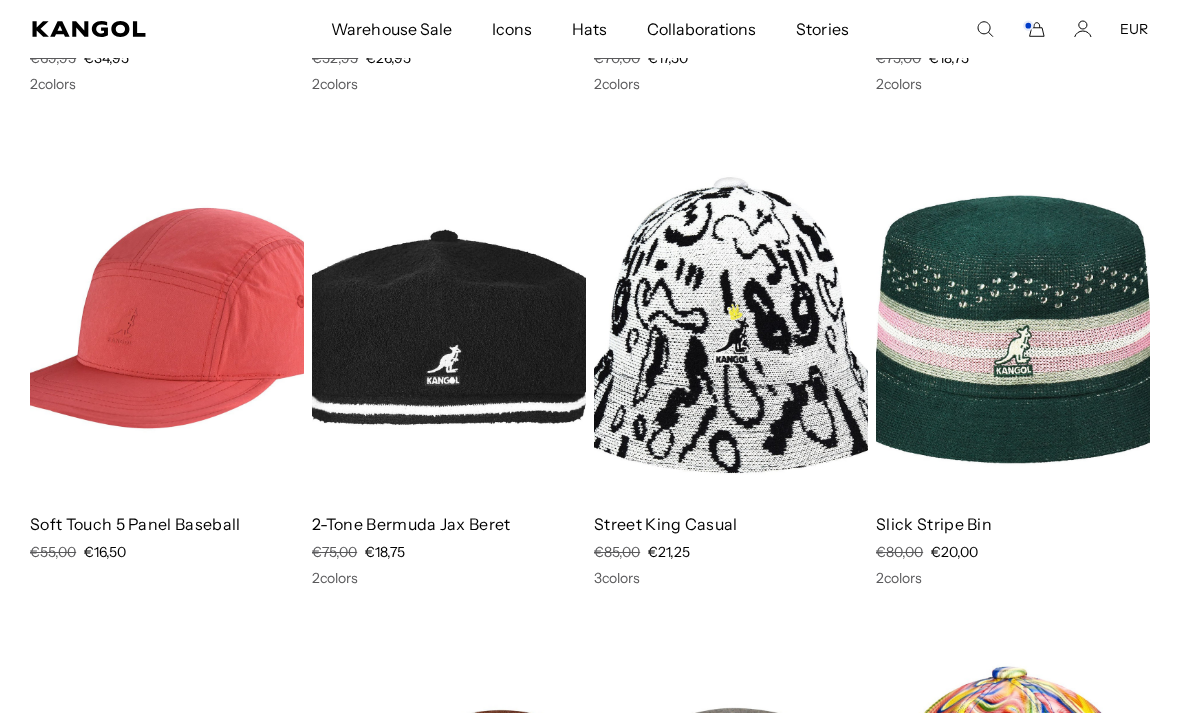 click at bounding box center [0, 0] 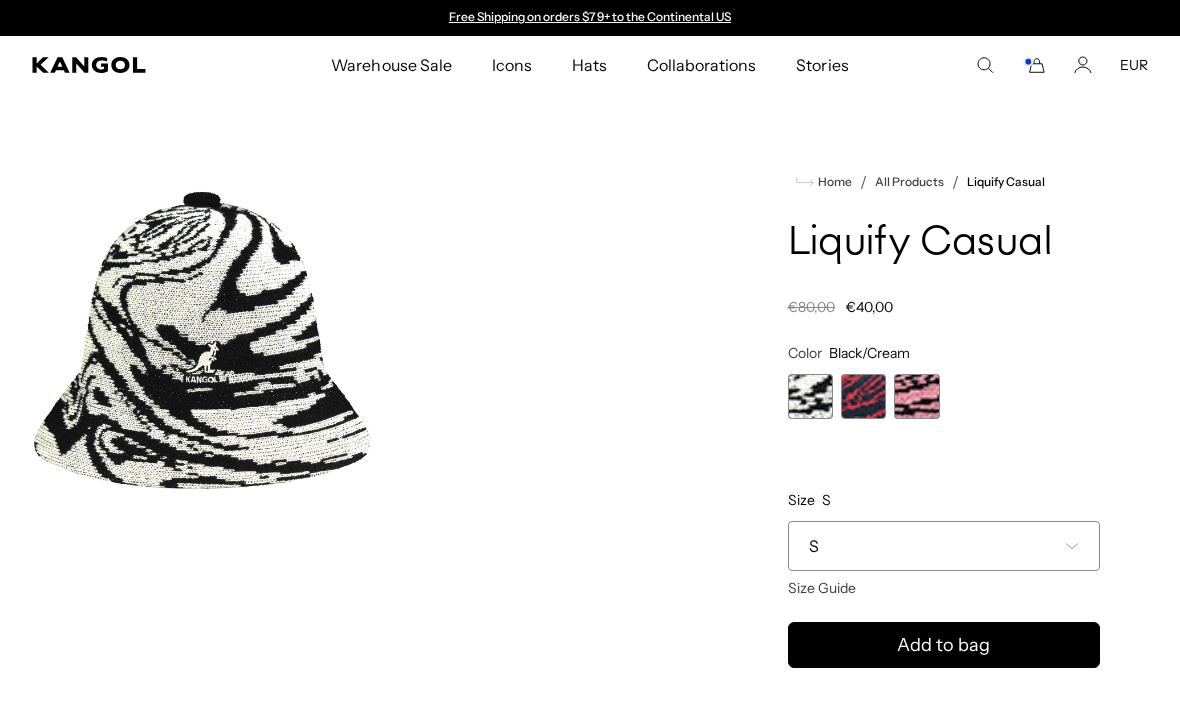 scroll, scrollTop: 0, scrollLeft: 0, axis: both 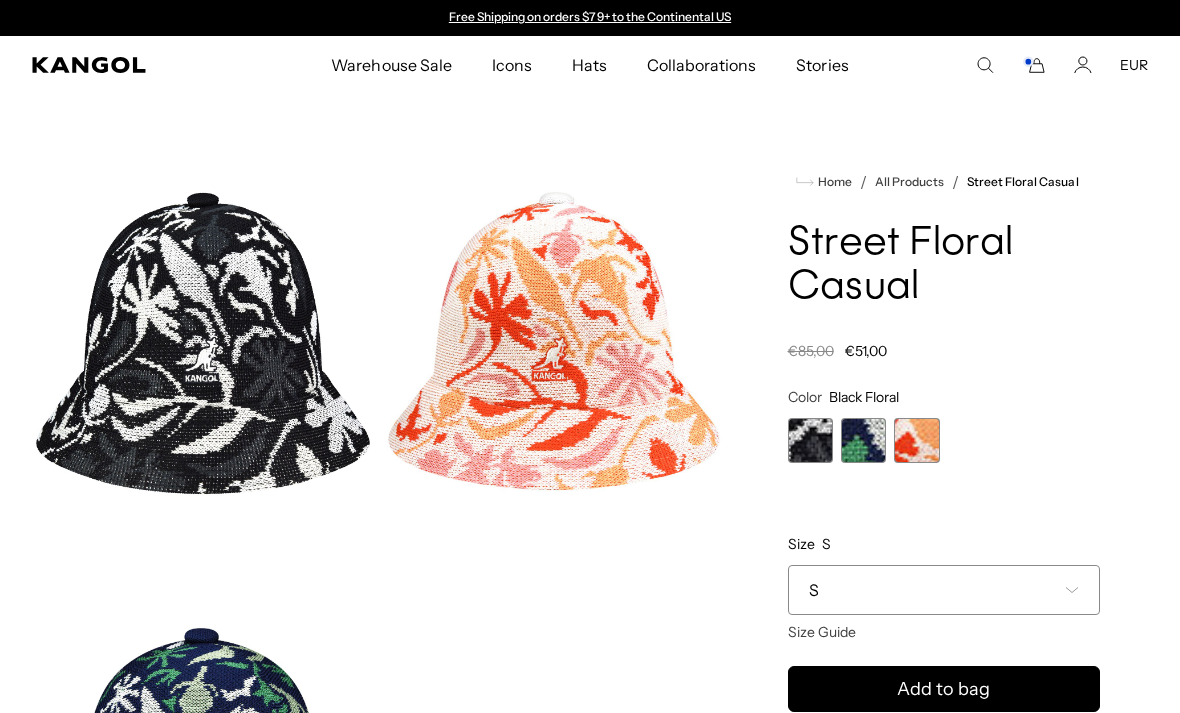 click at bounding box center (810, 440) 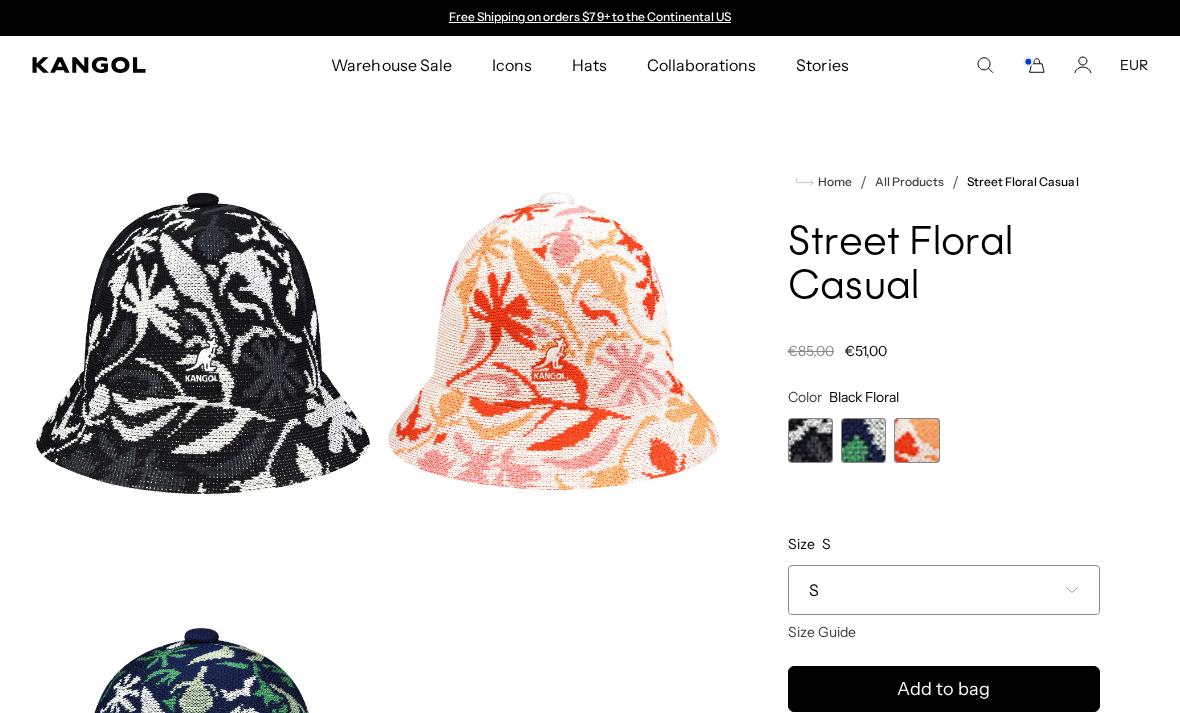 click on "S" at bounding box center (944, 590) 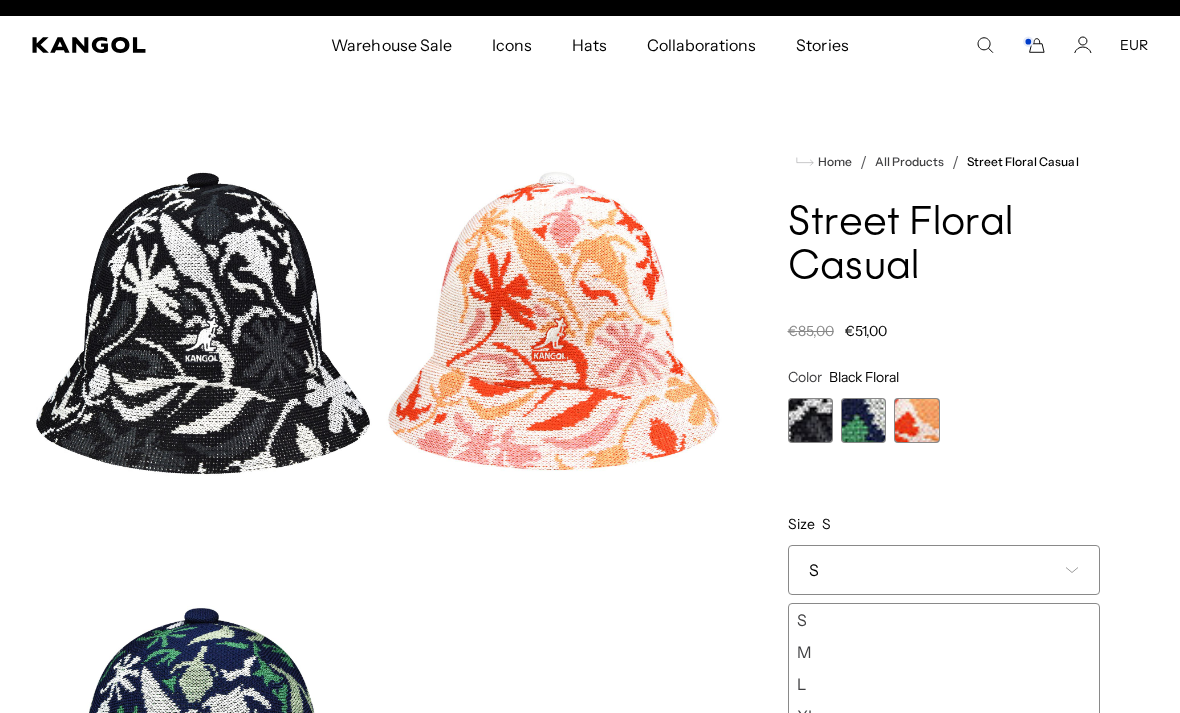 scroll, scrollTop: 36, scrollLeft: 0, axis: vertical 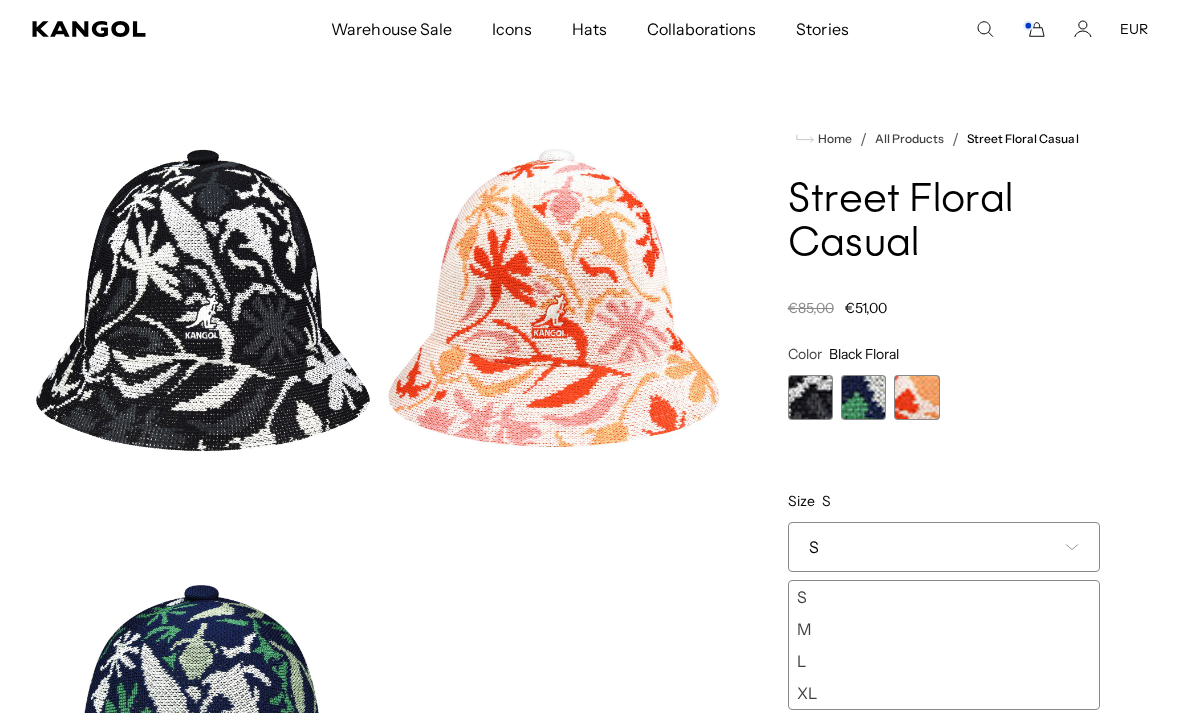 click on "L" at bounding box center (944, 661) 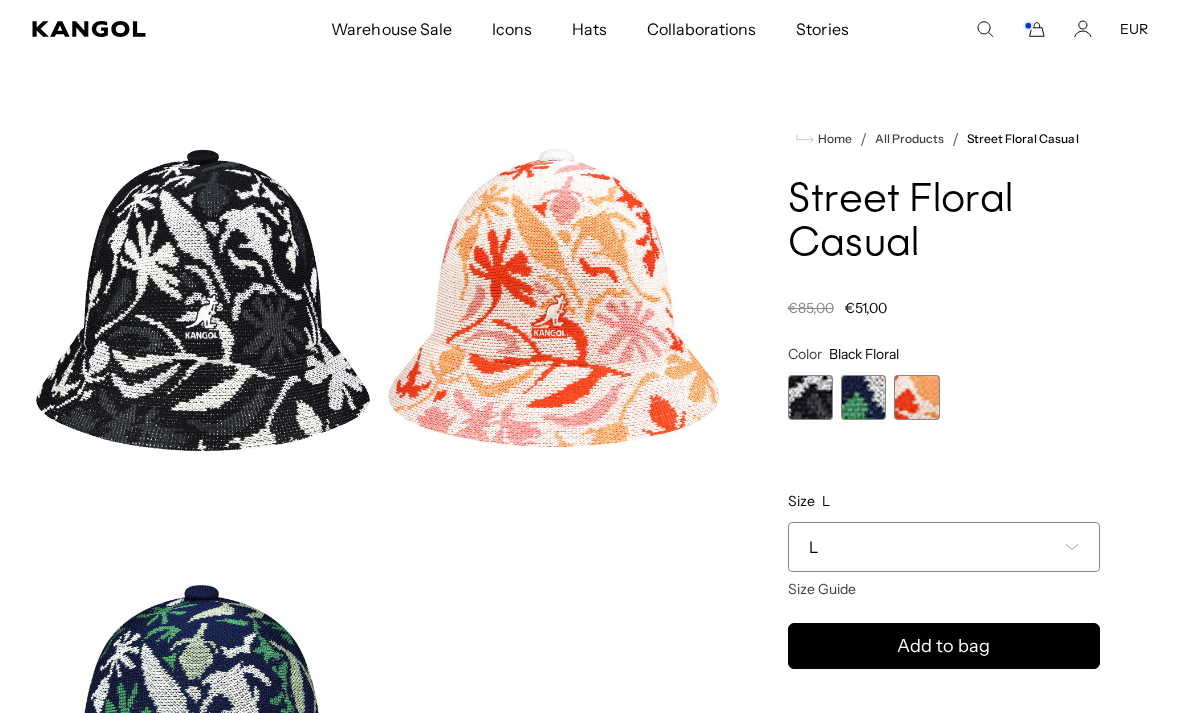 scroll, scrollTop: 0, scrollLeft: 0, axis: both 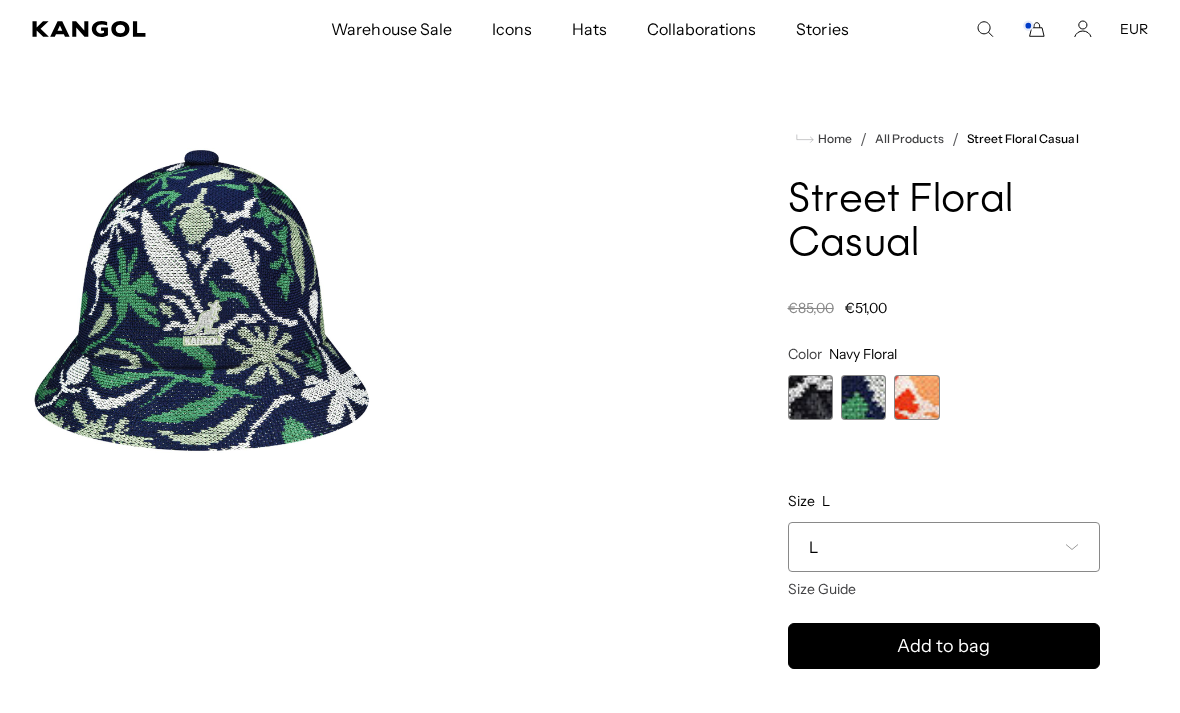 click at bounding box center (916, 397) 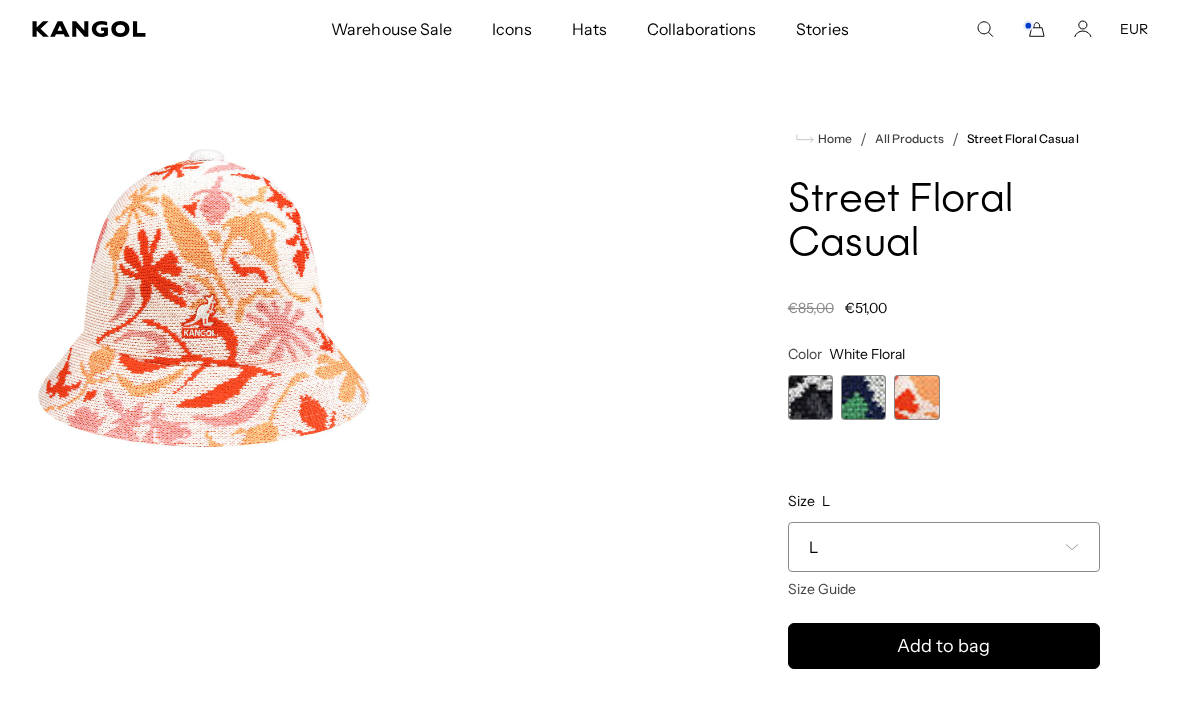 click at bounding box center (810, 397) 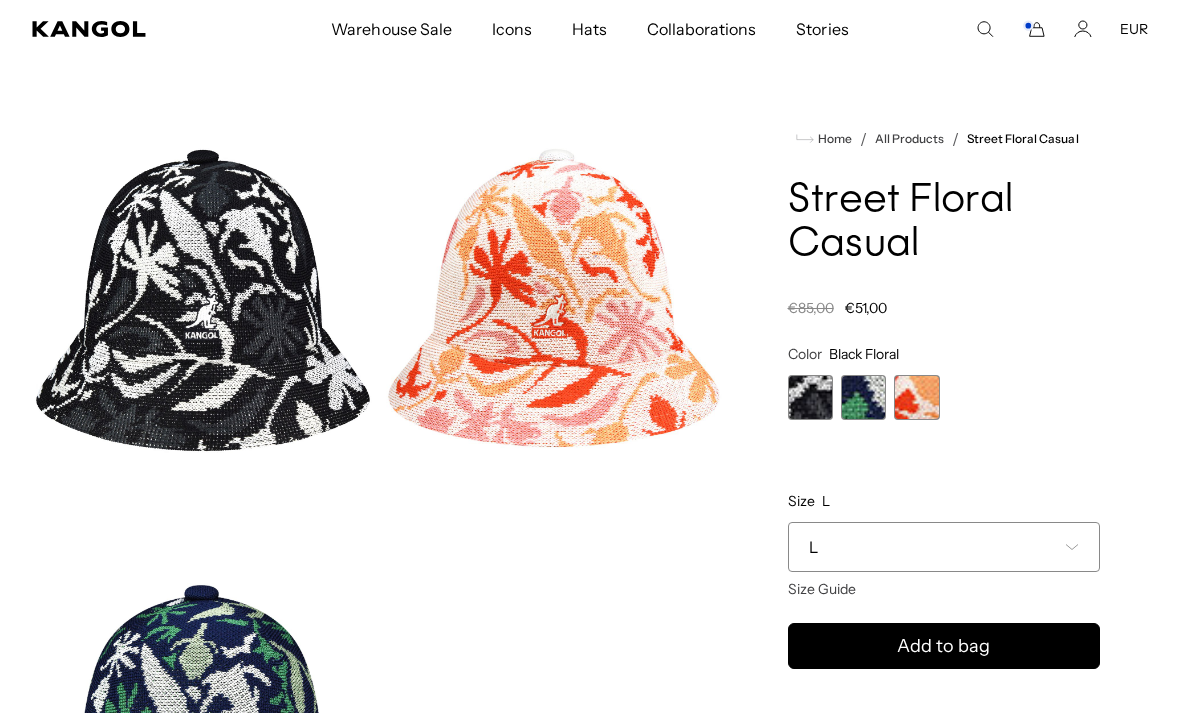 scroll, scrollTop: 0, scrollLeft: 412, axis: horizontal 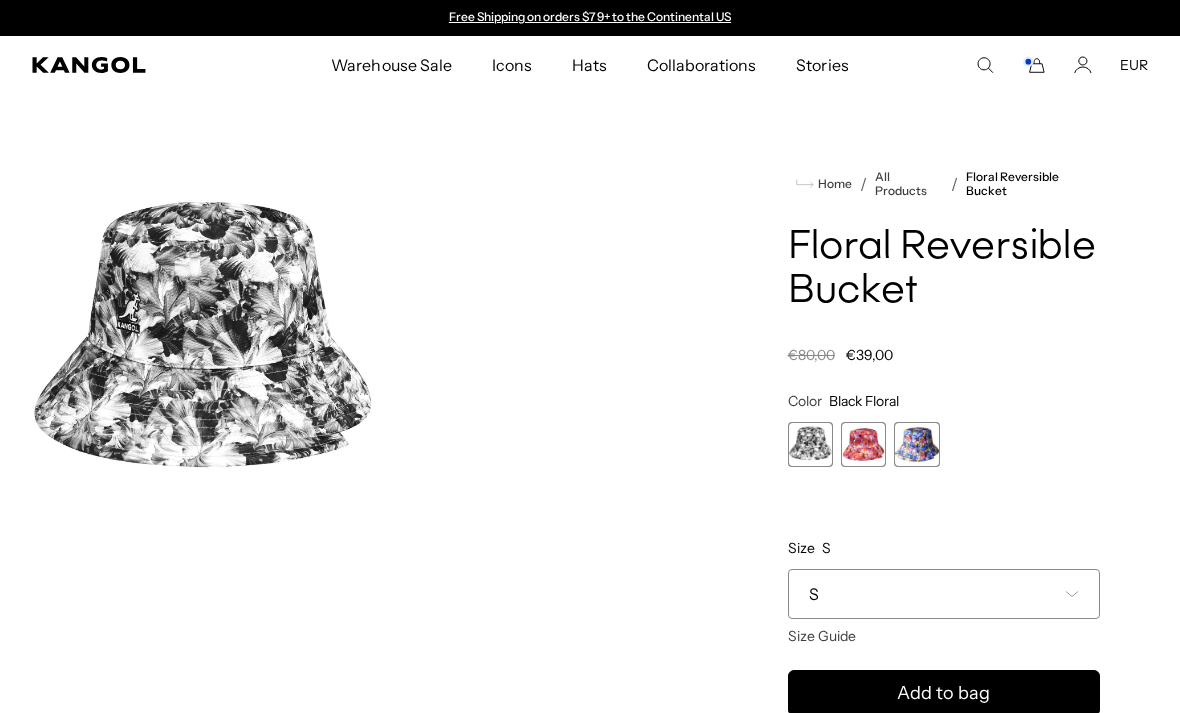 click at bounding box center (863, 444) 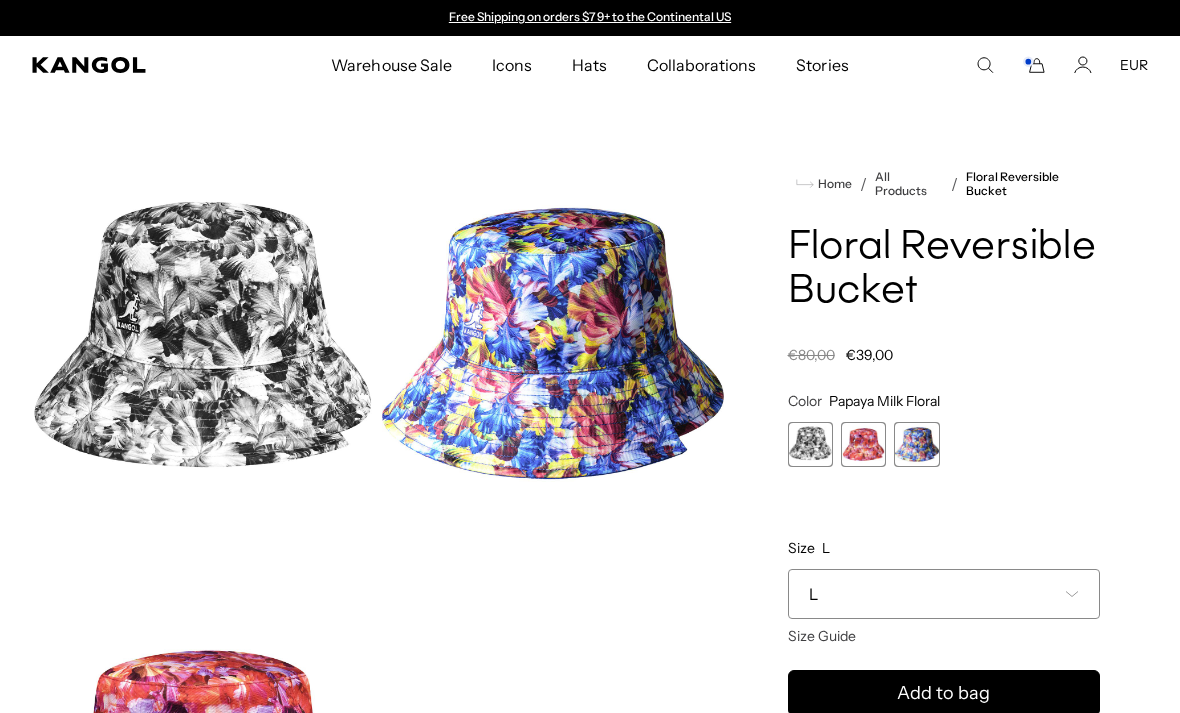 click at bounding box center (916, 444) 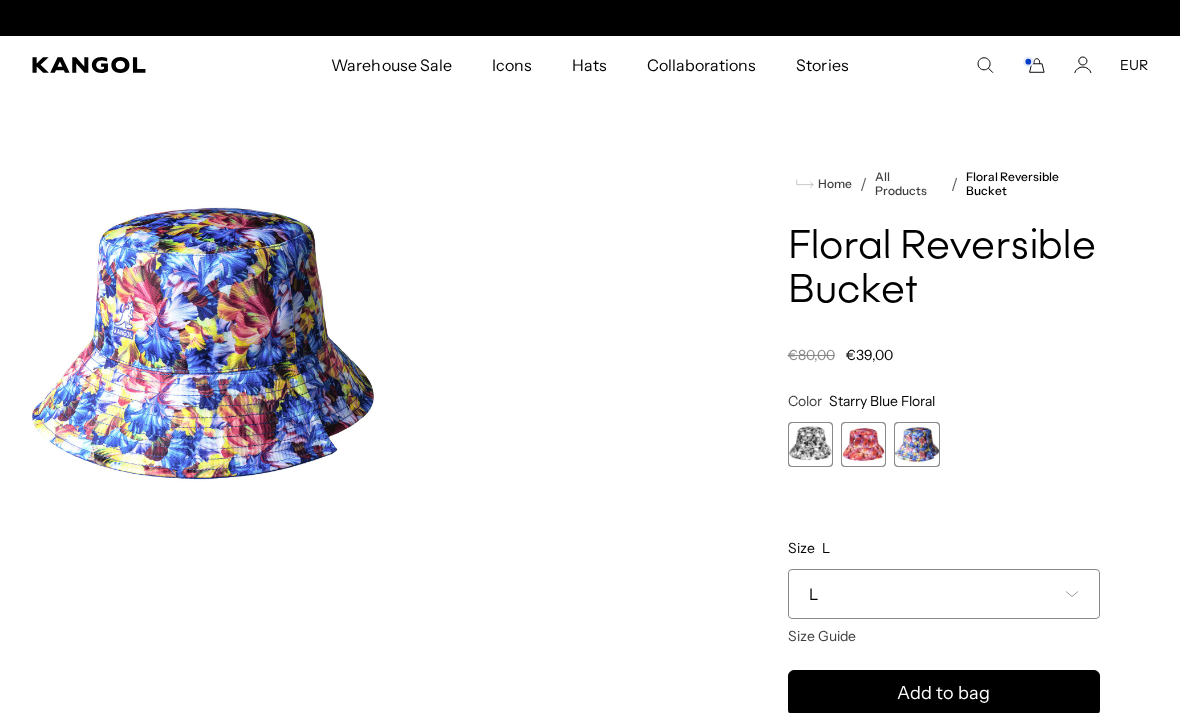 scroll, scrollTop: 0, scrollLeft: 412, axis: horizontal 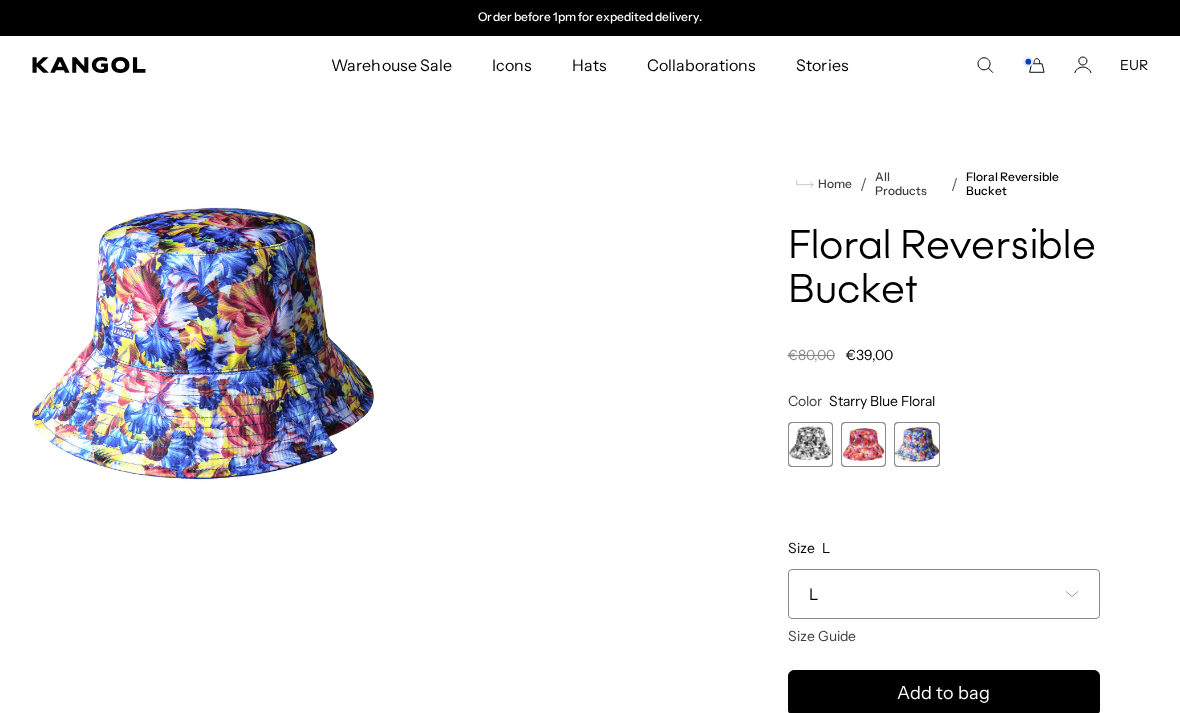 click at bounding box center (810, 444) 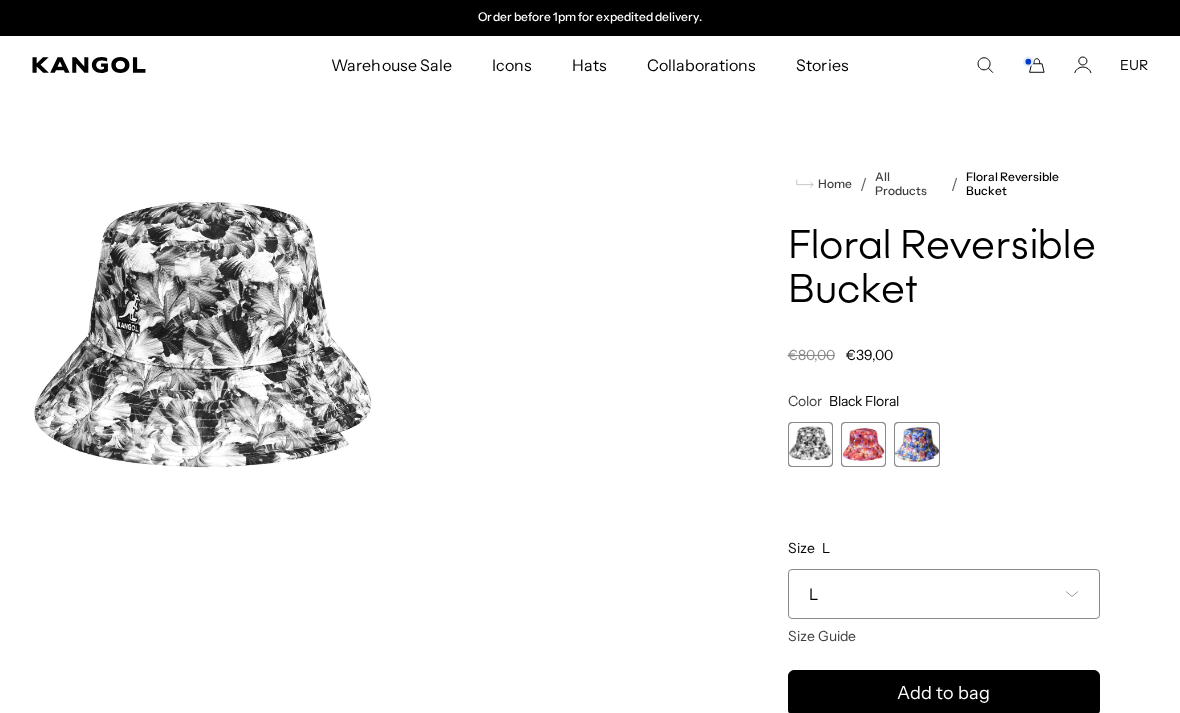 click at bounding box center [203, 343] 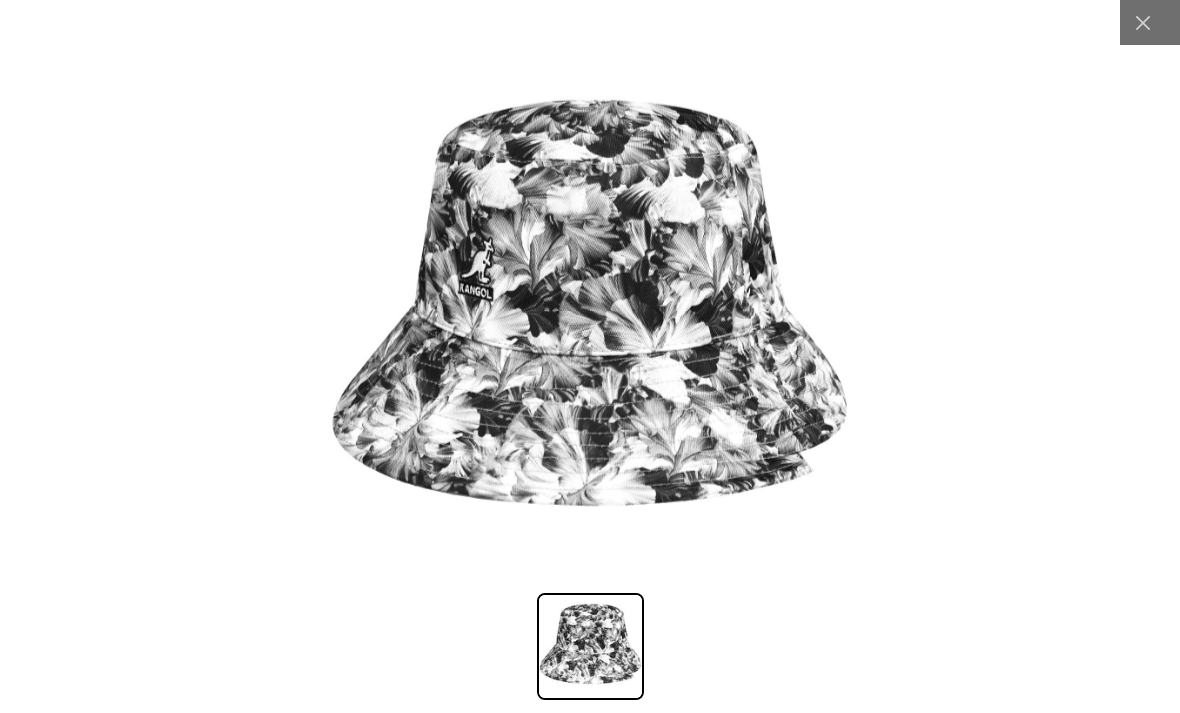 scroll, scrollTop: 0, scrollLeft: 0, axis: both 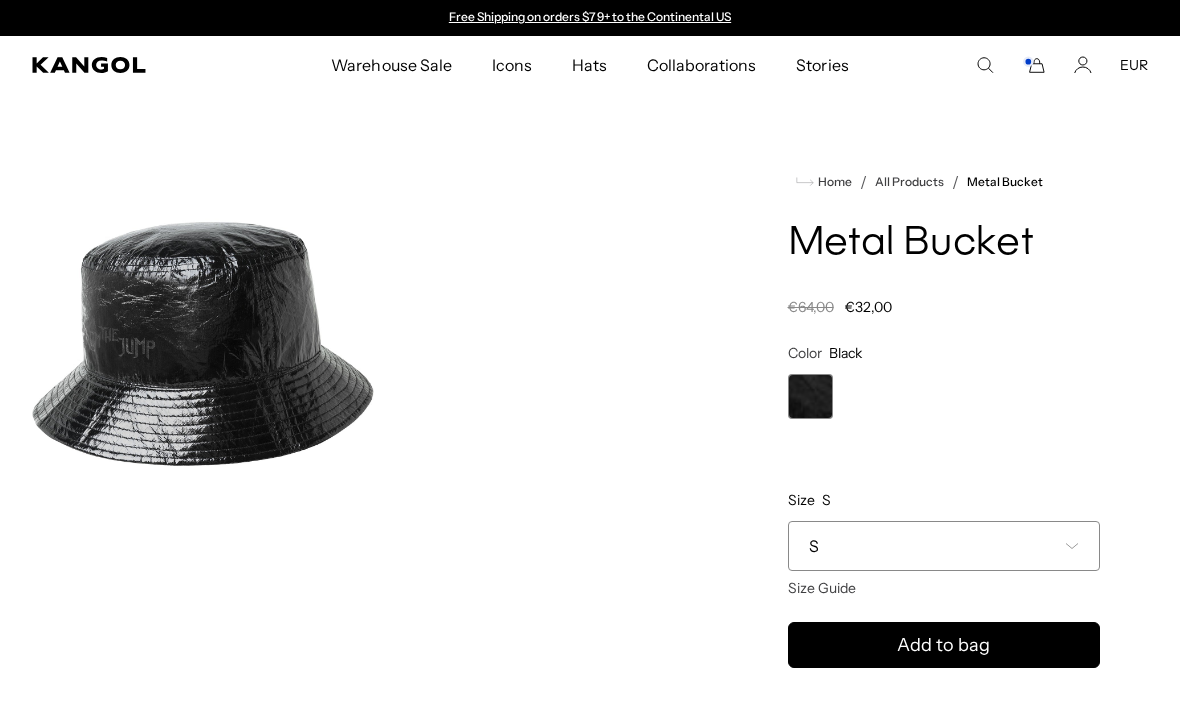 click at bounding box center (203, 343) 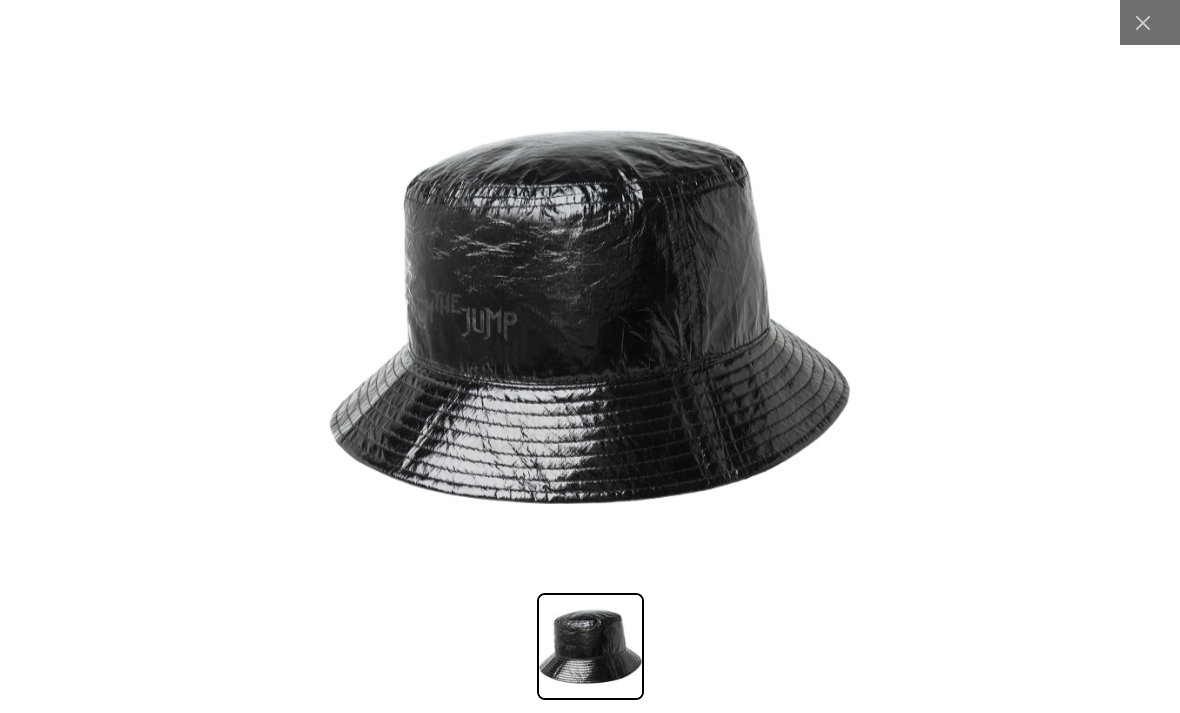 scroll, scrollTop: 0, scrollLeft: 412, axis: horizontal 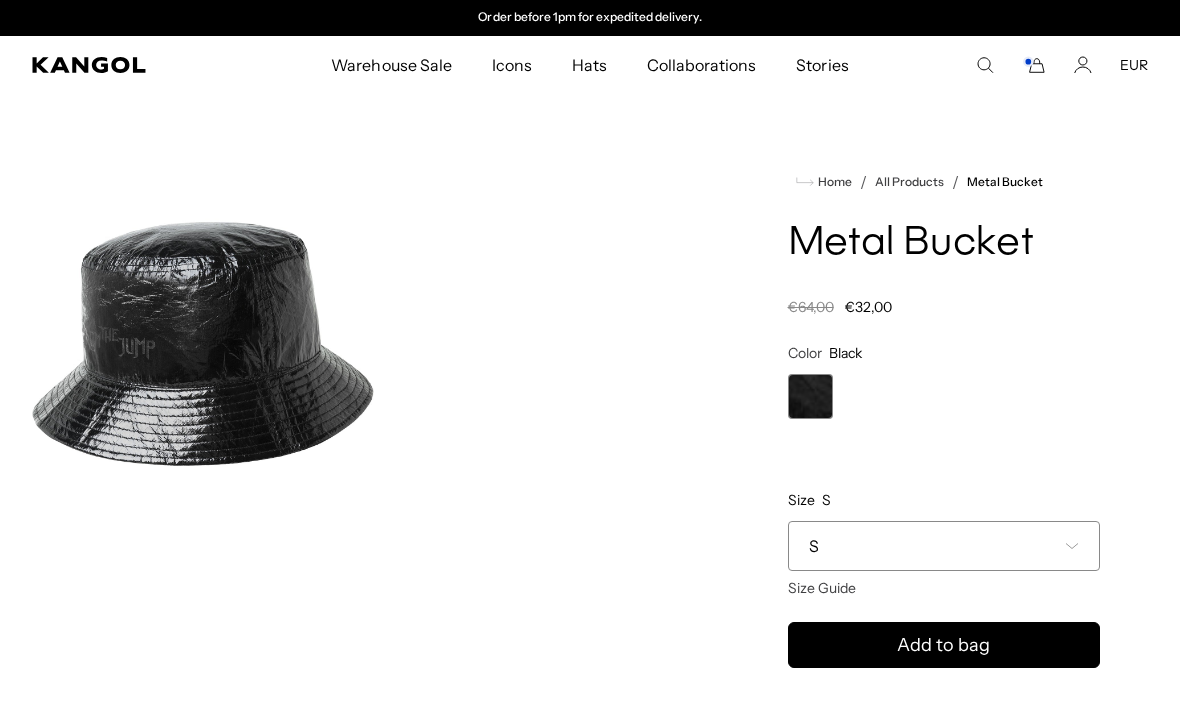 click on "S" at bounding box center [944, 546] 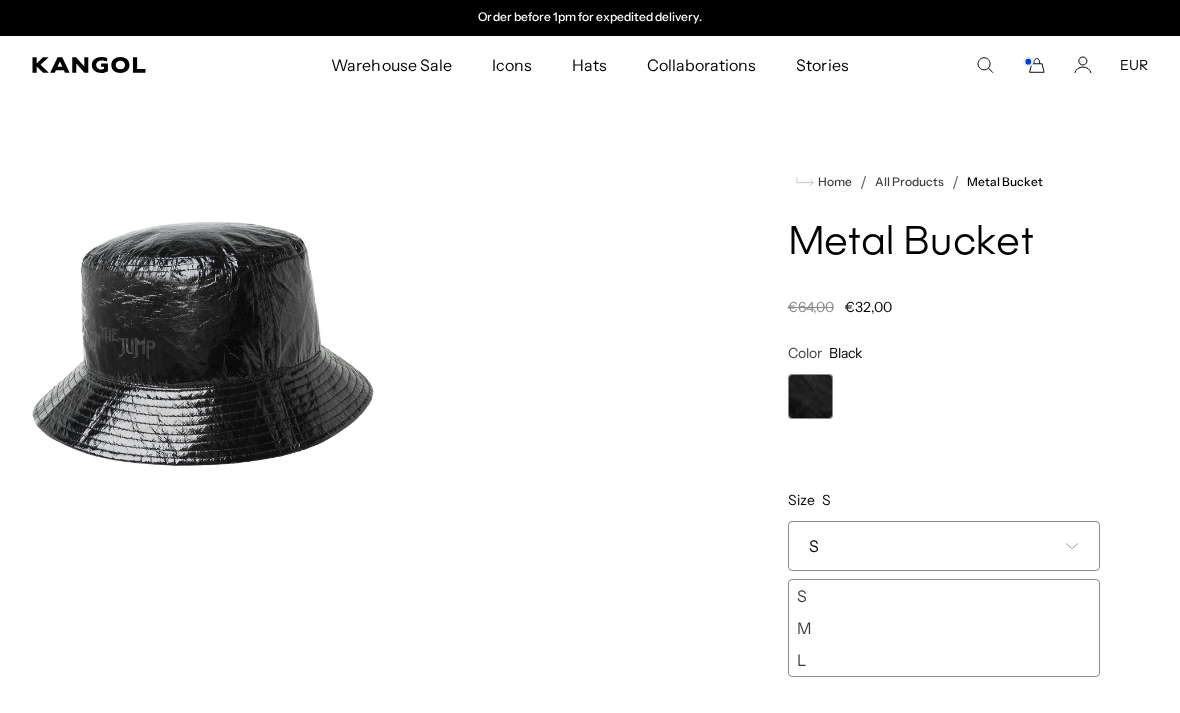 click on "L" at bounding box center (944, 660) 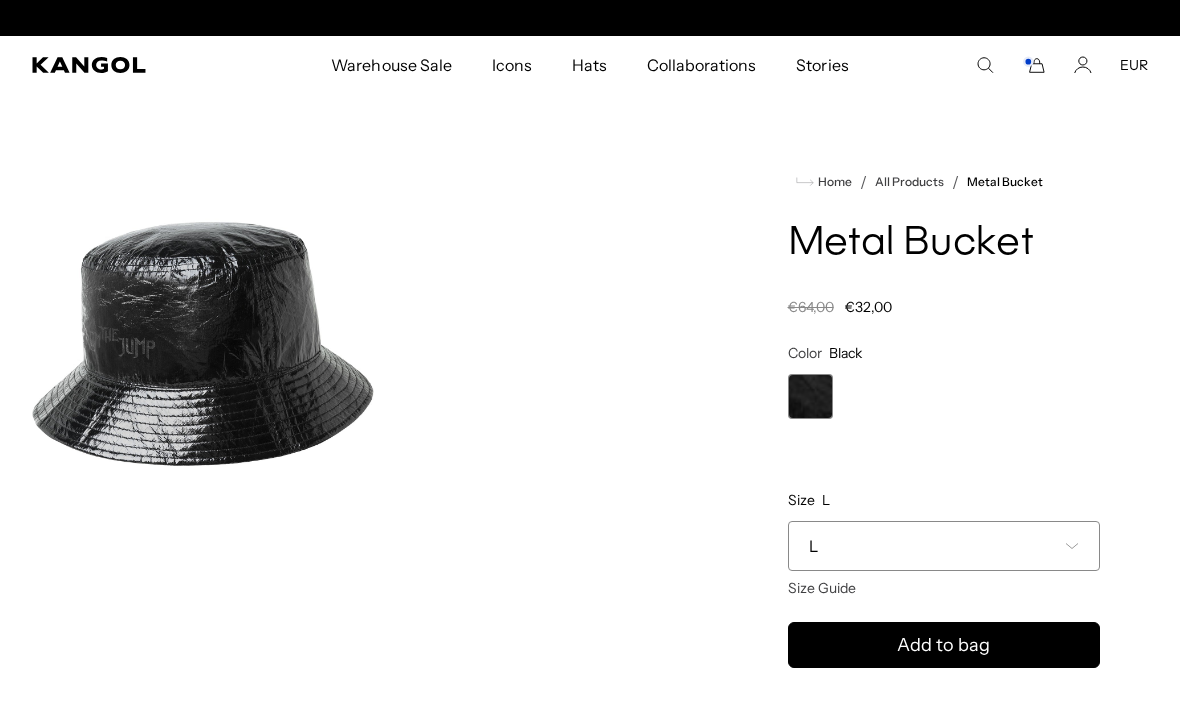 scroll, scrollTop: 0, scrollLeft: 0, axis: both 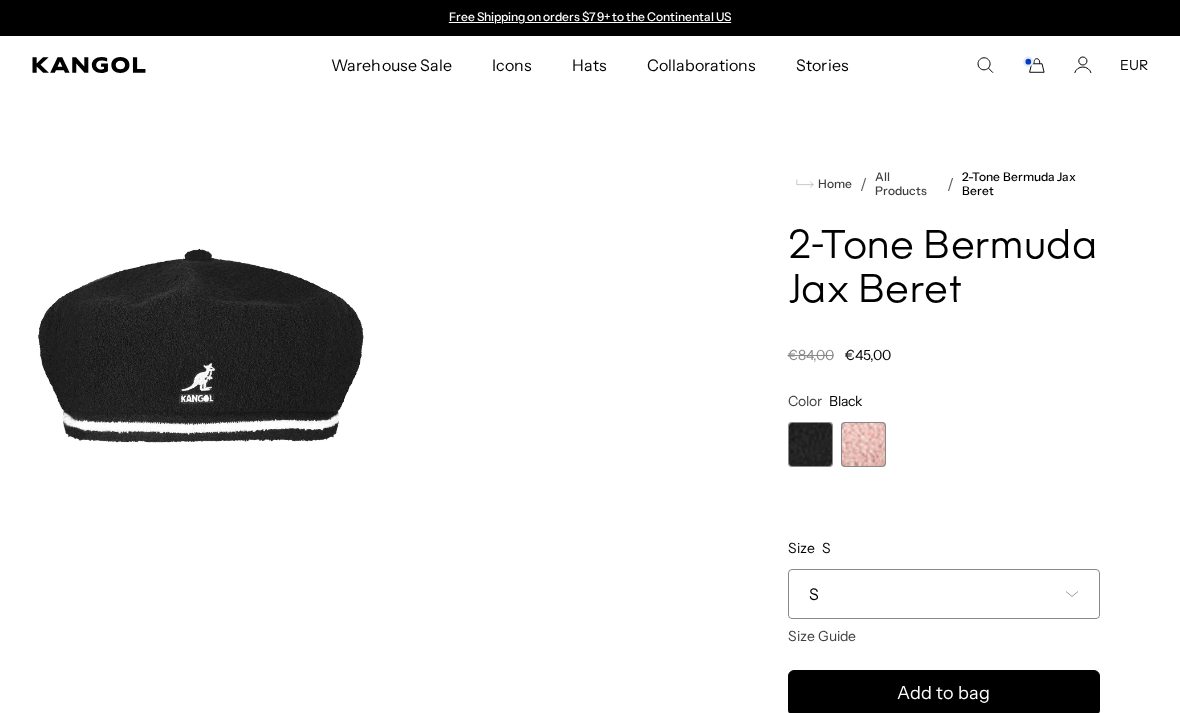 click on "S" at bounding box center [944, 594] 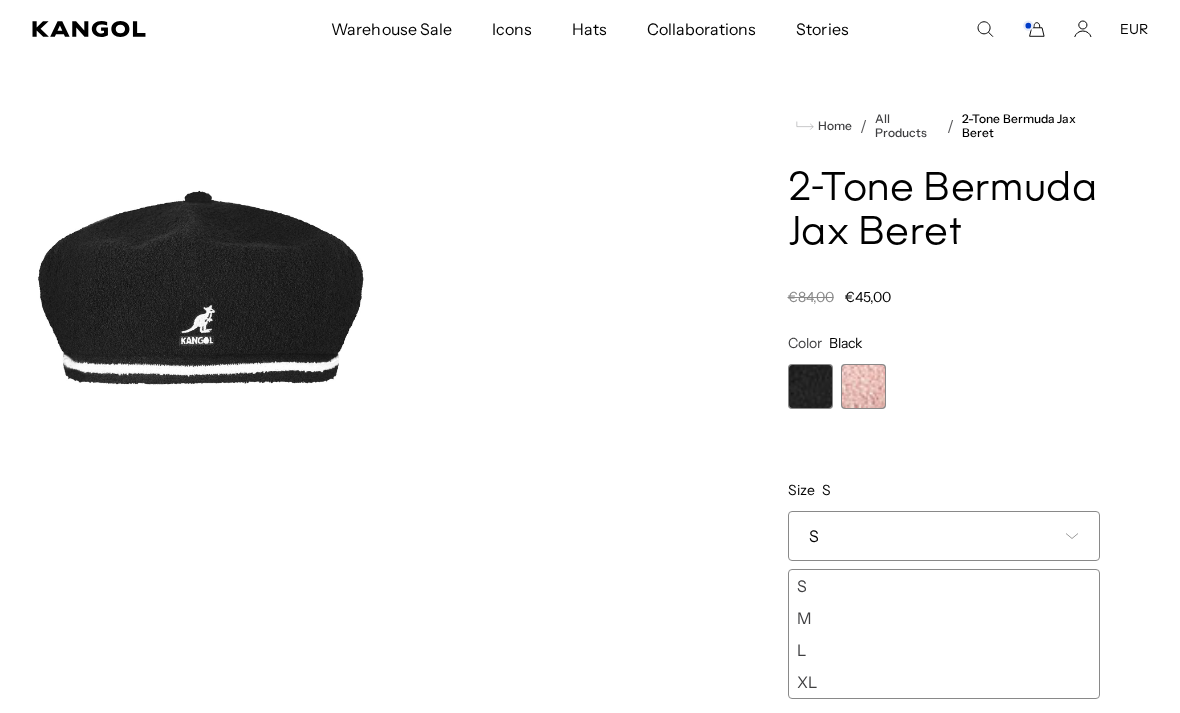 scroll, scrollTop: 67, scrollLeft: 0, axis: vertical 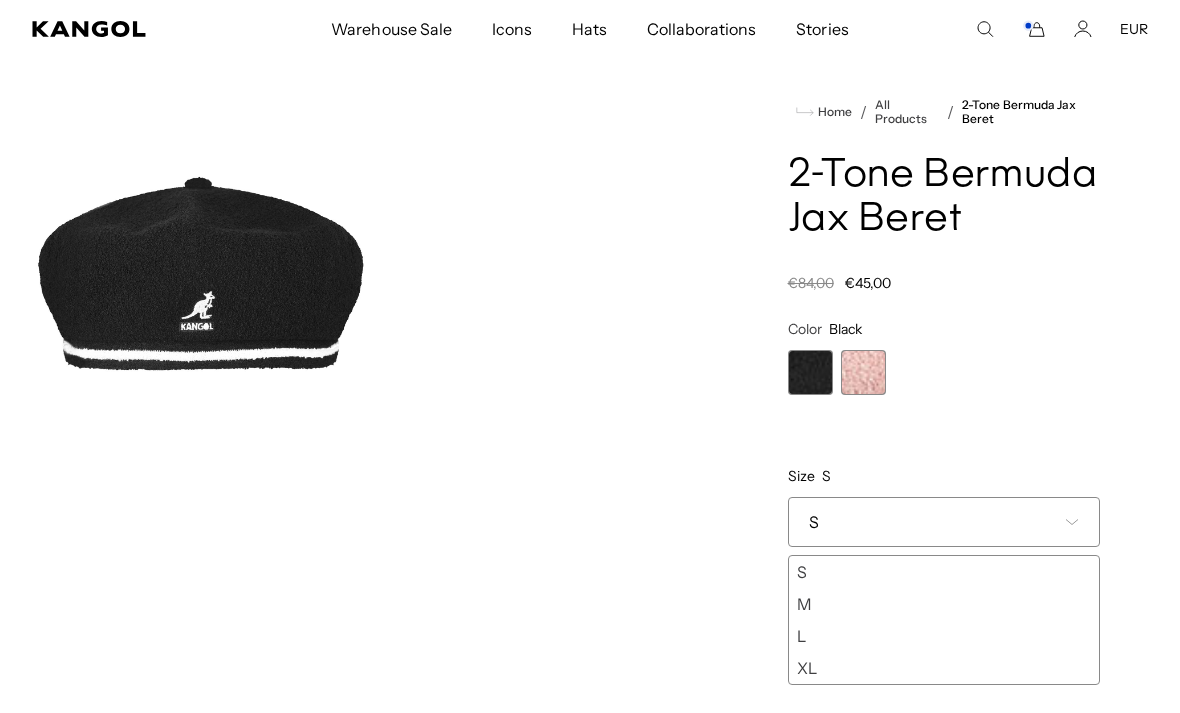 click on "M" at bounding box center [944, 604] 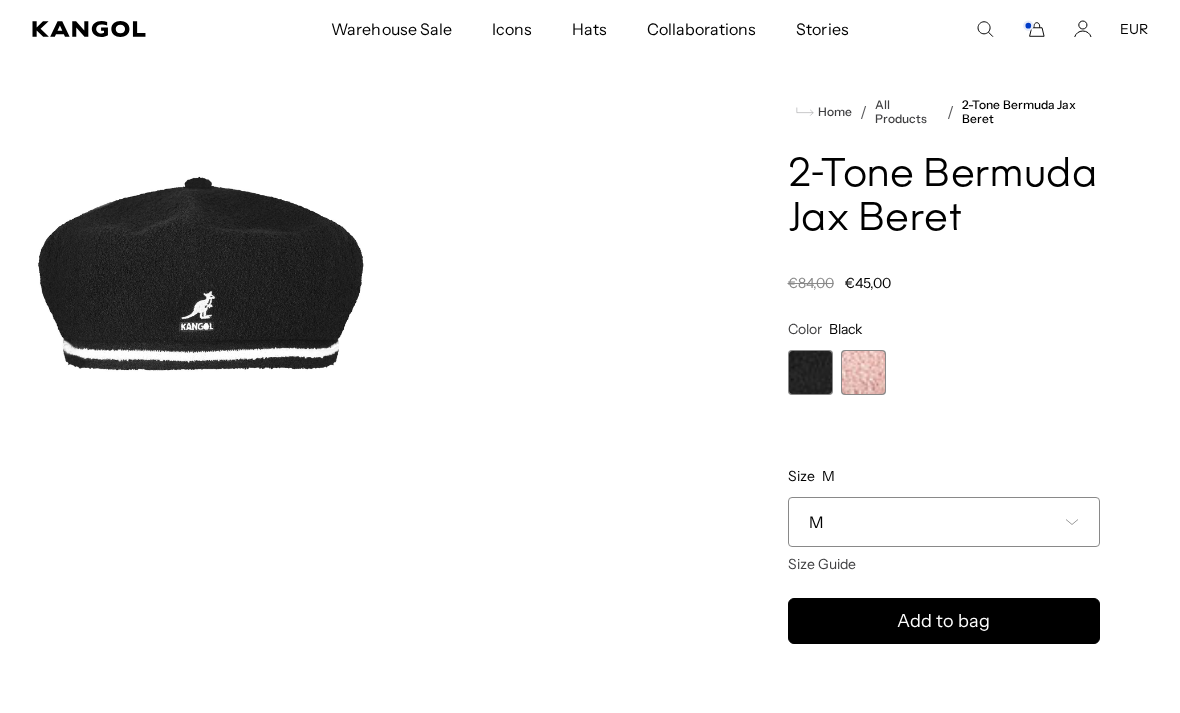 click on "M" at bounding box center (944, 522) 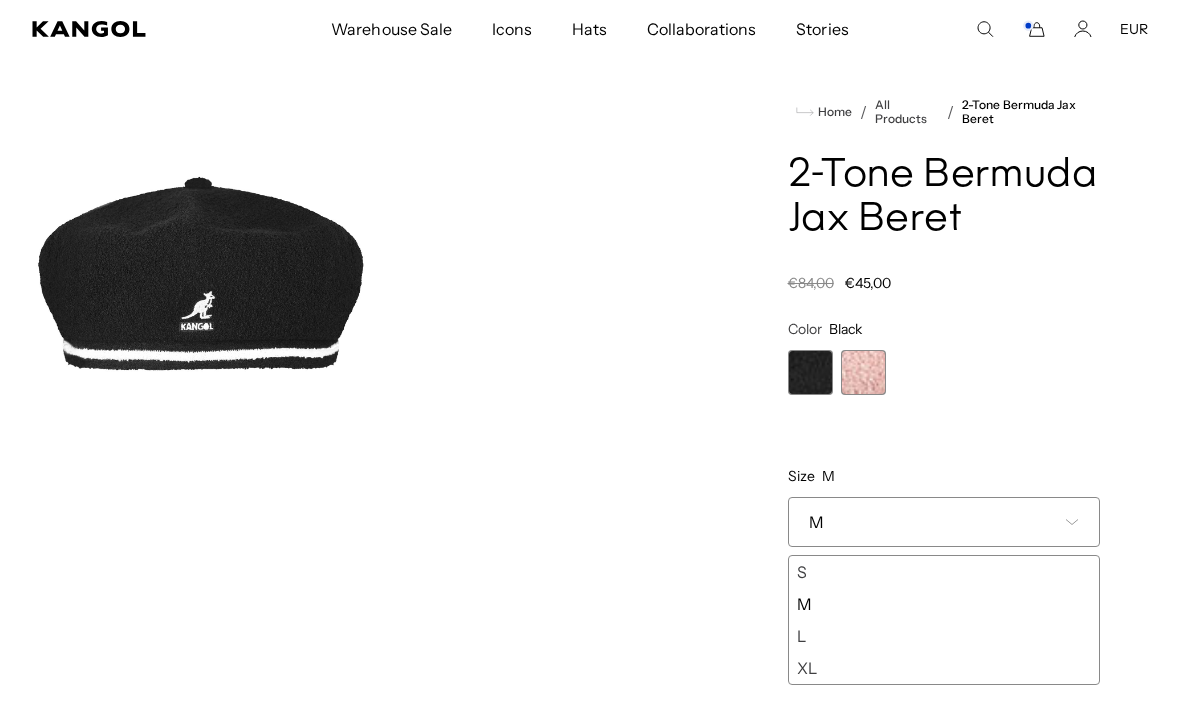click on "L" at bounding box center [944, 636] 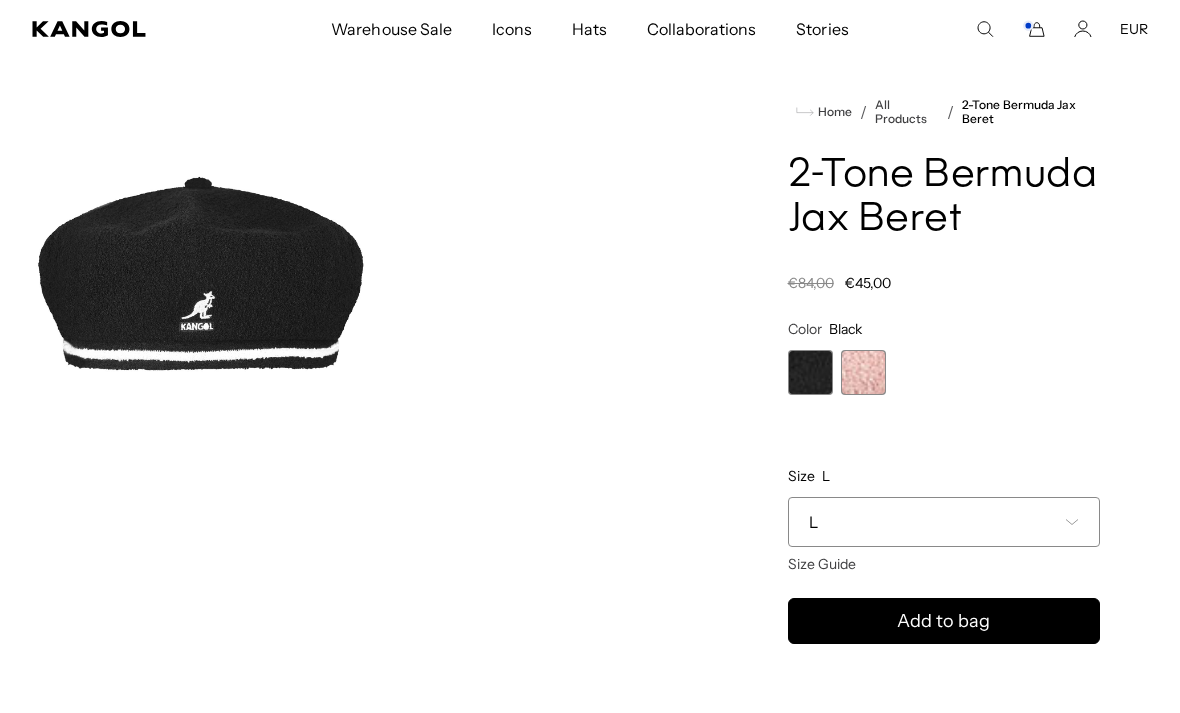 scroll, scrollTop: 0, scrollLeft: 412, axis: horizontal 